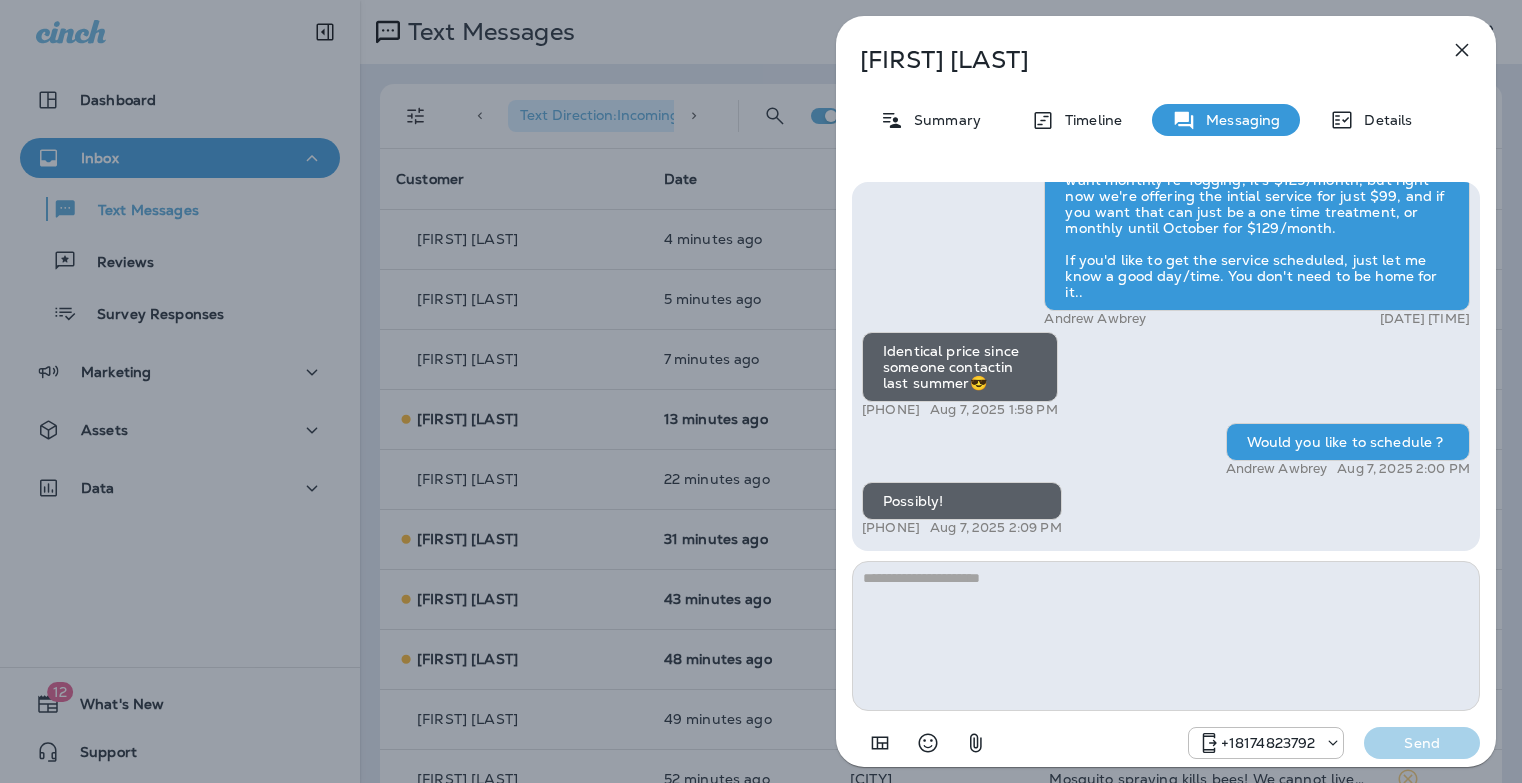scroll, scrollTop: 0, scrollLeft: 0, axis: both 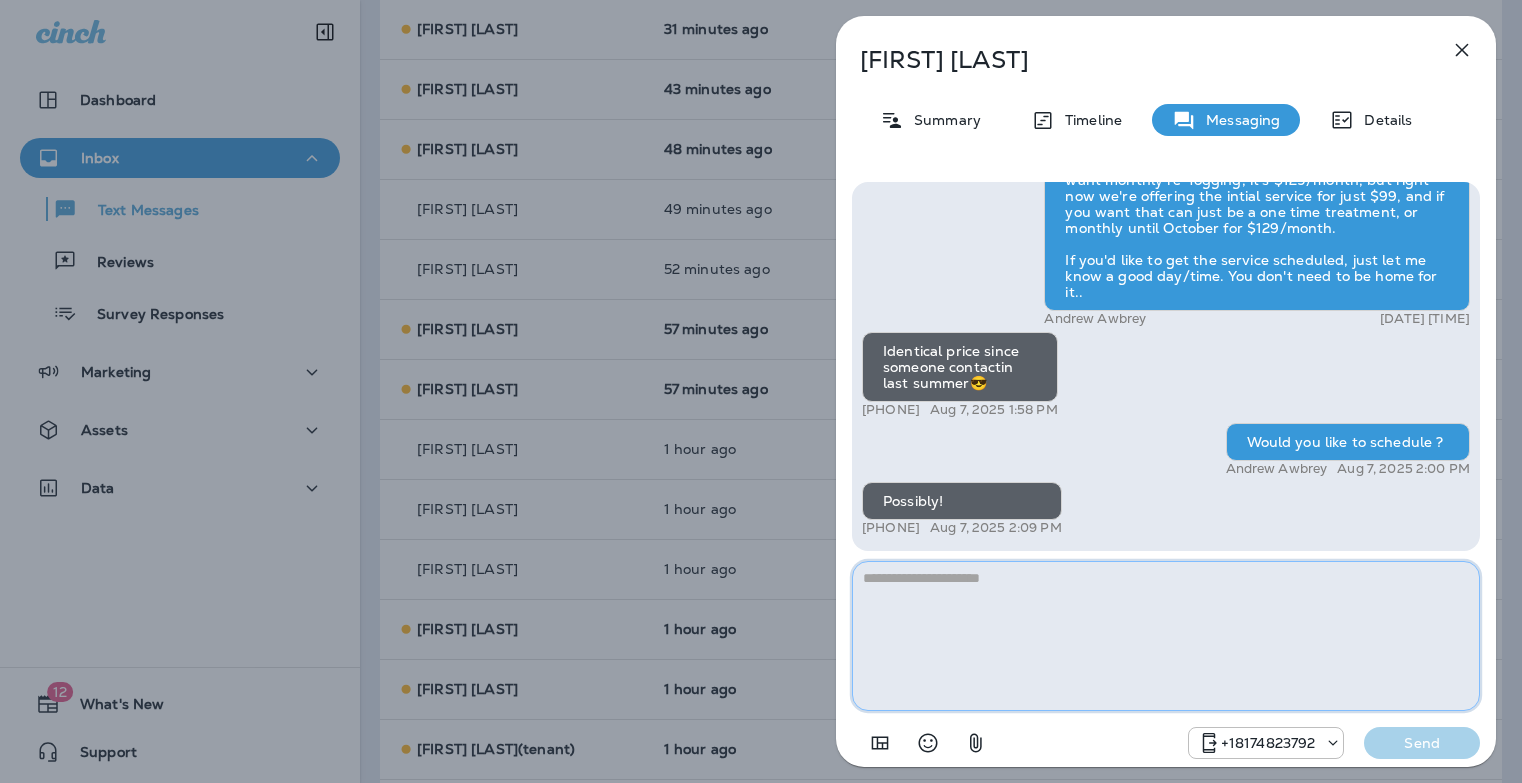 click at bounding box center (1166, 636) 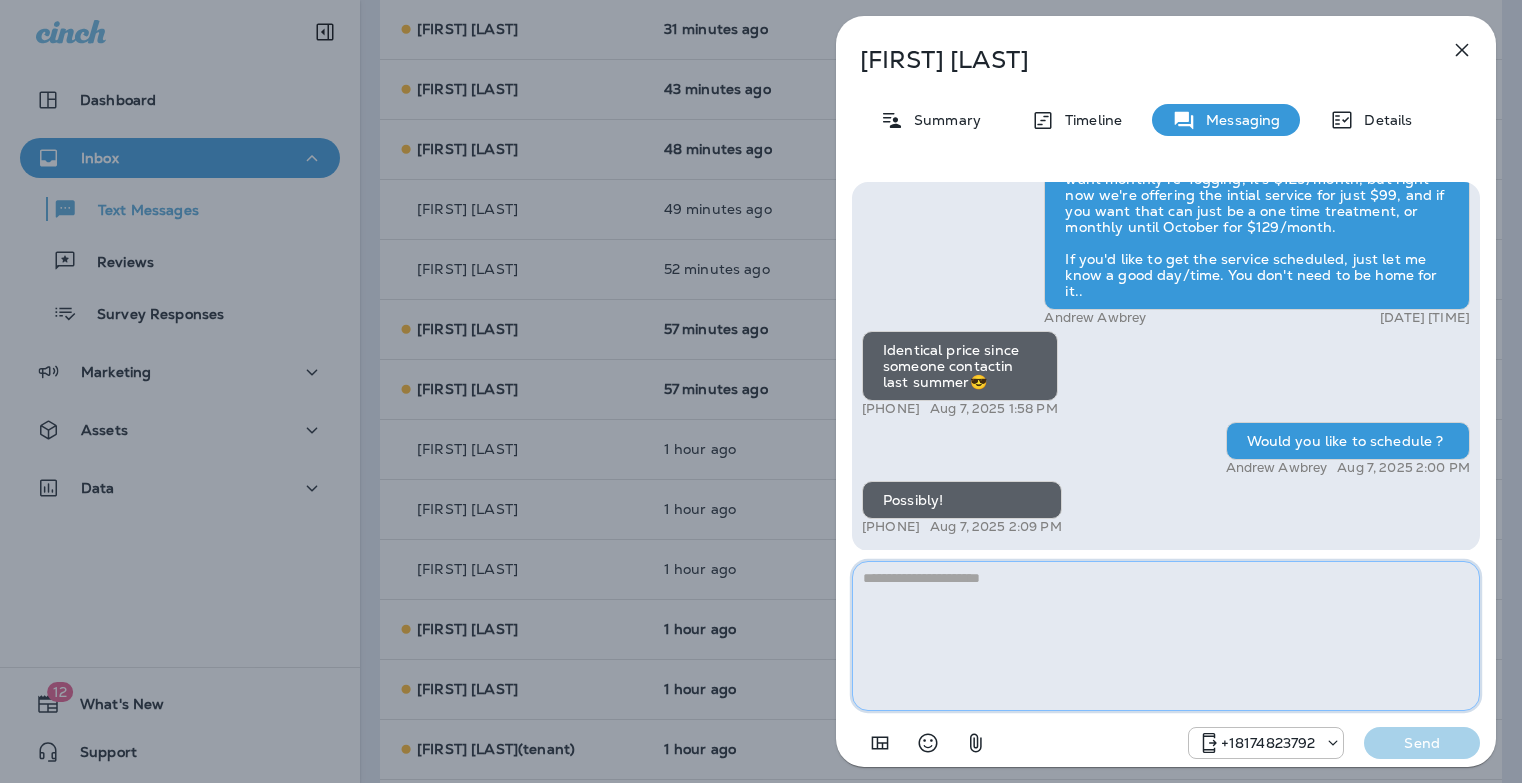 click at bounding box center (1166, 636) 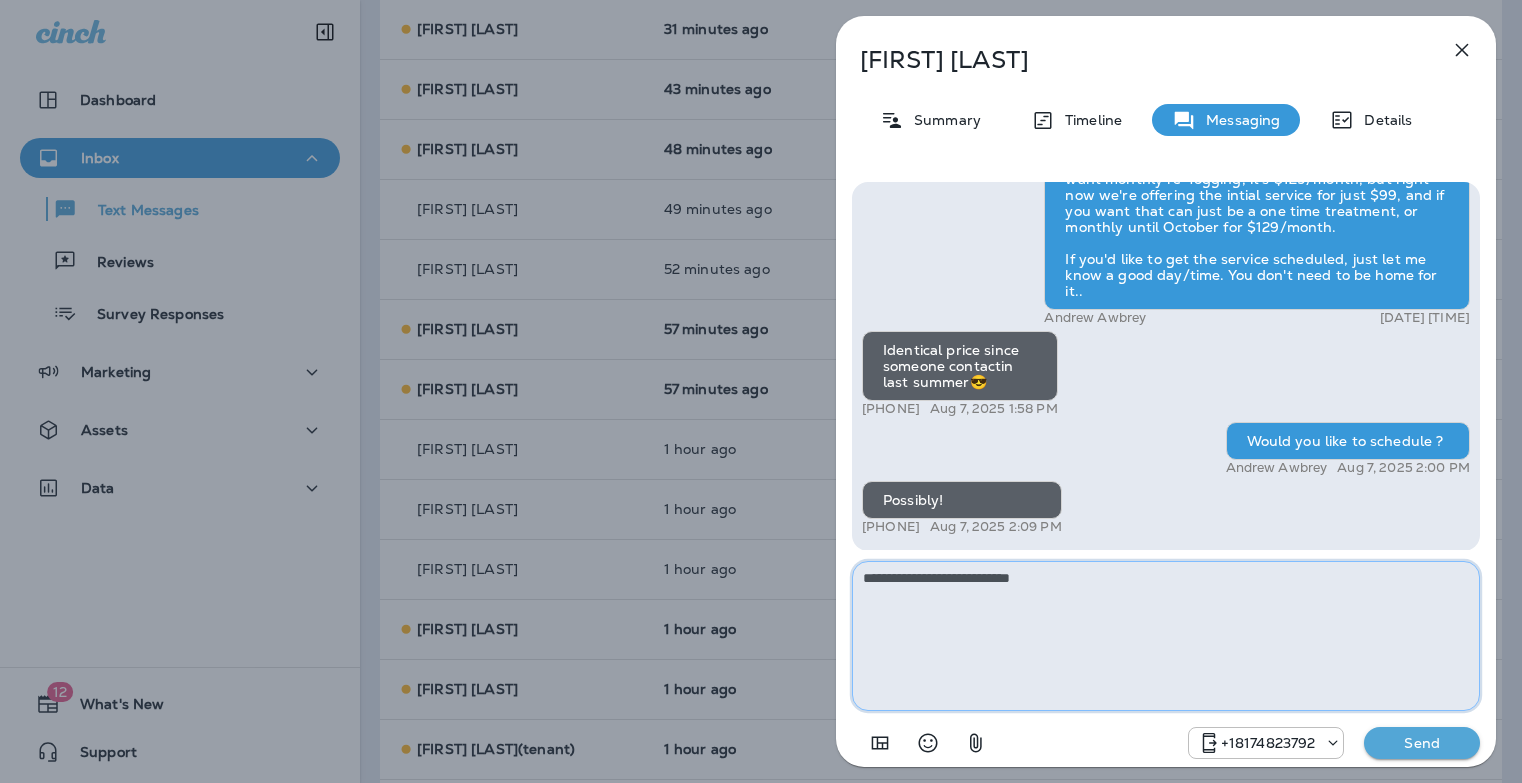 type on "**********" 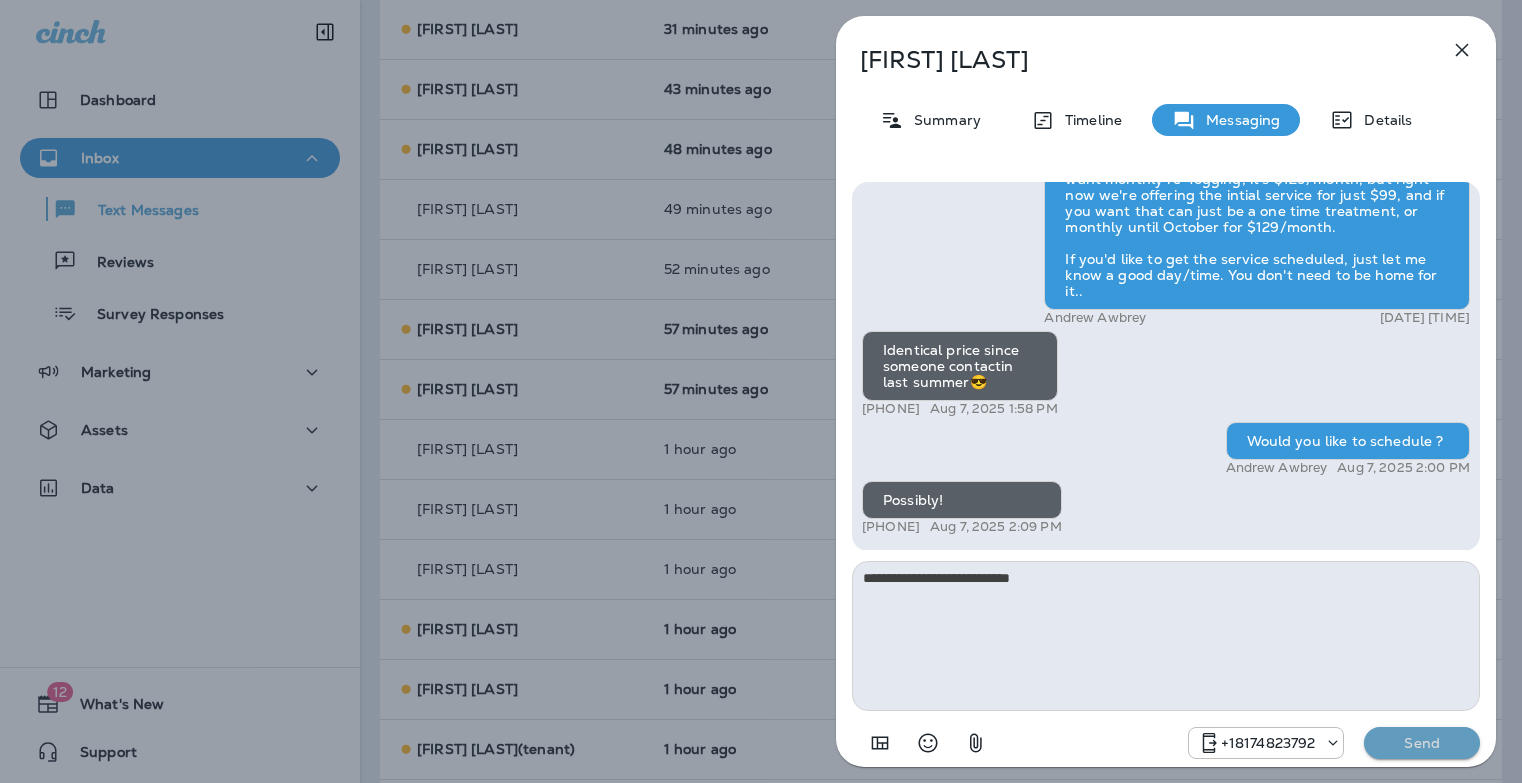 click on "Send" at bounding box center (1422, 743) 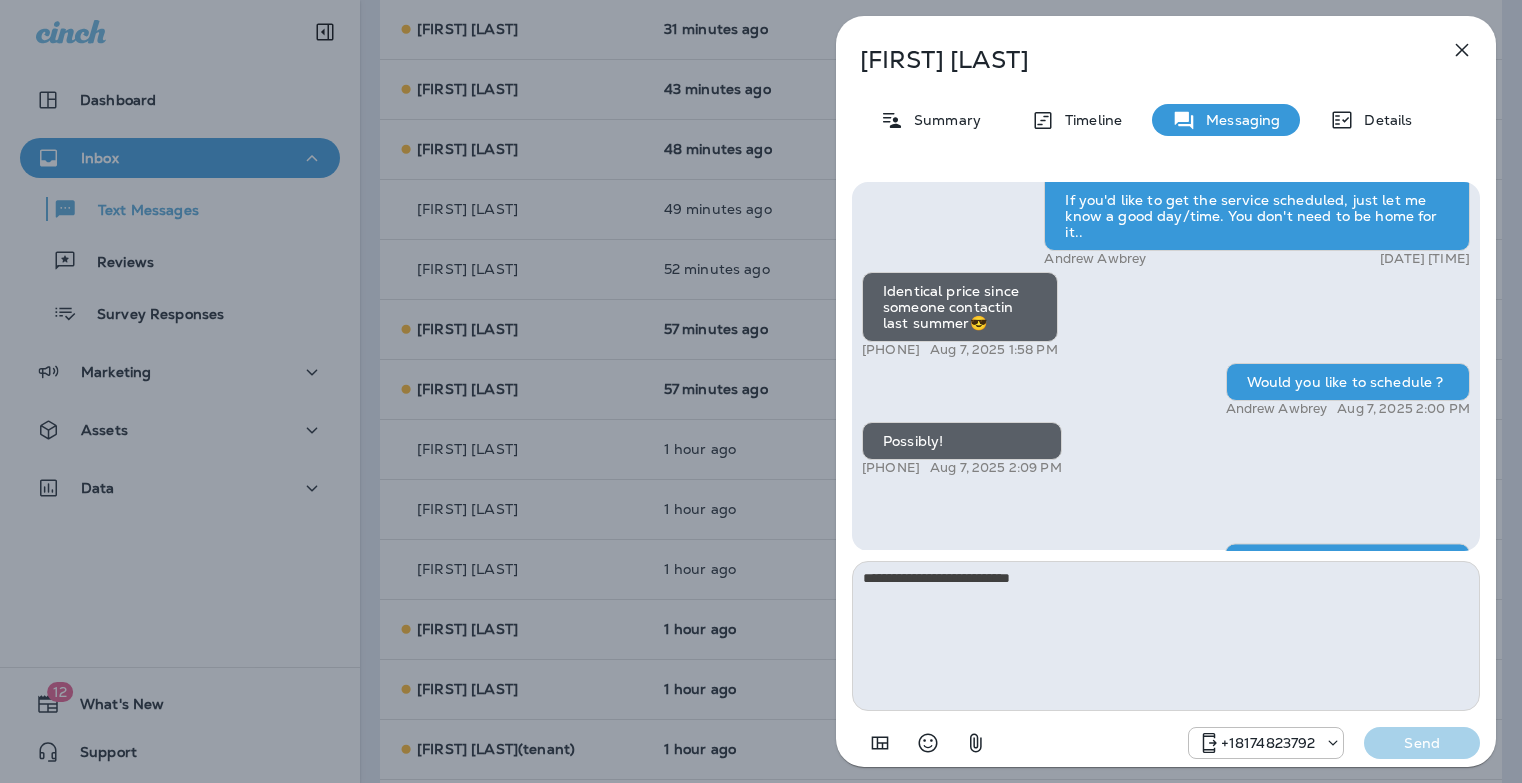 scroll, scrollTop: -58, scrollLeft: 0, axis: vertical 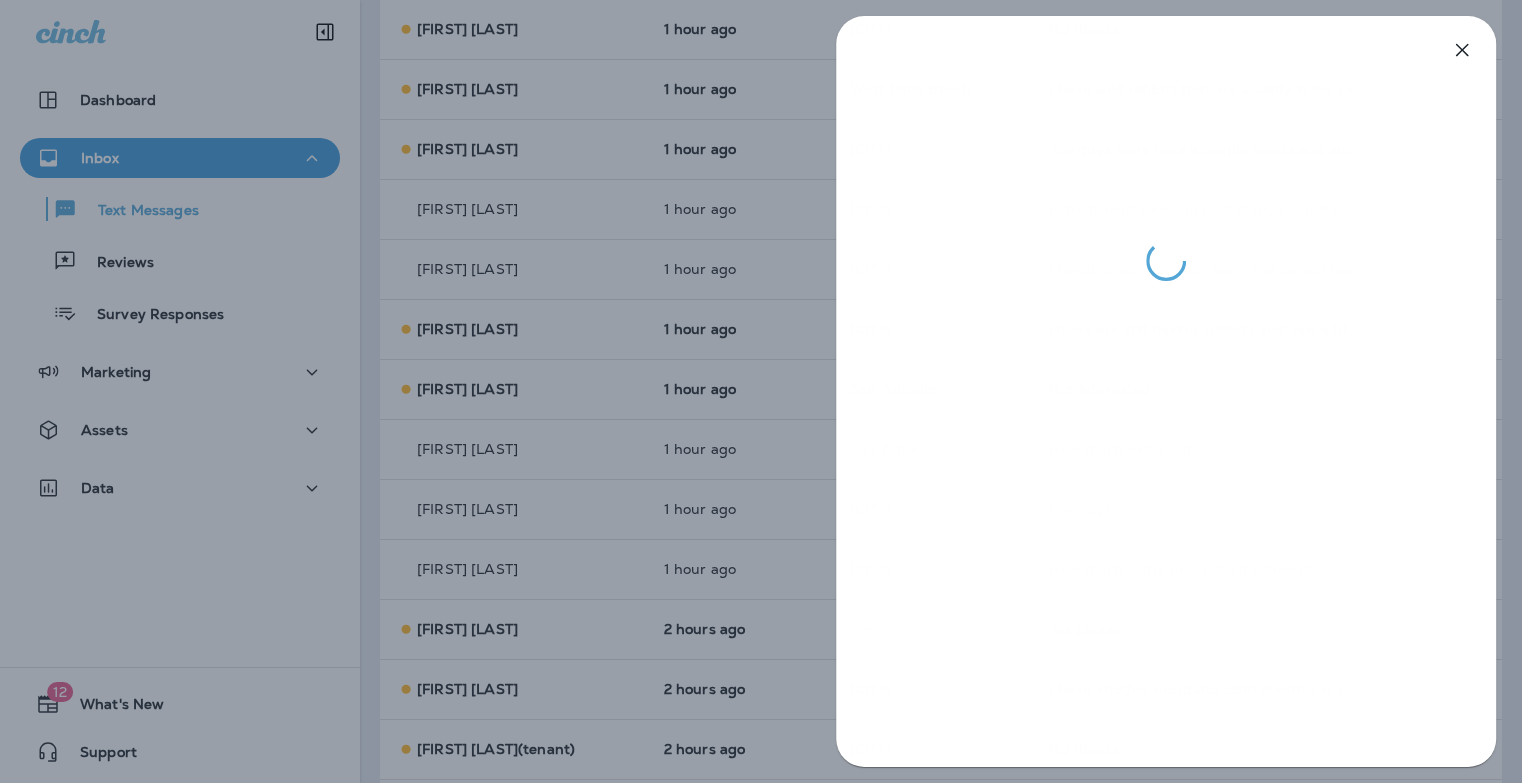 click at bounding box center (761, 391) 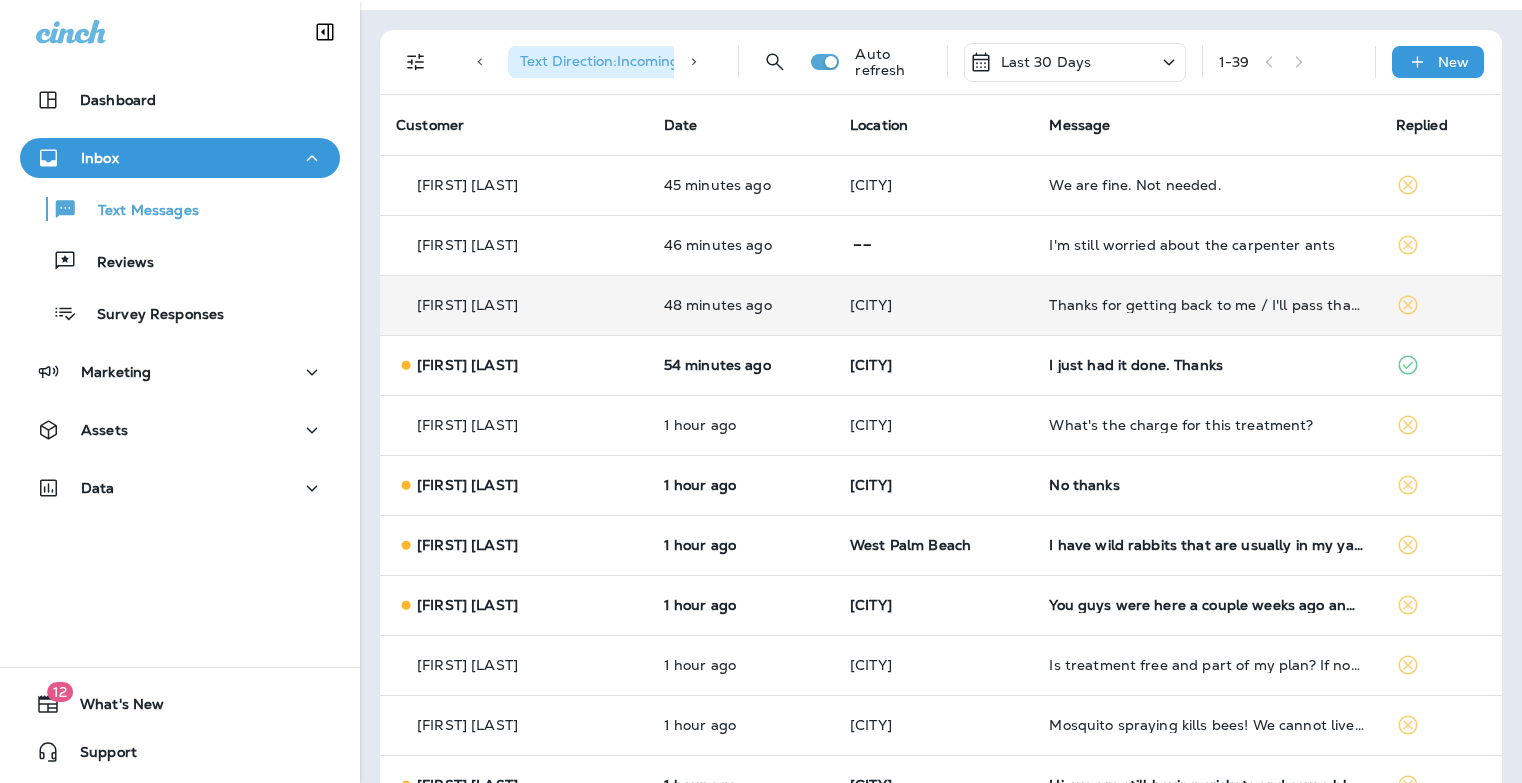 scroll, scrollTop: 0, scrollLeft: 0, axis: both 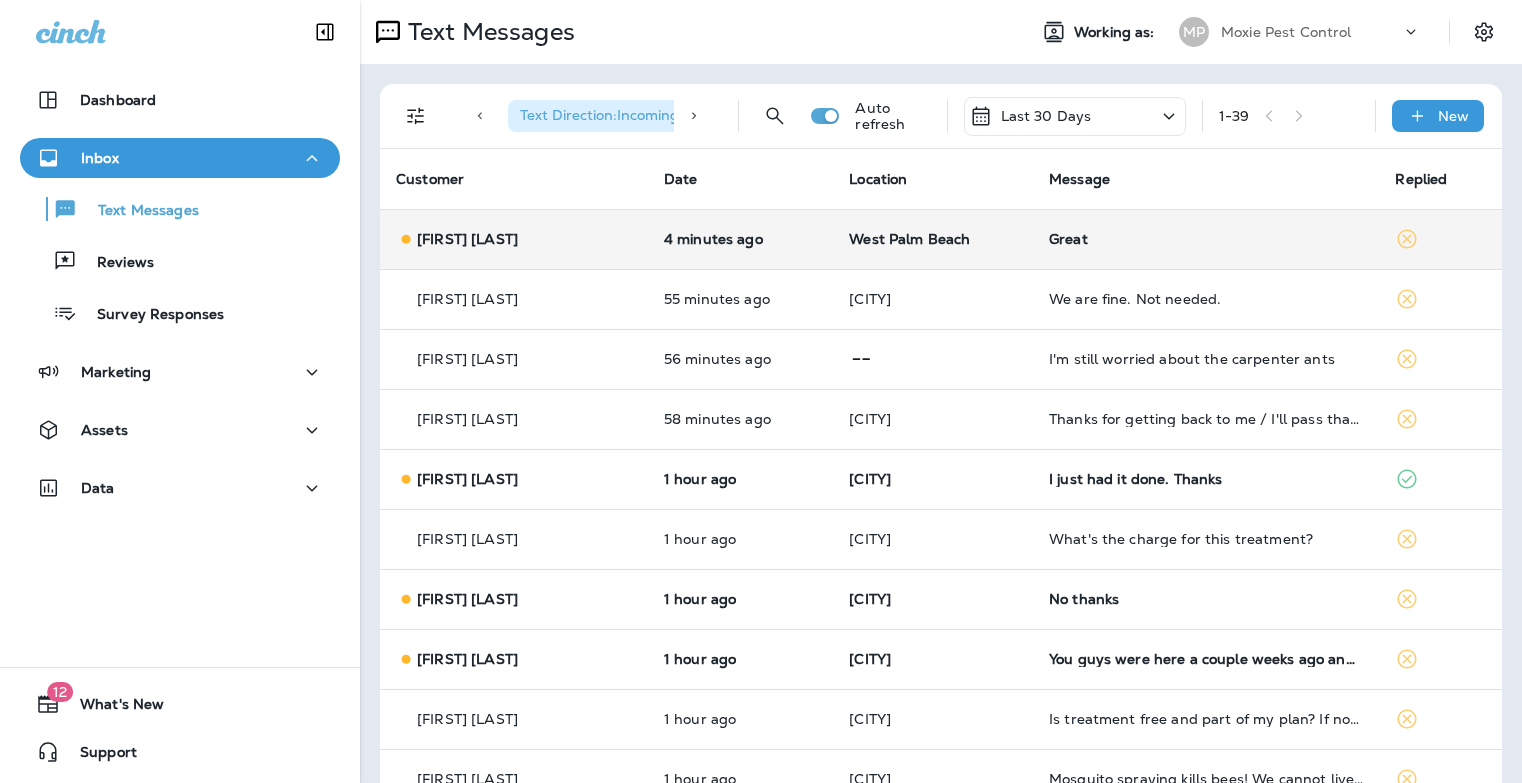 click on "Great" at bounding box center [1206, 239] 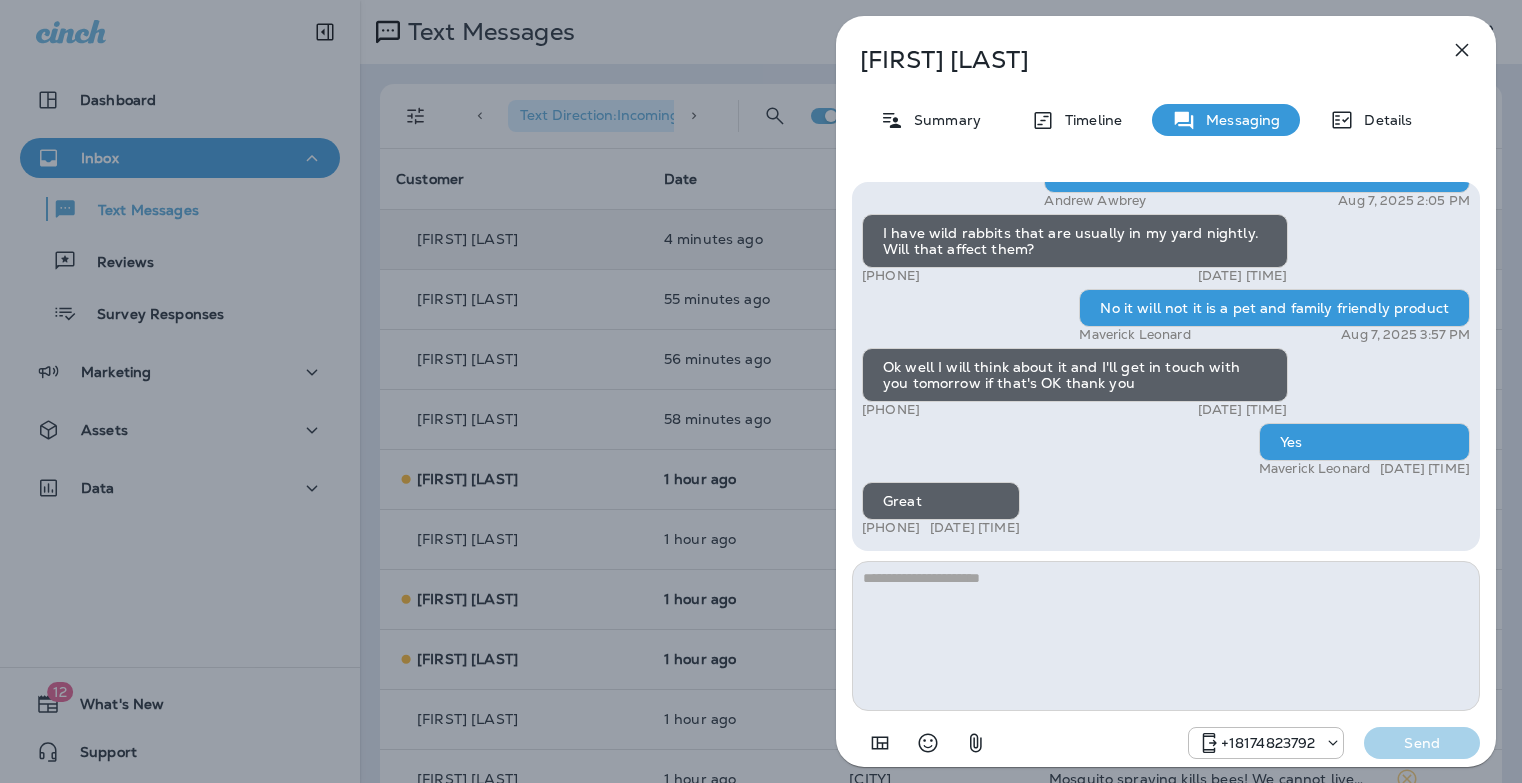 click on "[FIRST]   [LAST] Summary   Timeline   Messaging   Details     Hi [FIRST] , this is Steven with Moxie Pest Control. We know Summer brings out the mosquitoes—and with the Summer season here, I’d love to get you on our schedule to come help take care of that. Just reply here or give us a call at [PHONE] if you're interested, and we'll let you know the details!
Reply STOP to optout [PHONE] [DATE] [TIME] Thank you Steven [PHONE] [DATE] [TIME] [FIRST] [LAST] [DATE] [TIME] I have wild rabbits that are usually in my yard nightly.  Will that affect them? [PHONE] [DATE] [TIME] No it will not it is a pet and family friendly product [FIRST] [LAST] [DATE] [TIME] Ok well I will think about it and I'll get in touch with you tomorrow if that's OK thank you [PHONE] [DATE] [TIME] Yes [FIRST] [LAST] [DATE] [TIME] Great [PHONE] [DATE] [TIME] [PHONE] Send" at bounding box center [761, 391] 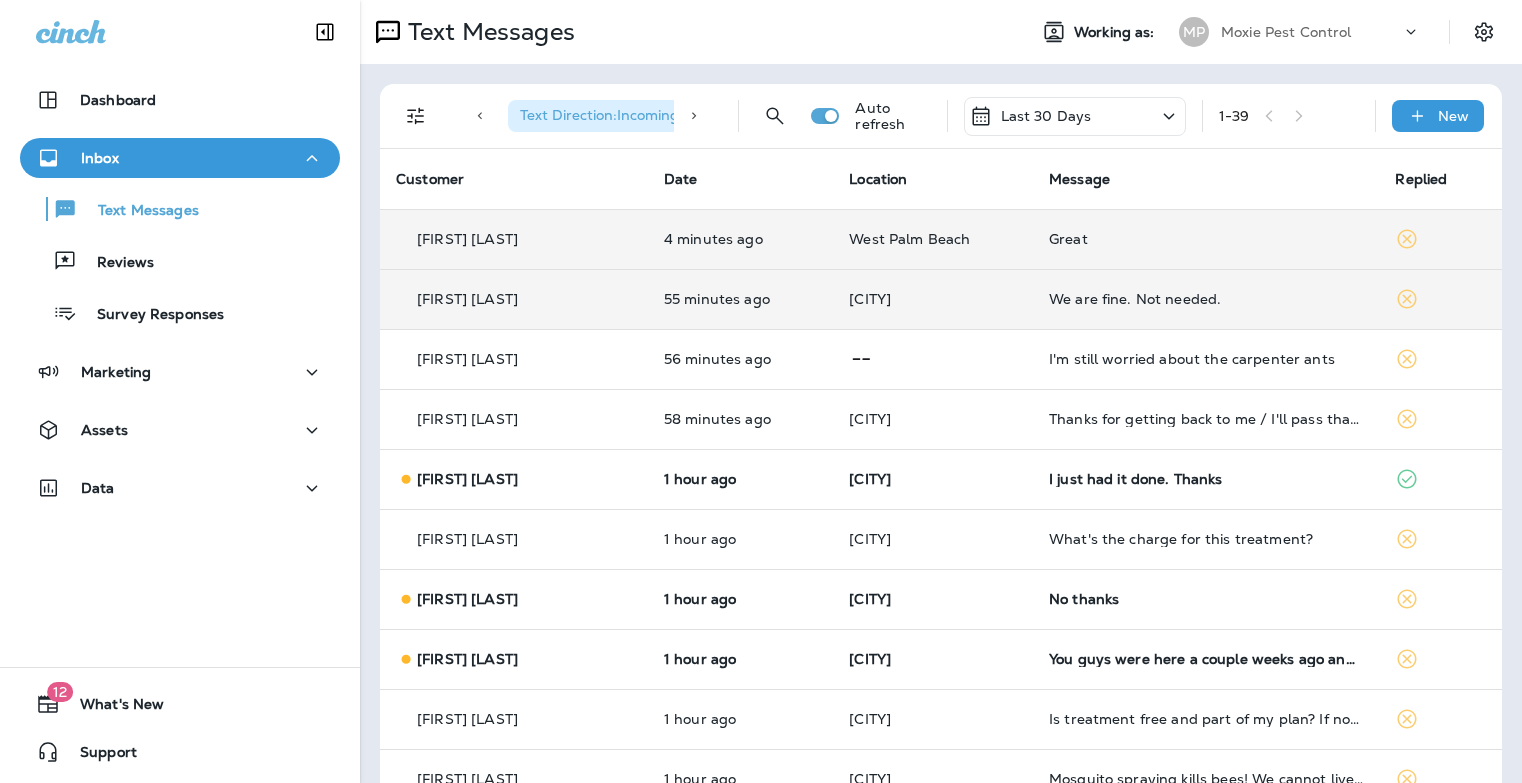 click on "We are fine. Not needed." at bounding box center (1206, 299) 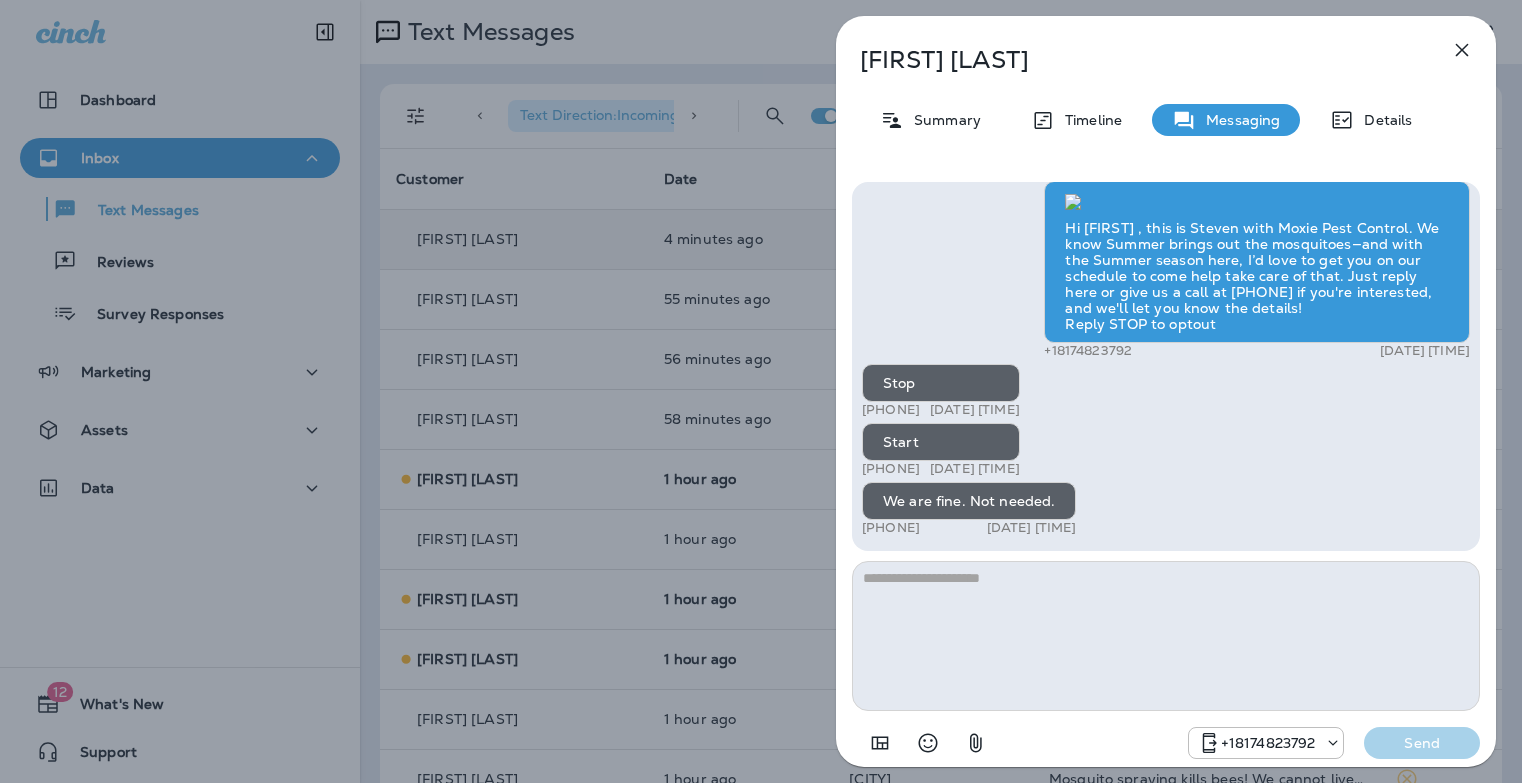 click on "[FIRST] [LAST] Summary   Timeline   Messaging   Details   Hi [FIRST] , this is Steven with Moxie Pest Control. We know Summer brings out the mosquitoes—and with the Summer season here, I’d love to get you on our schedule to come help take care of that. Just reply here or give us a call at [PHONE] if you're interested, and we'll let you know the details!
Reply STOP to optout [PHONE] Aug 7, 2025 1:32 PM Stop [PHONE] Aug 7, 2025 3:08 PM Start  [PHONE] Aug 7, 2025 3:09 PM We are fine. Not needed. [PHONE] Aug 7, 2025 3:09 PM [PHONE] Send" at bounding box center [761, 391] 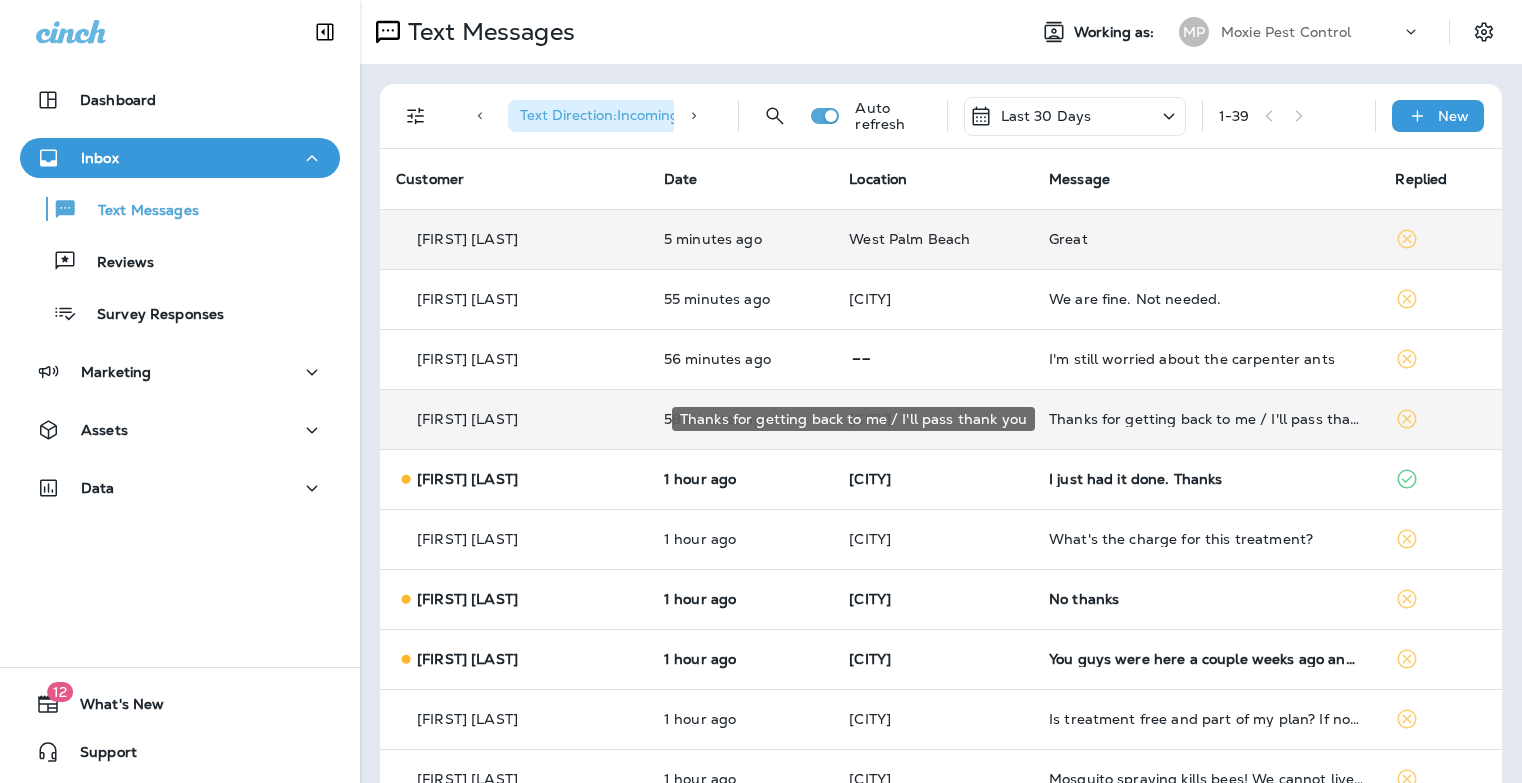 click on "Thanks for getting back to me / I'll pass thank you" at bounding box center (1206, 419) 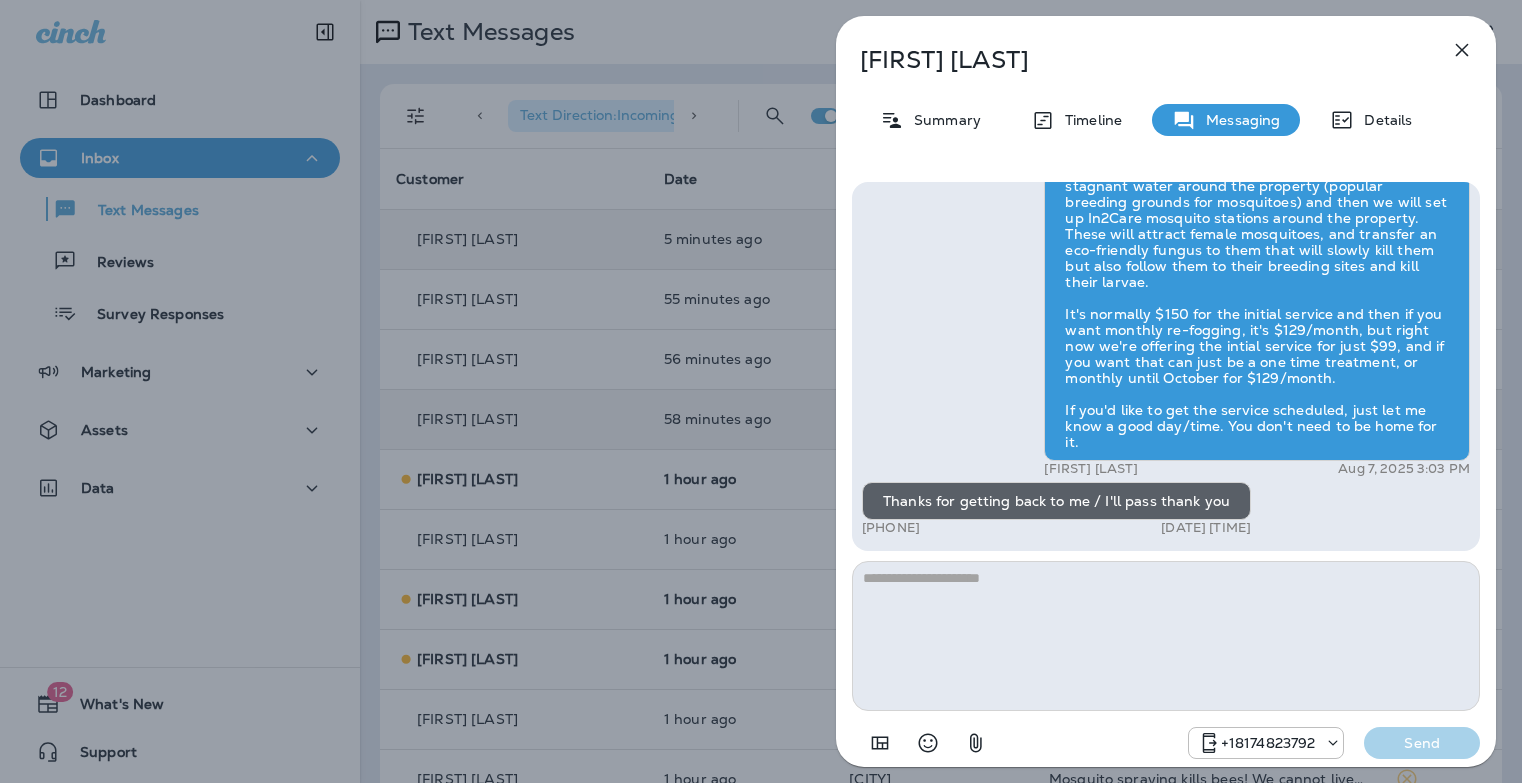 click on "[FIRST]   [LAST] Summary   Timeline   Messaging   Details     Hi [FIRST] , this is Steven with Moxie Pest Control. We know Summer brings out the mosquitoes—and with the Summer season here, I’d love to get you on our schedule to come help take care of that. Just reply here or give us a call at [PHONE] if you're interested, and we'll let you know the details!
Reply STOP to optout [PHONE] Aug 7, 2025 1:38 PM How much? [PHONE] Aug 7, 2025 2:07 PM [FIRST] [LAST] Aug 7, 2025 3:03 PM Thanks for getting back to me / I'll pass thank you [PHONE] Aug 7, 2025 3:06 PM [PHONE] Send" at bounding box center [761, 391] 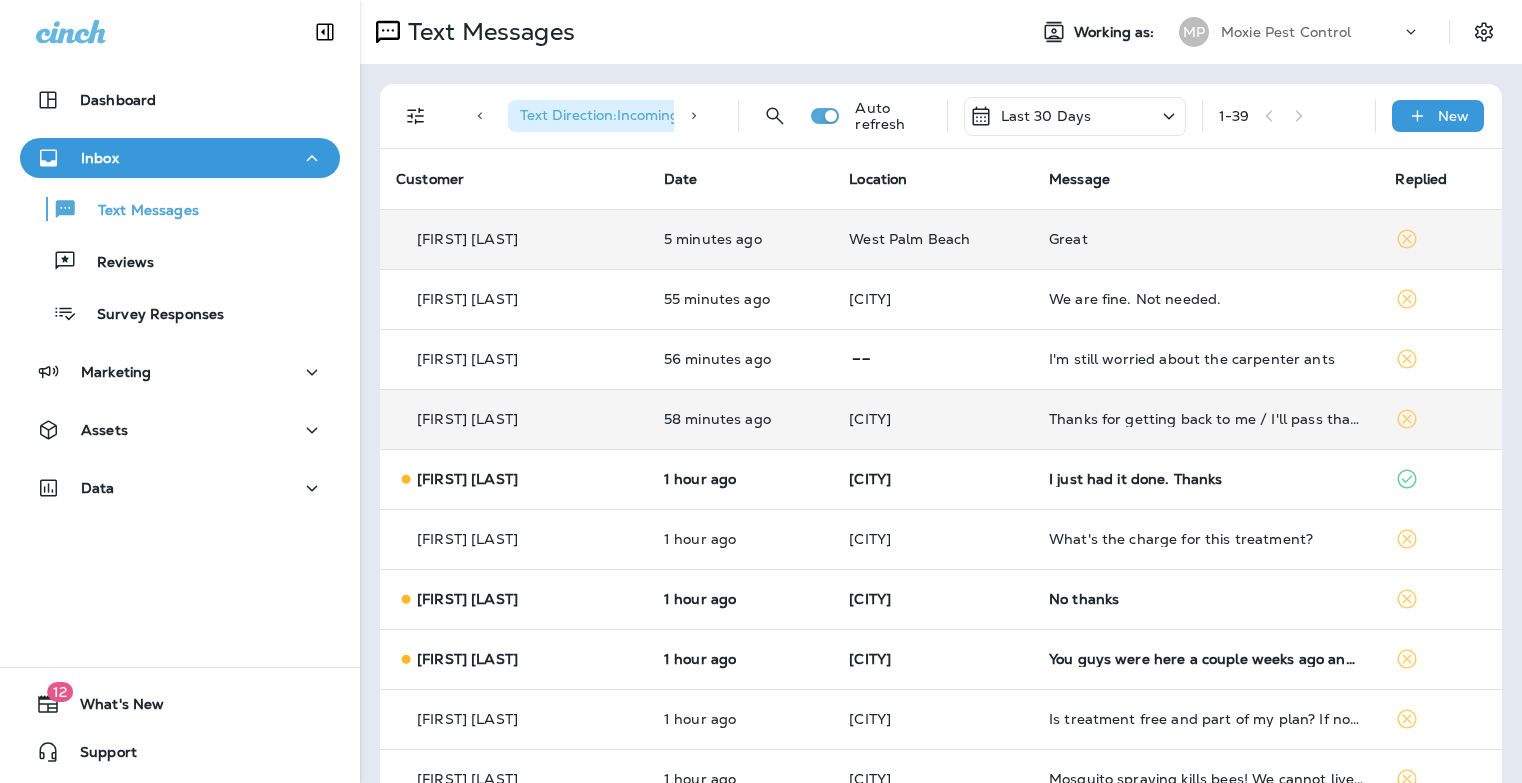 click on "I just had it done.  Thanks" at bounding box center (1206, 479) 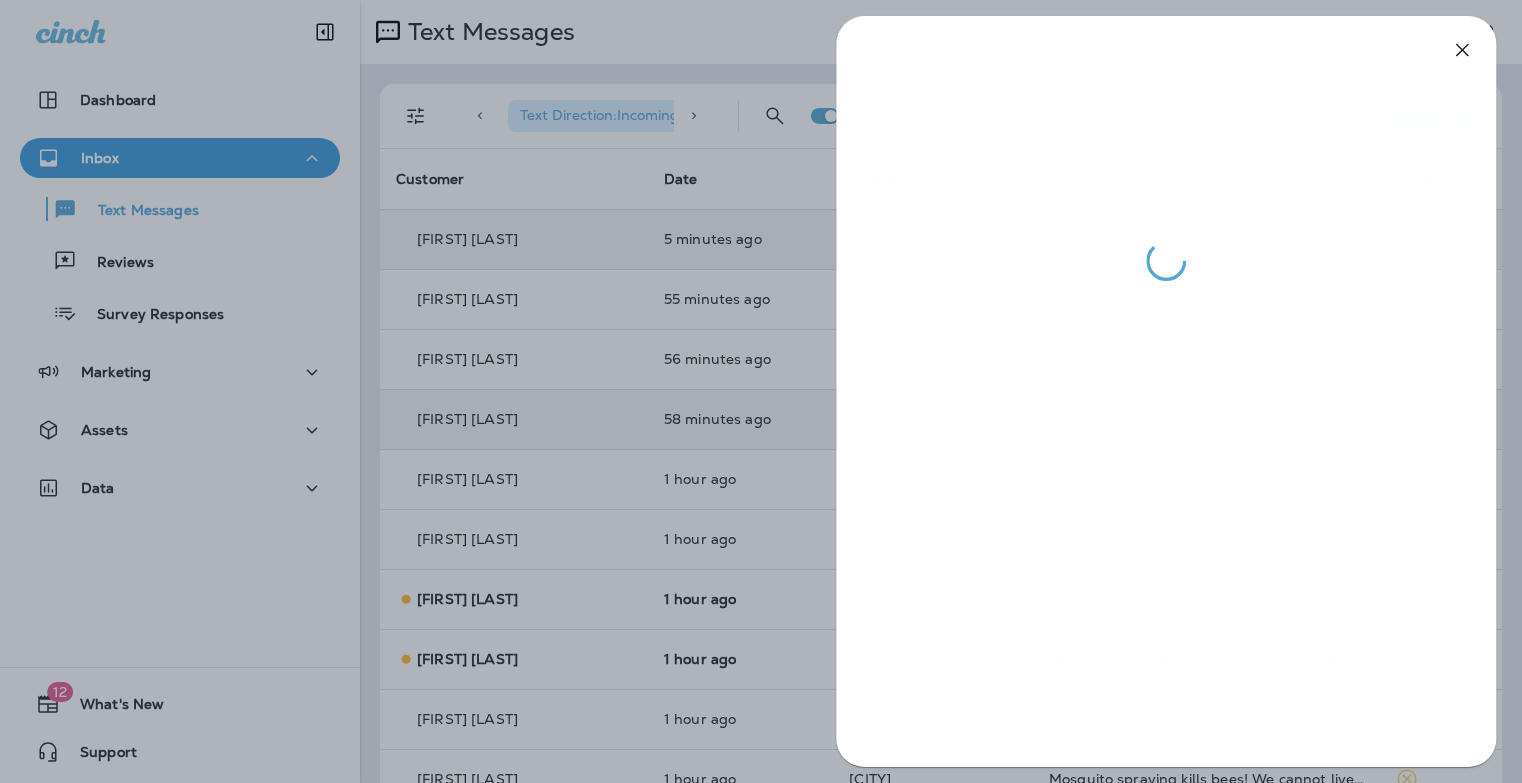 click at bounding box center [761, 391] 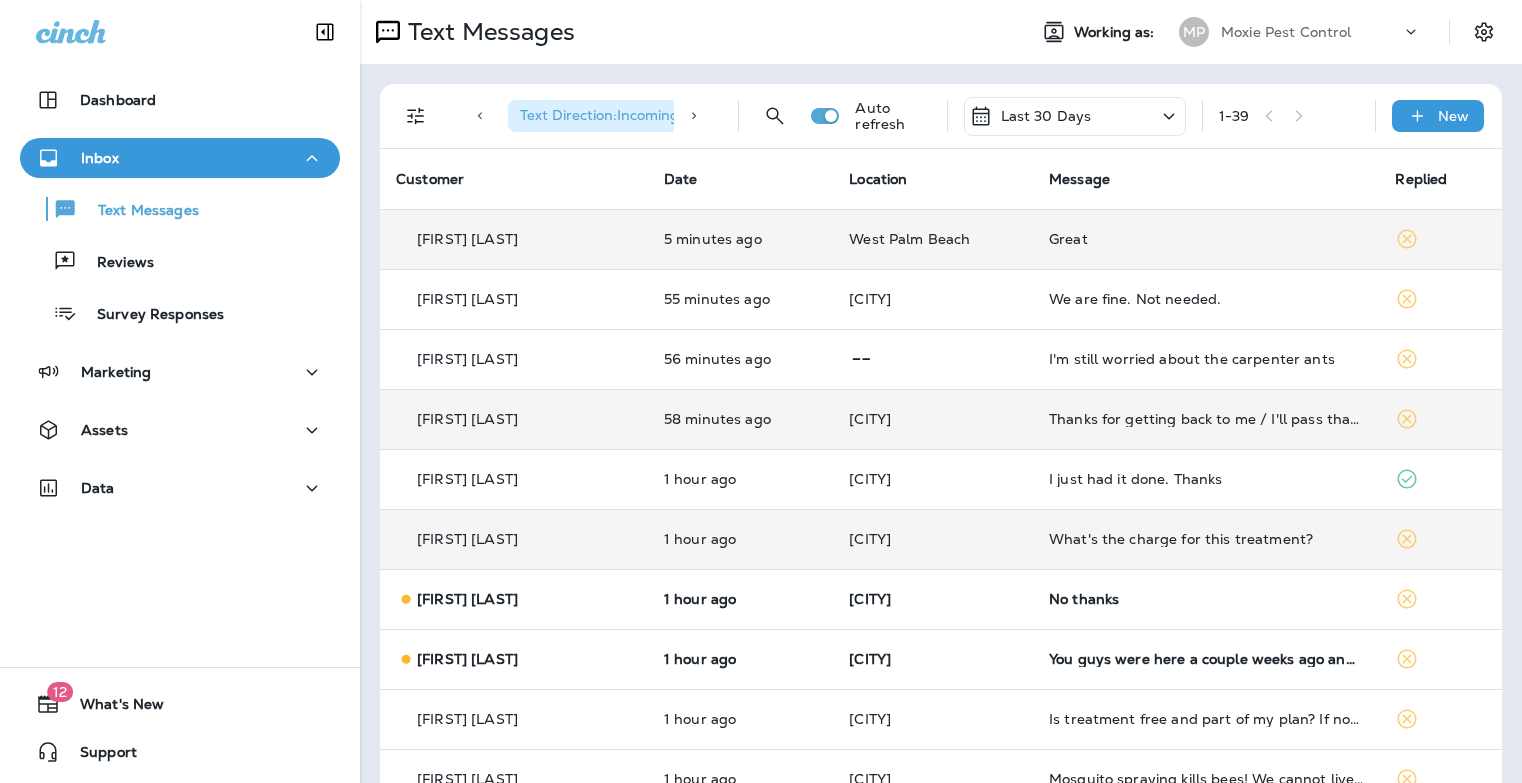 click on "What's the charge for this treatment?" at bounding box center (1206, 539) 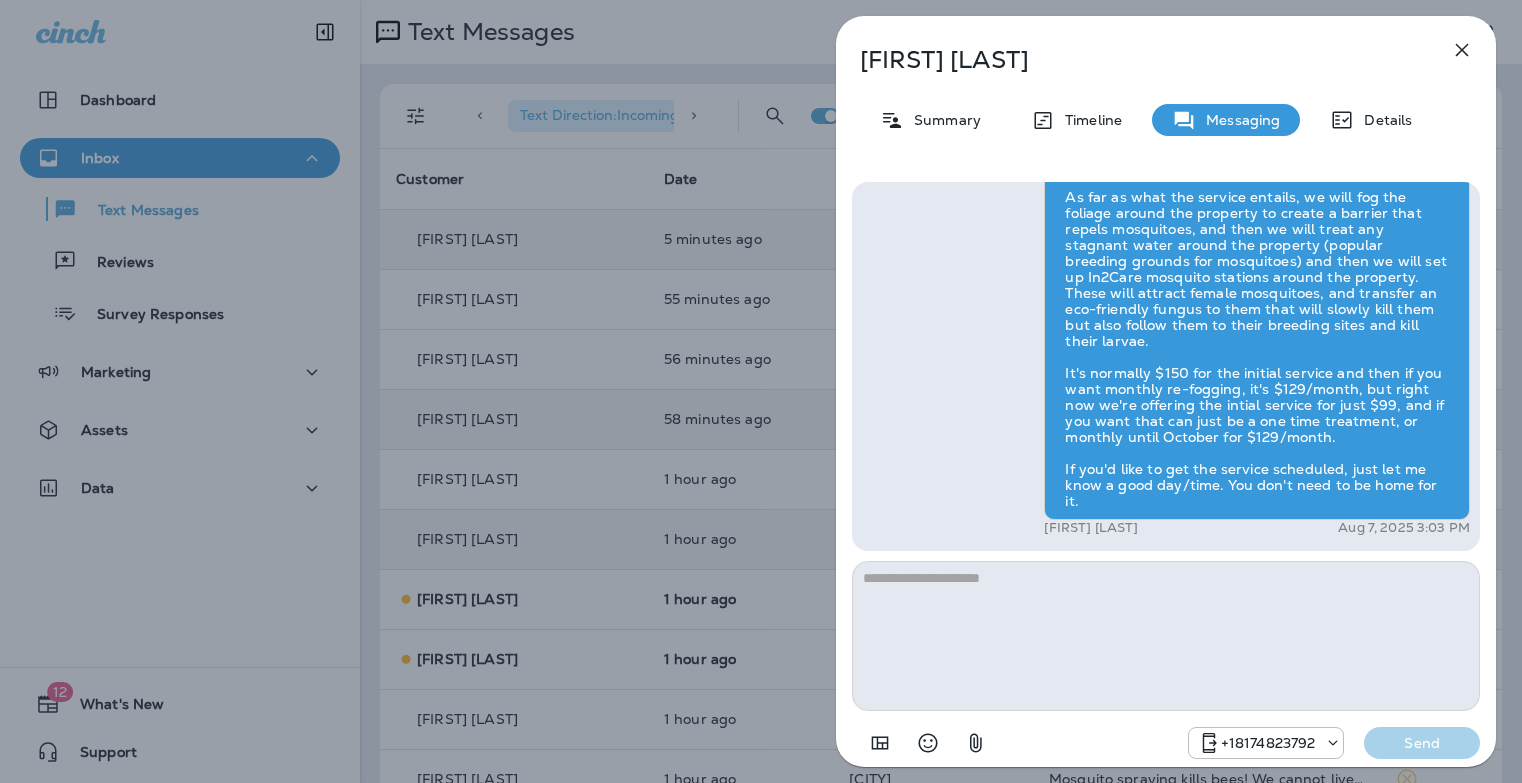 click on "[FIRST] [LAST] Summary   Timeline   Messaging   Details   Hi [FIRST] , this is Steven with Moxie Pest Control. We know Summer brings out the mosquitoes—and with the Summer season here, I’d love to get you on our schedule to come help take care of that. Just reply here or give us a call at [PHONE] if you're interested, and we'll let you know the details!
Reply STOP to optout [PHONE] Aug 7, 2025 1:32 PM What's the charge for this treatment? [PHONE] Aug 7, 2025 2:51 PM [FIRST] [LAST] Aug 7, 2025 3:03 PM [PHONE] Send" at bounding box center (761, 391) 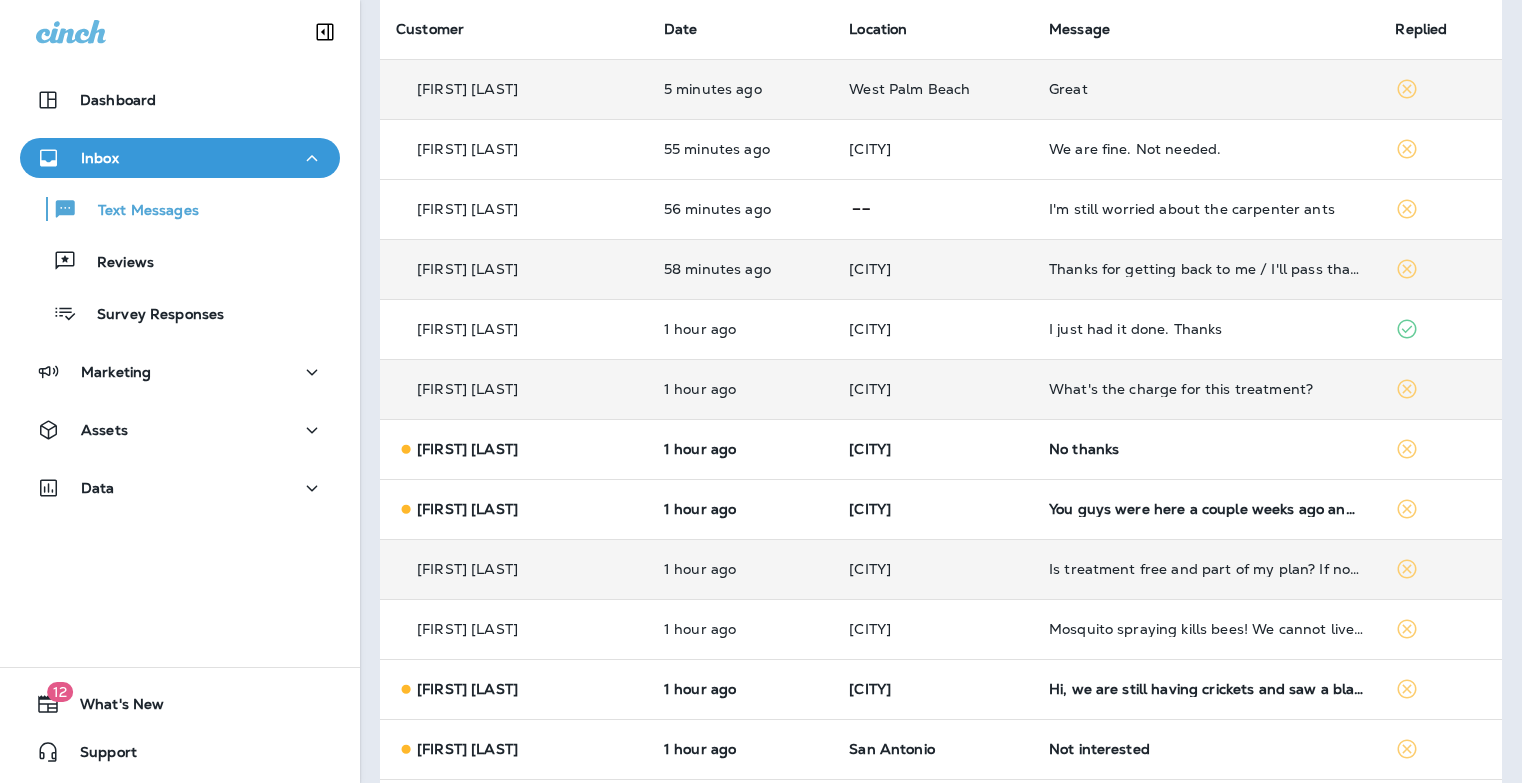 scroll, scrollTop: 155, scrollLeft: 0, axis: vertical 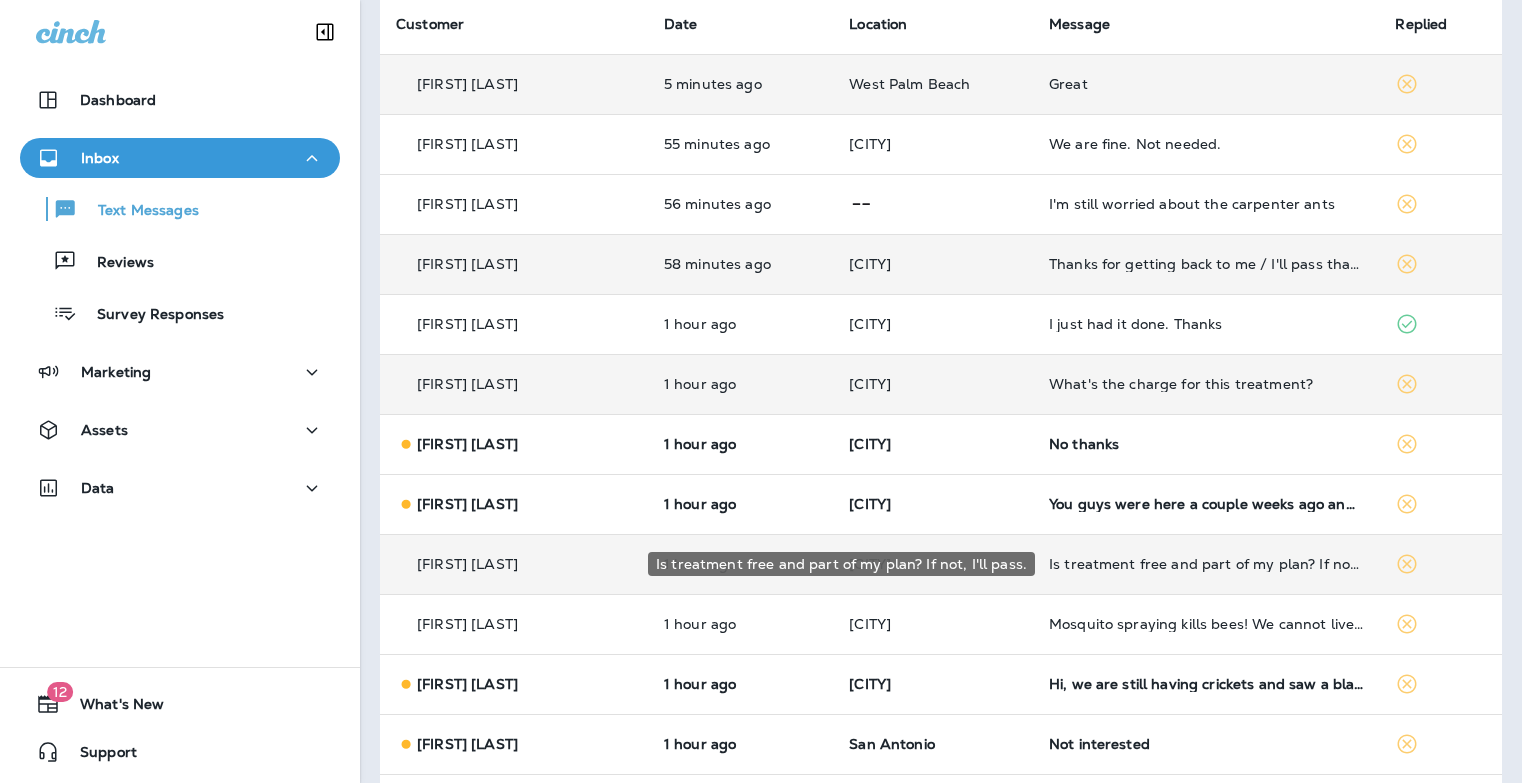 click on "Is treatment free and part of my plan? If not, I'll pass." at bounding box center (1206, 564) 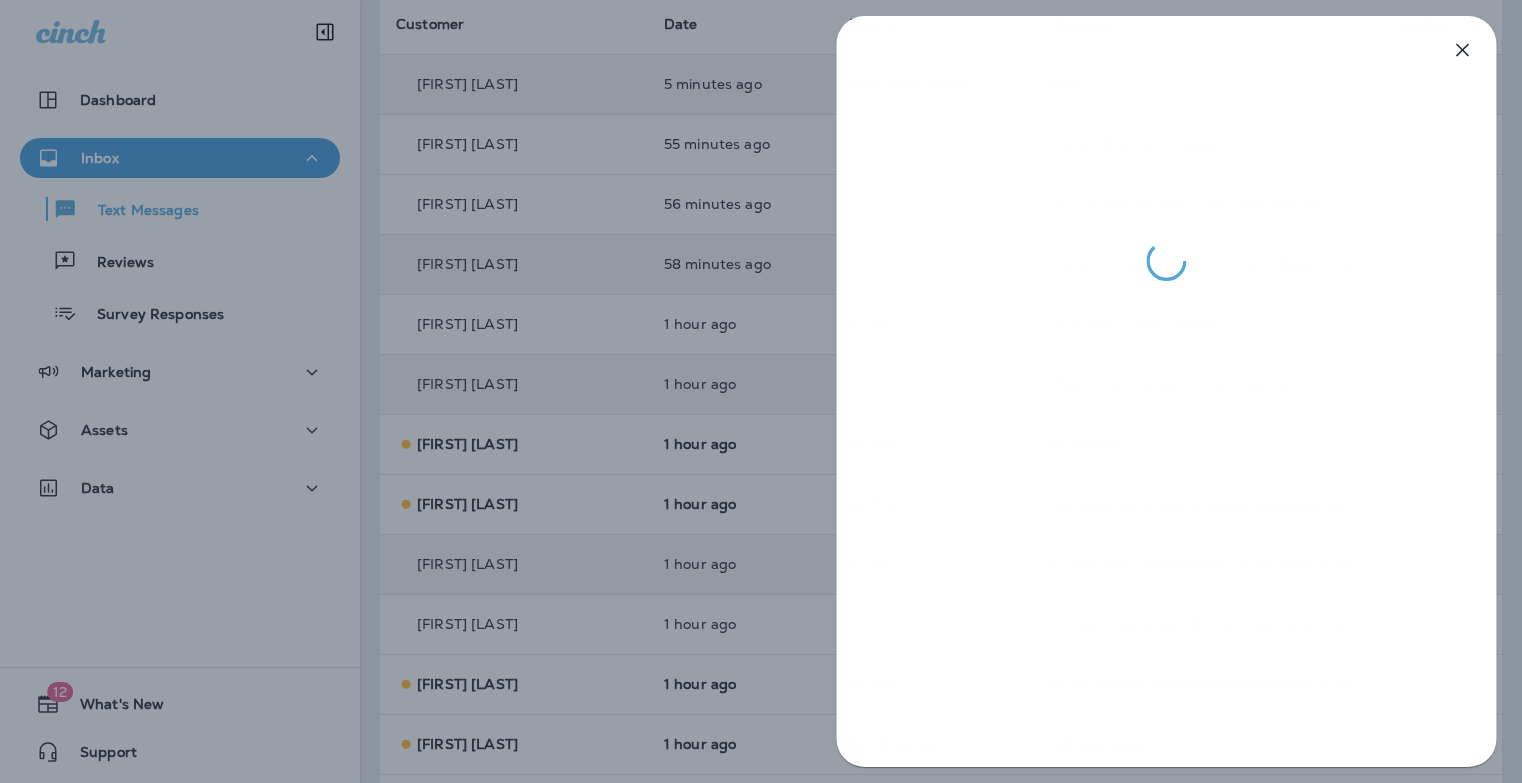 click at bounding box center [761, 391] 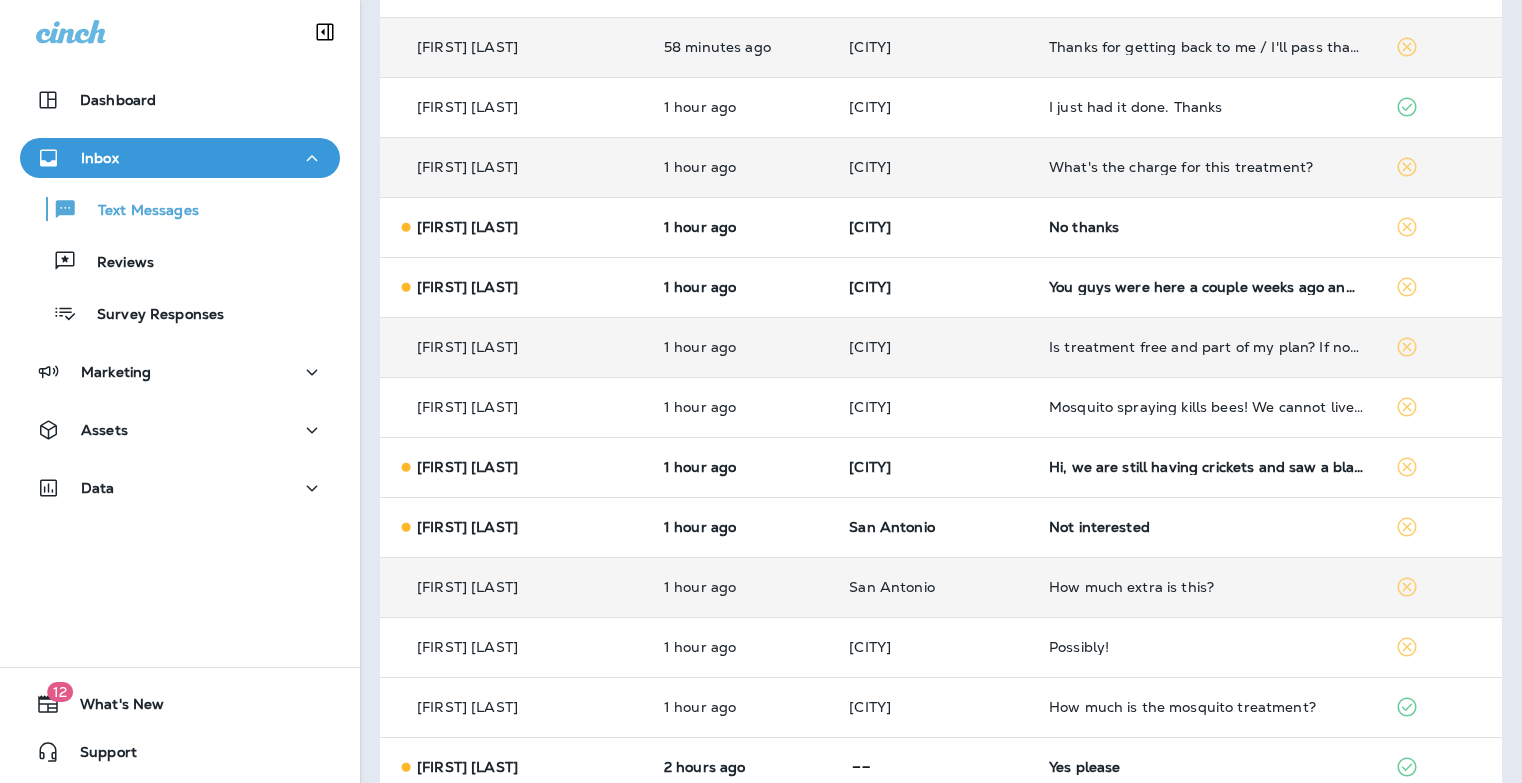scroll, scrollTop: 411, scrollLeft: 0, axis: vertical 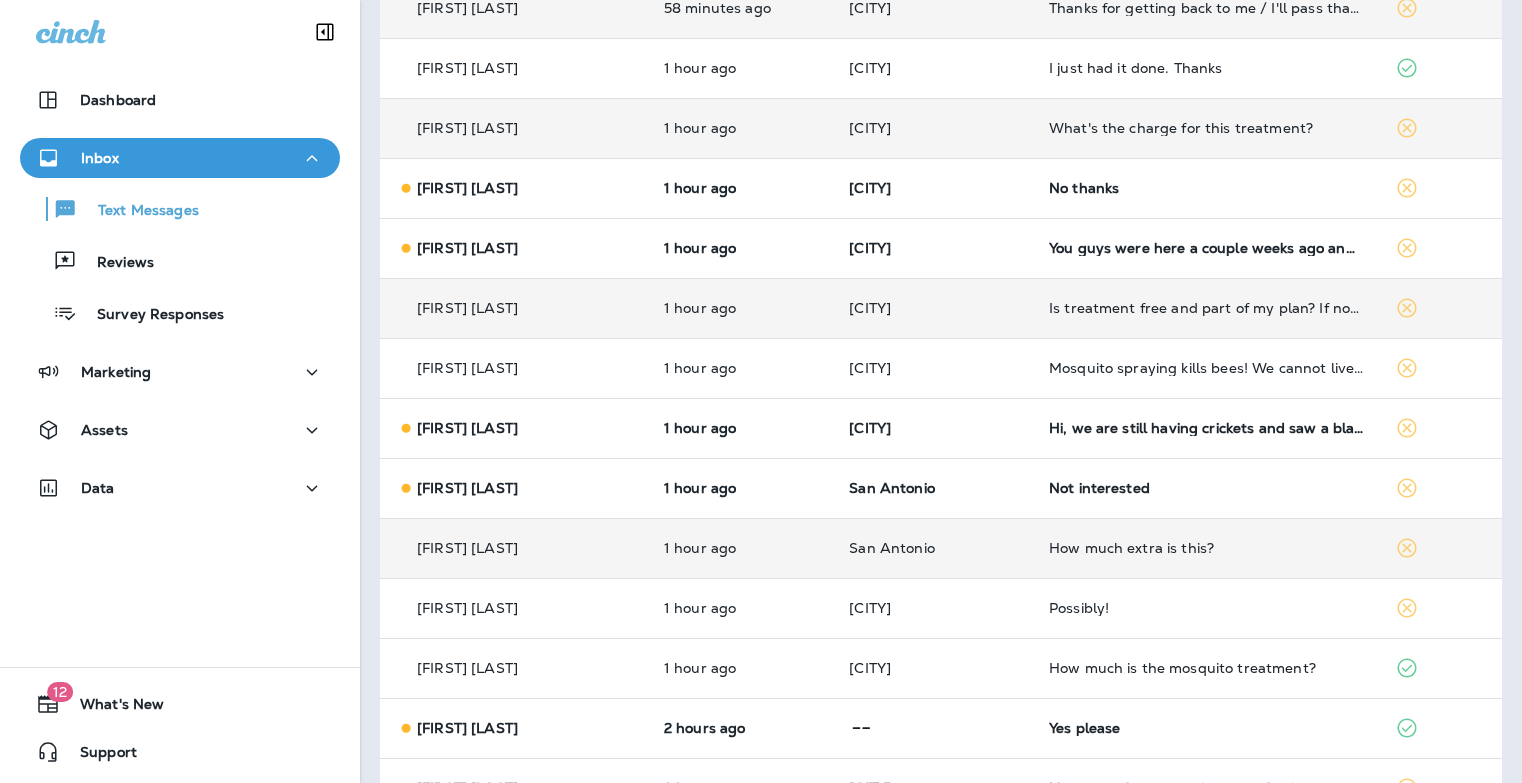 click on "How much extra is this?" at bounding box center (1206, 548) 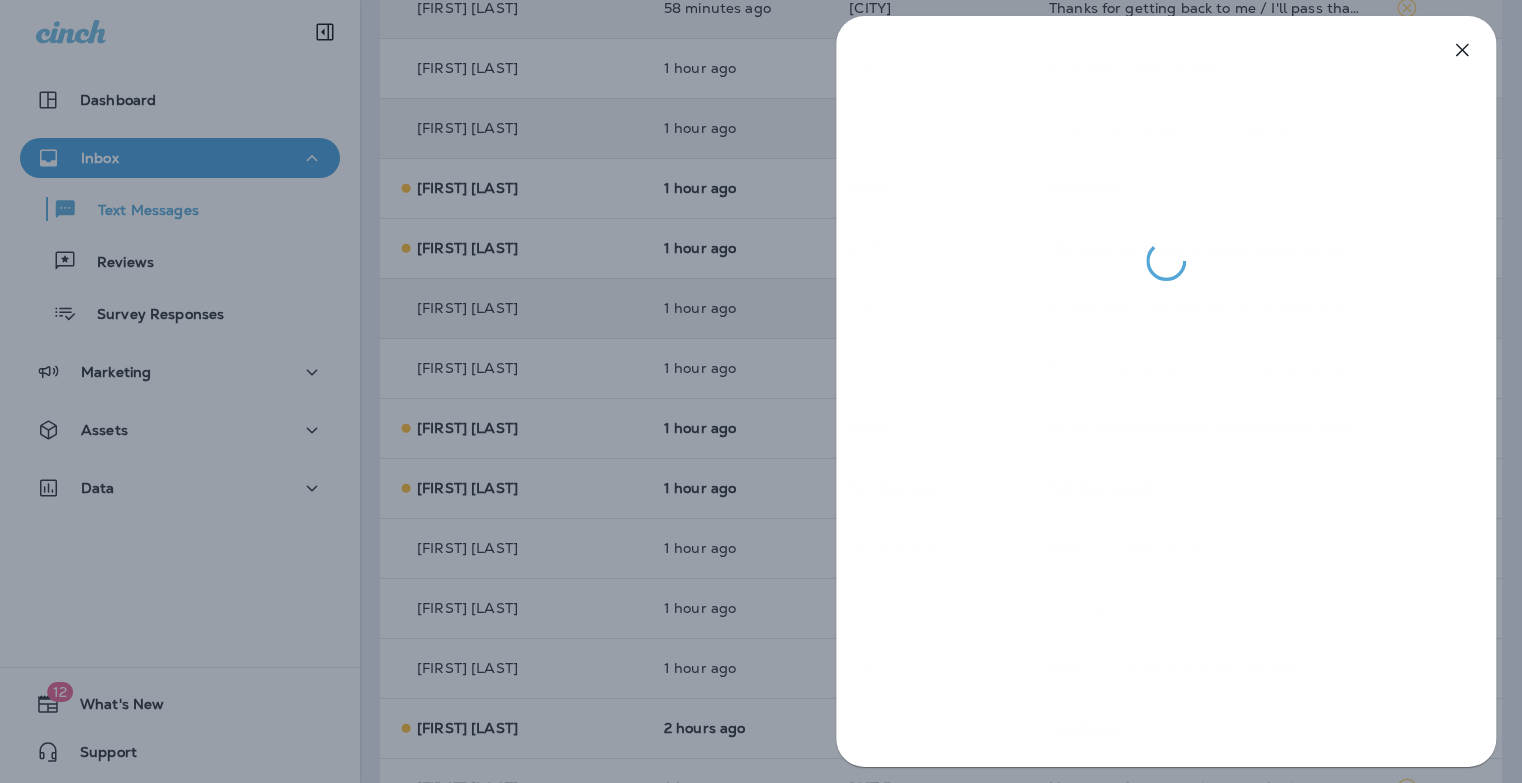 click at bounding box center [761, 391] 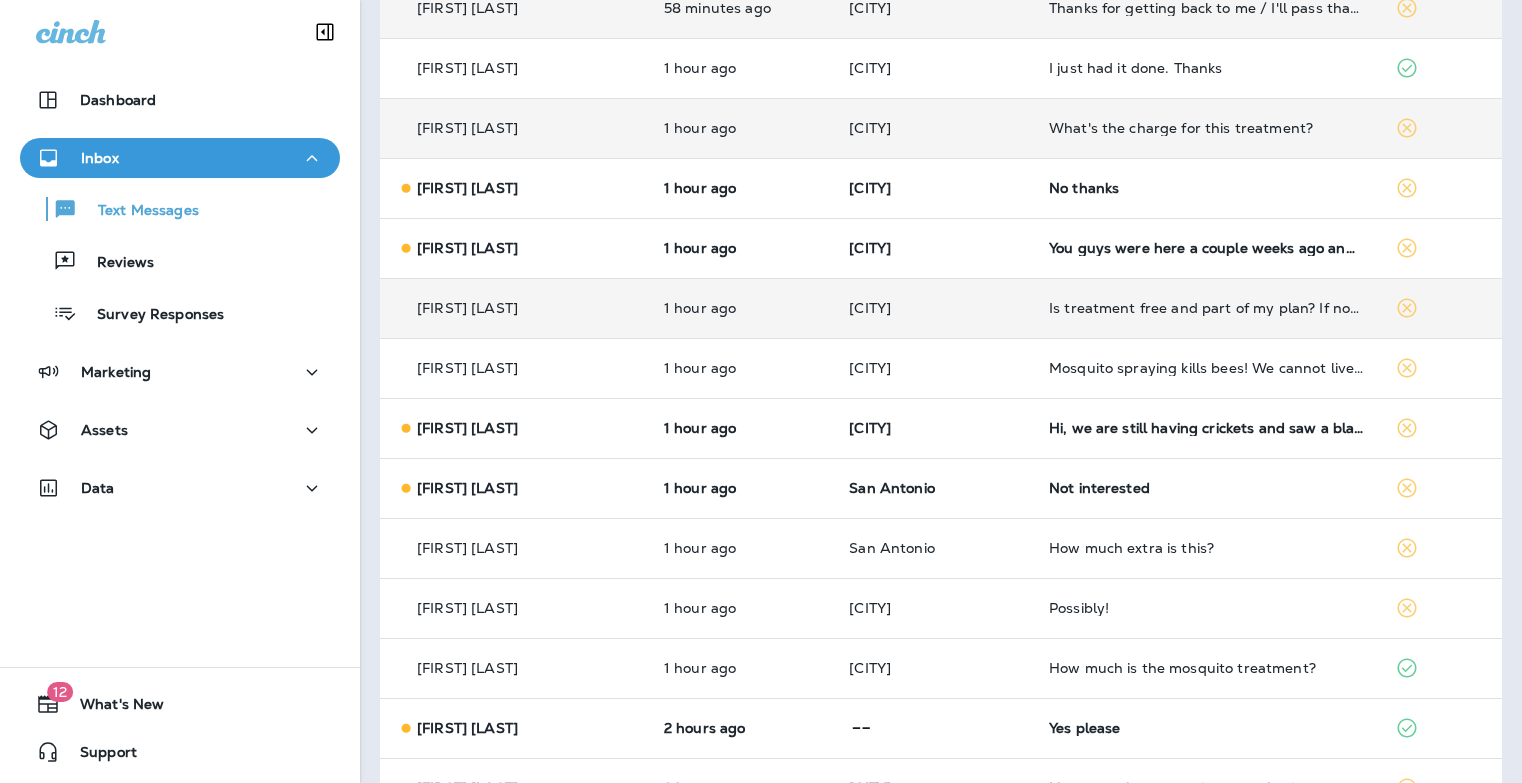 click on "Possibly!" at bounding box center [1206, 608] 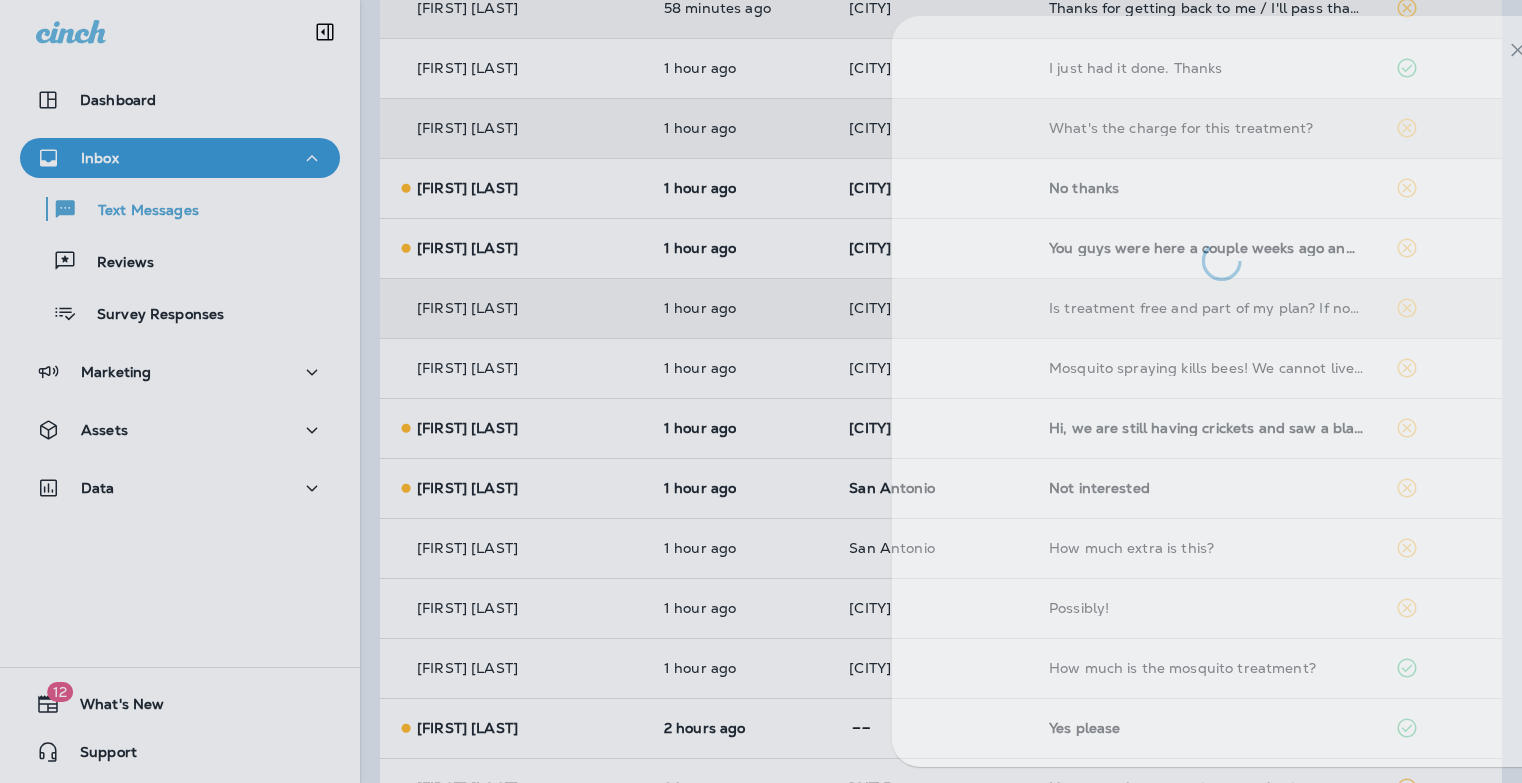click at bounding box center [1222, 391] 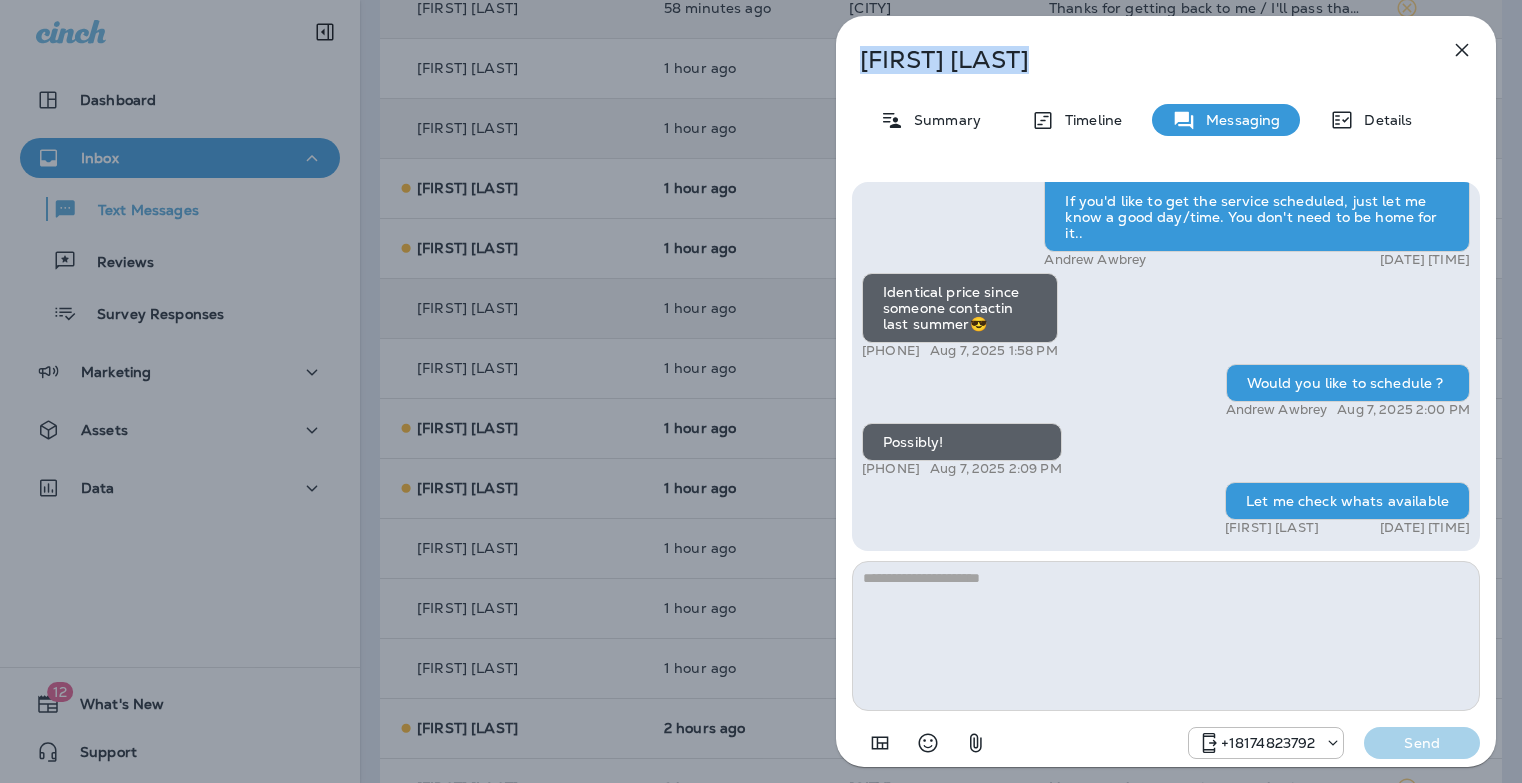 drag, startPoint x: 1012, startPoint y: 64, endPoint x: 858, endPoint y: 69, distance: 154.08115 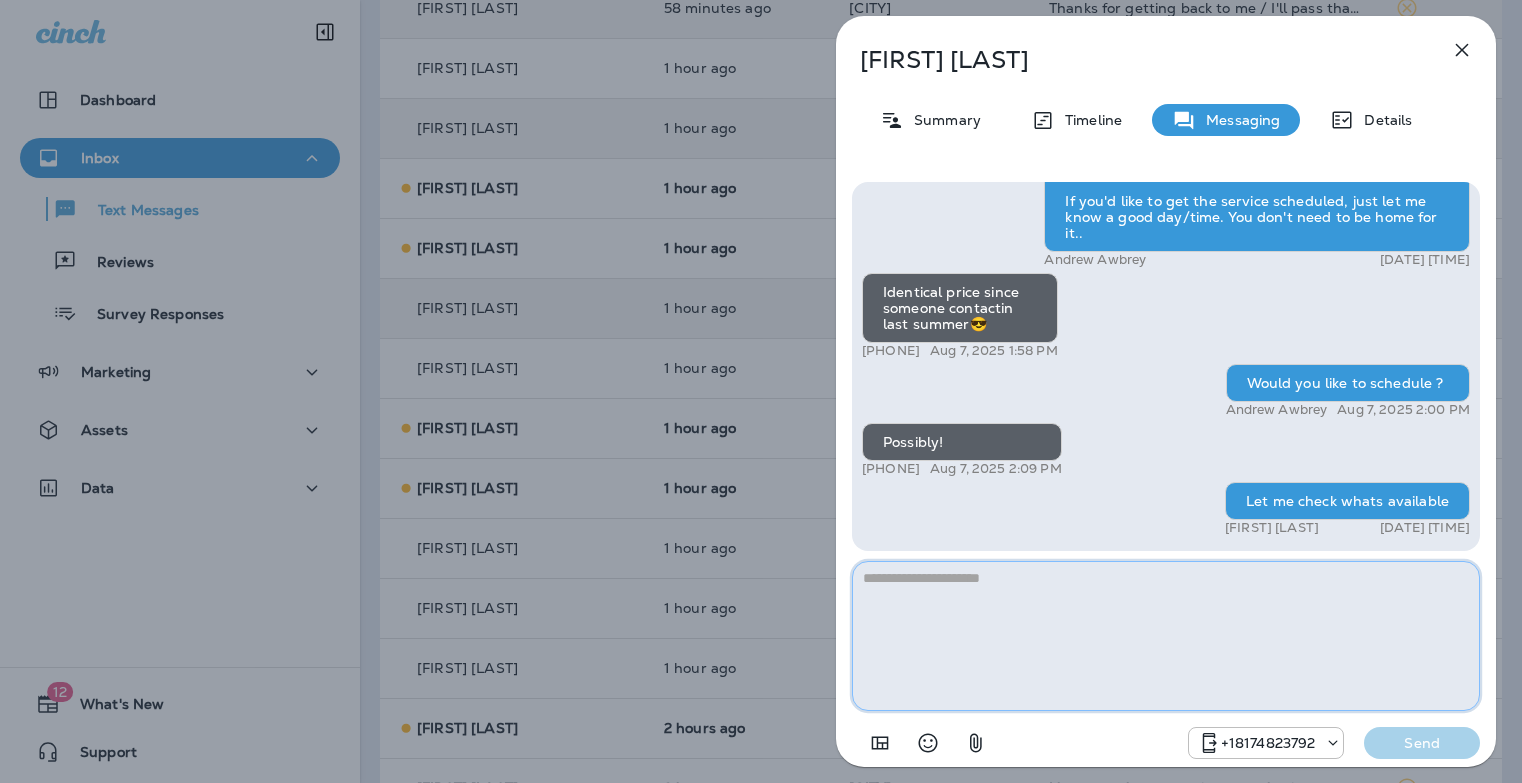 click at bounding box center (1166, 636) 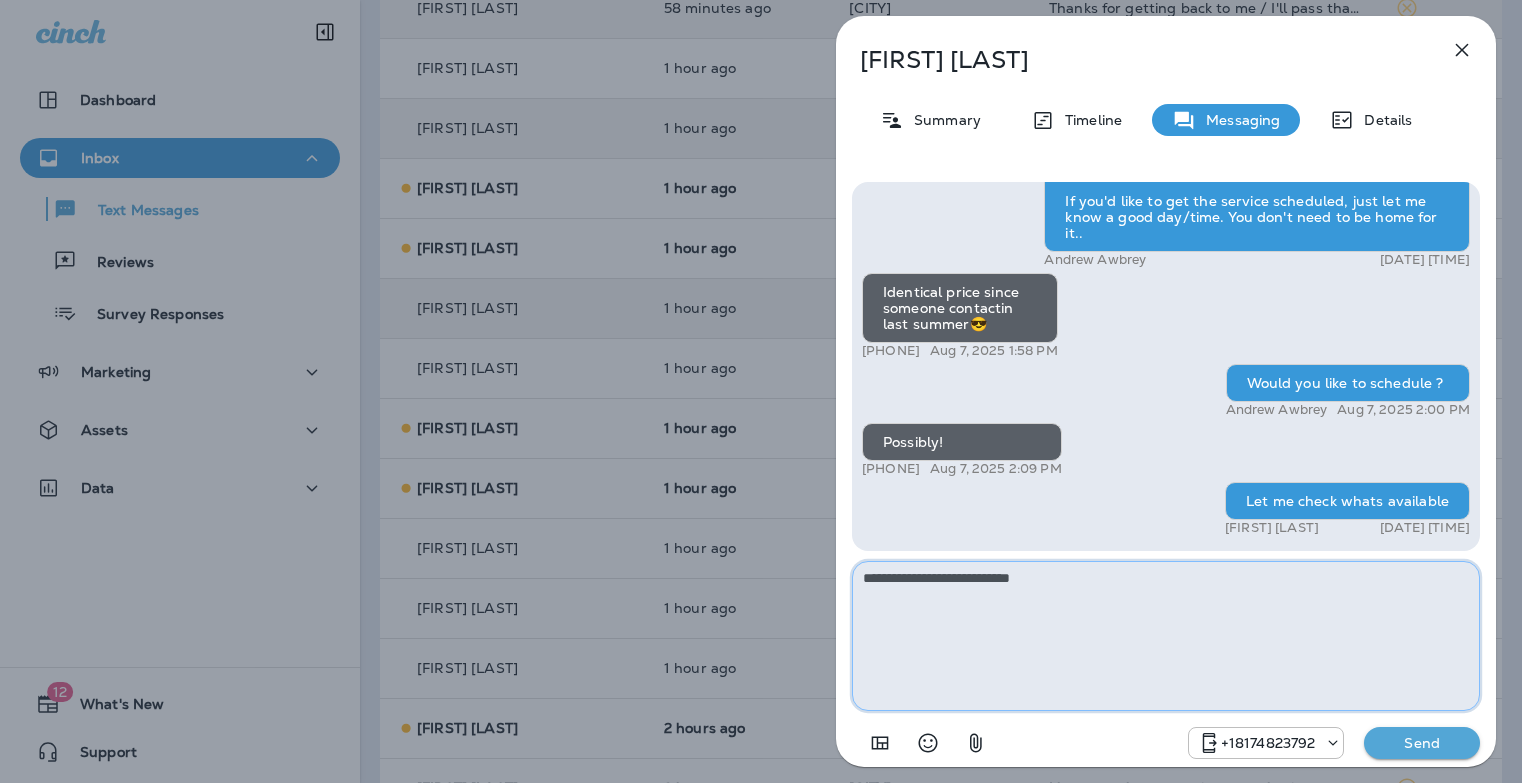 type on "**********" 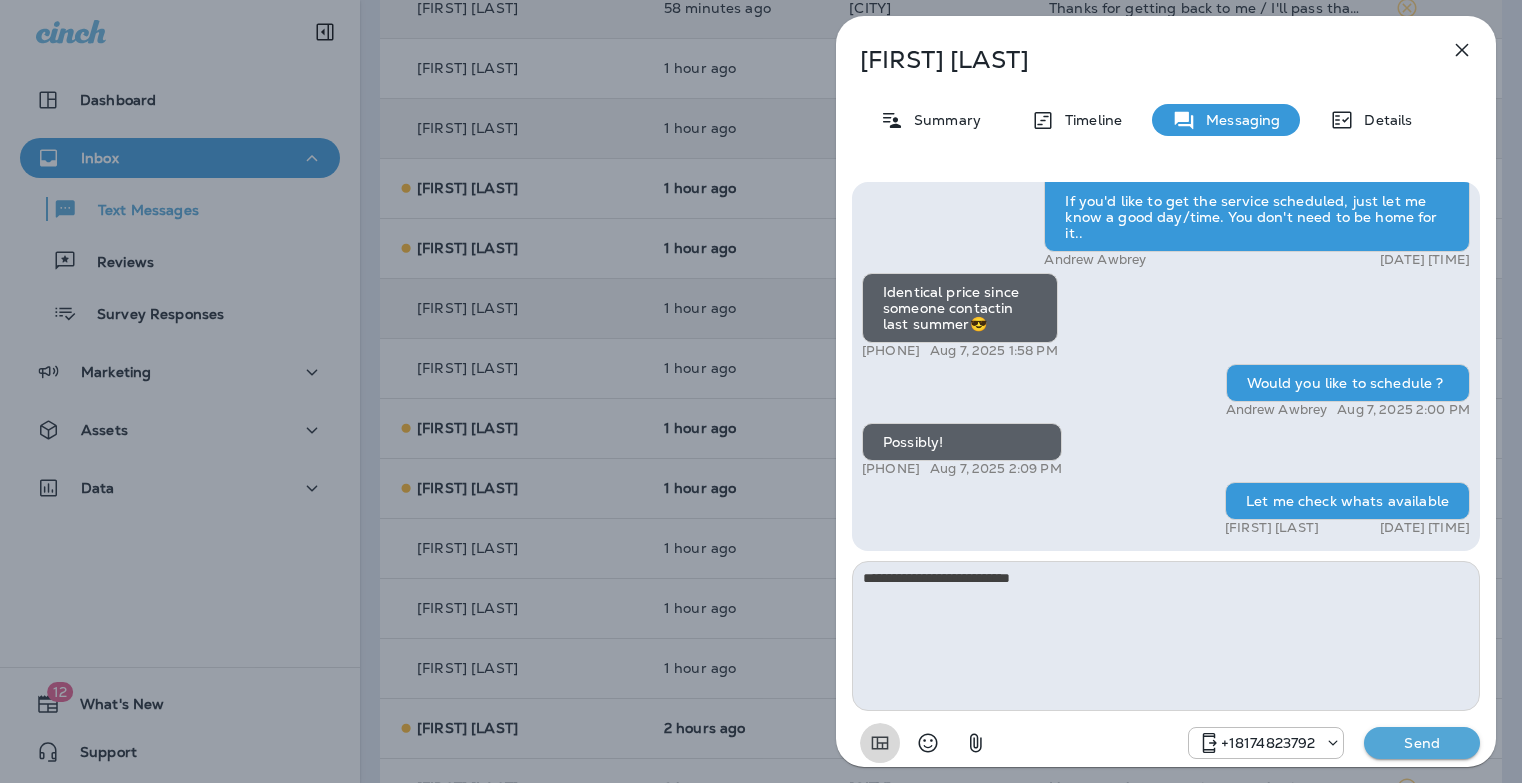 type 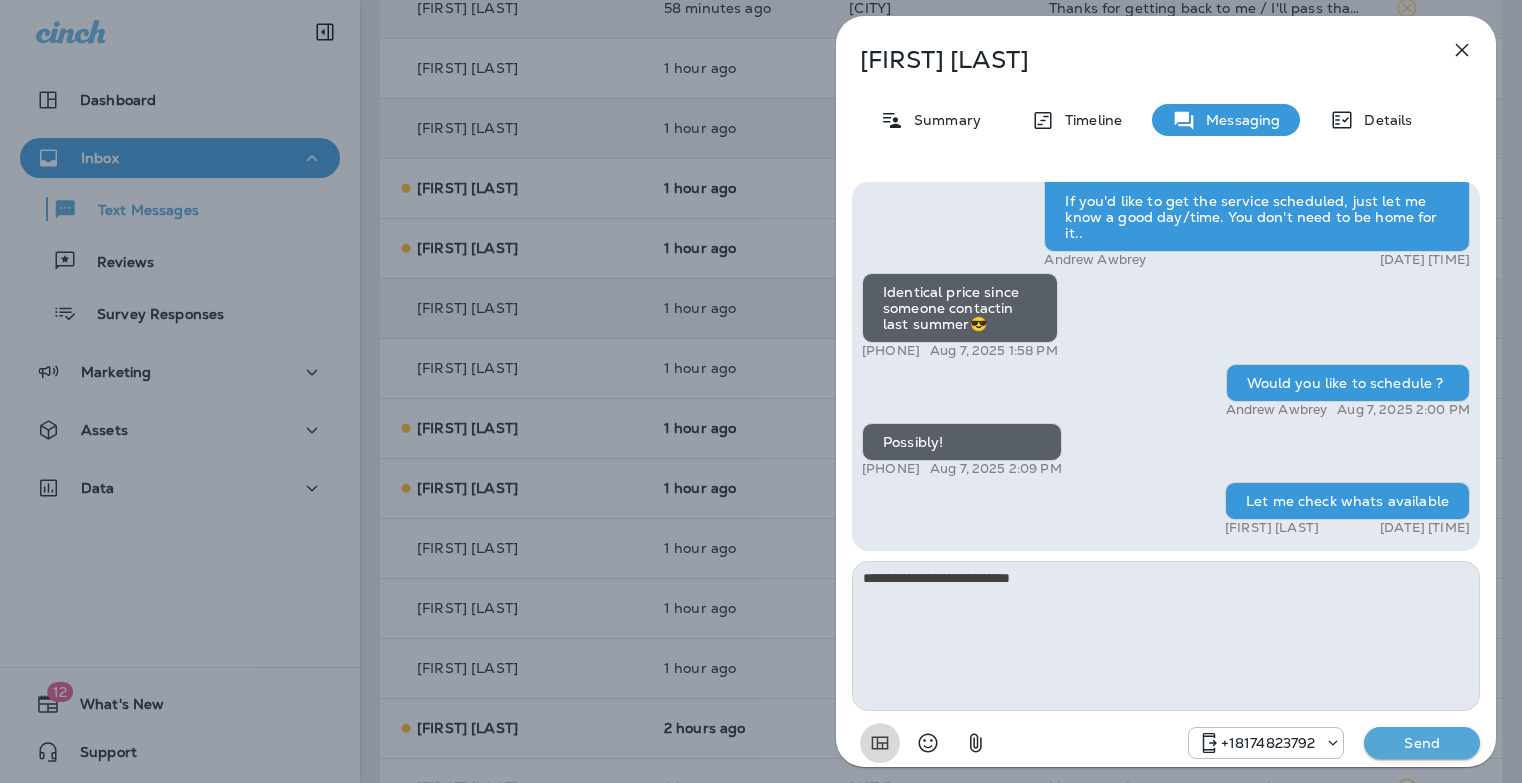 type 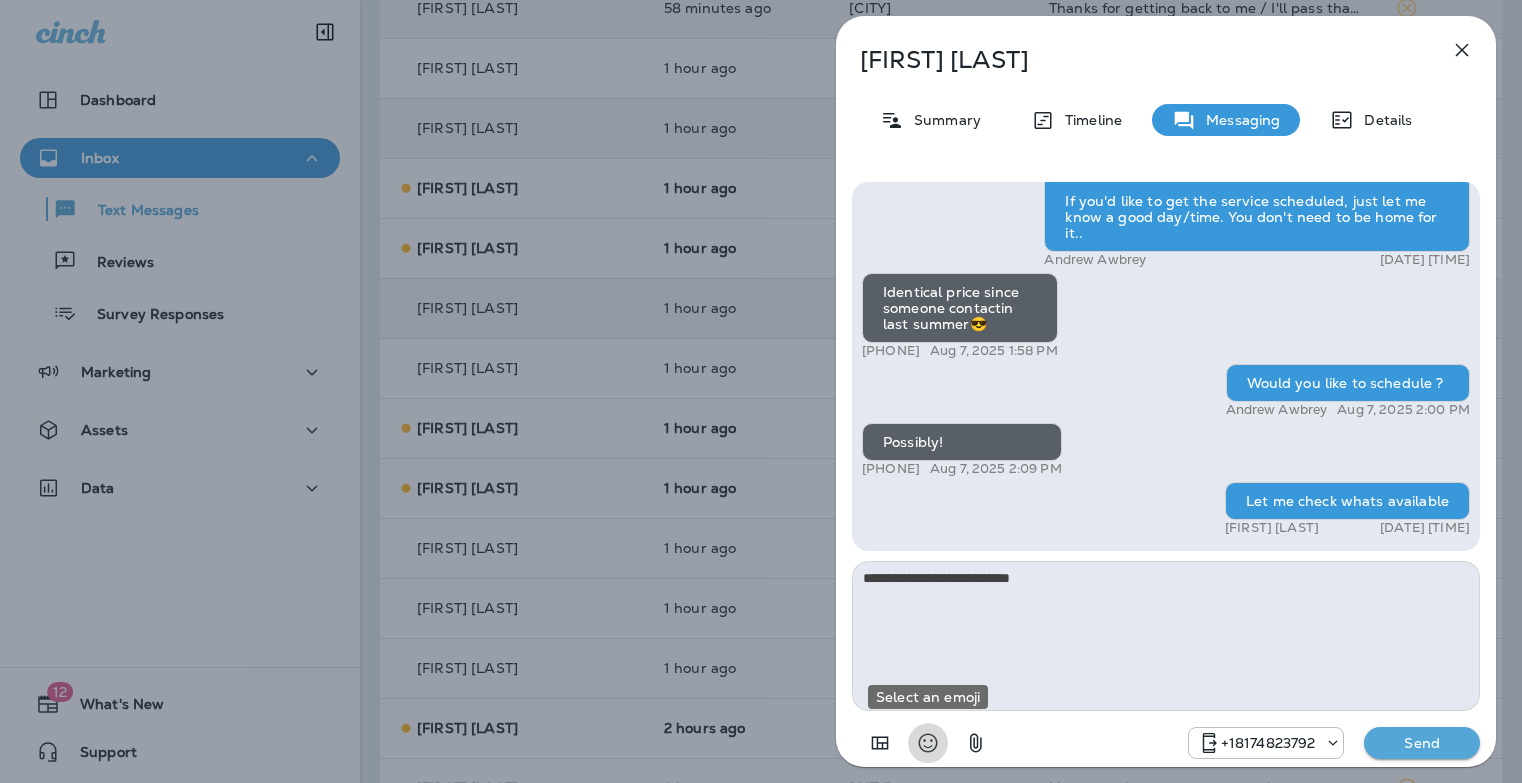 type 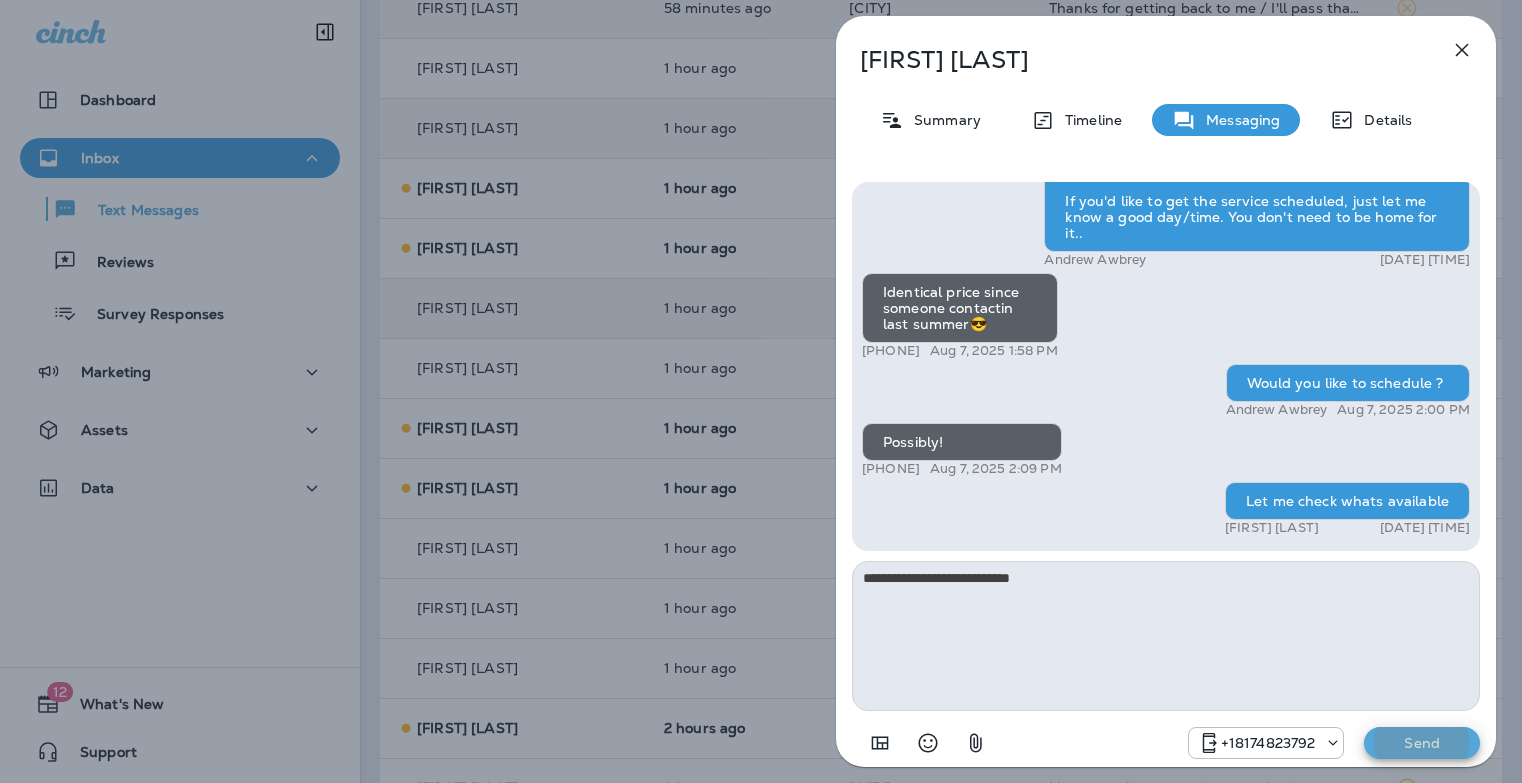 type 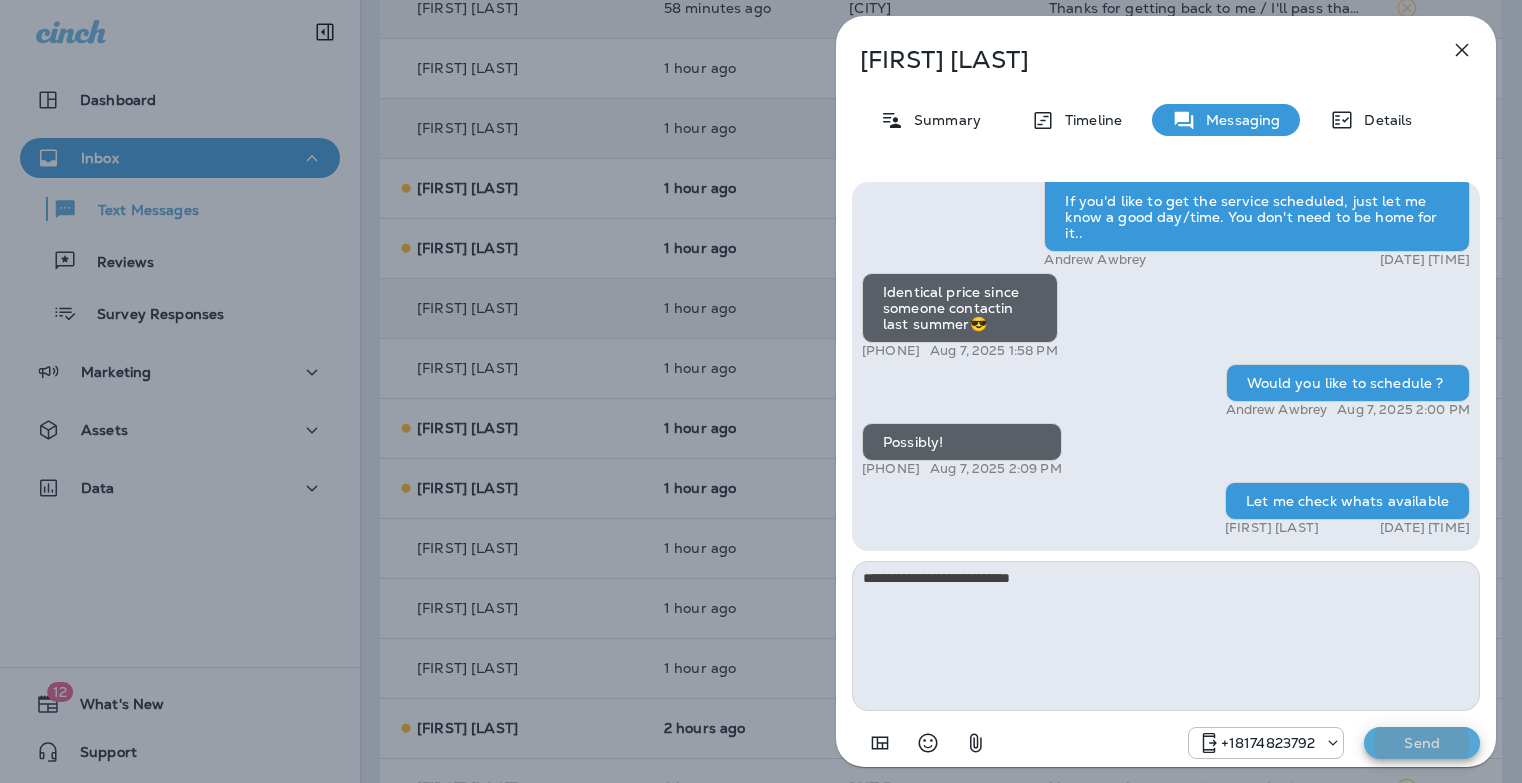 click on "Send" at bounding box center (1422, 743) 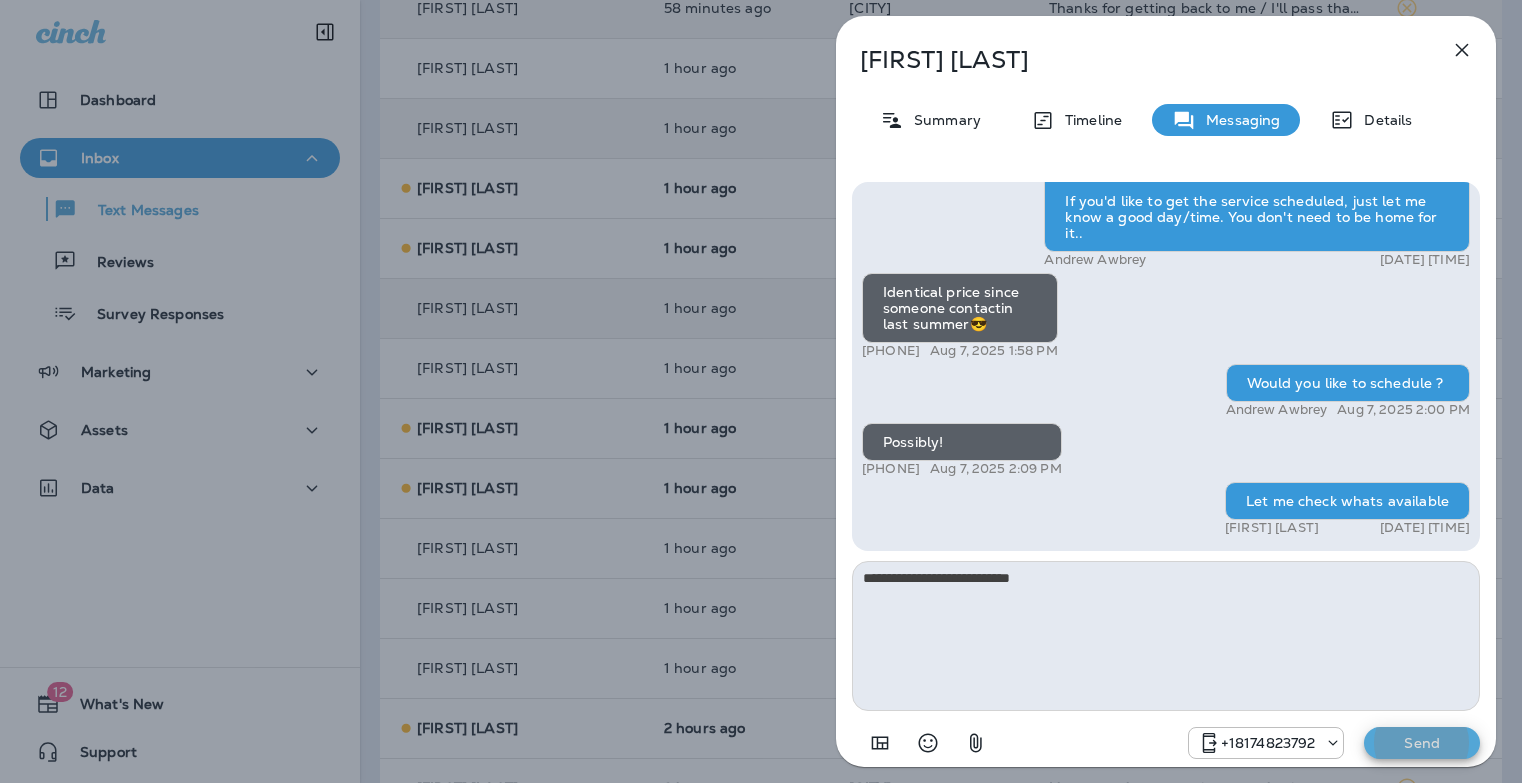 type 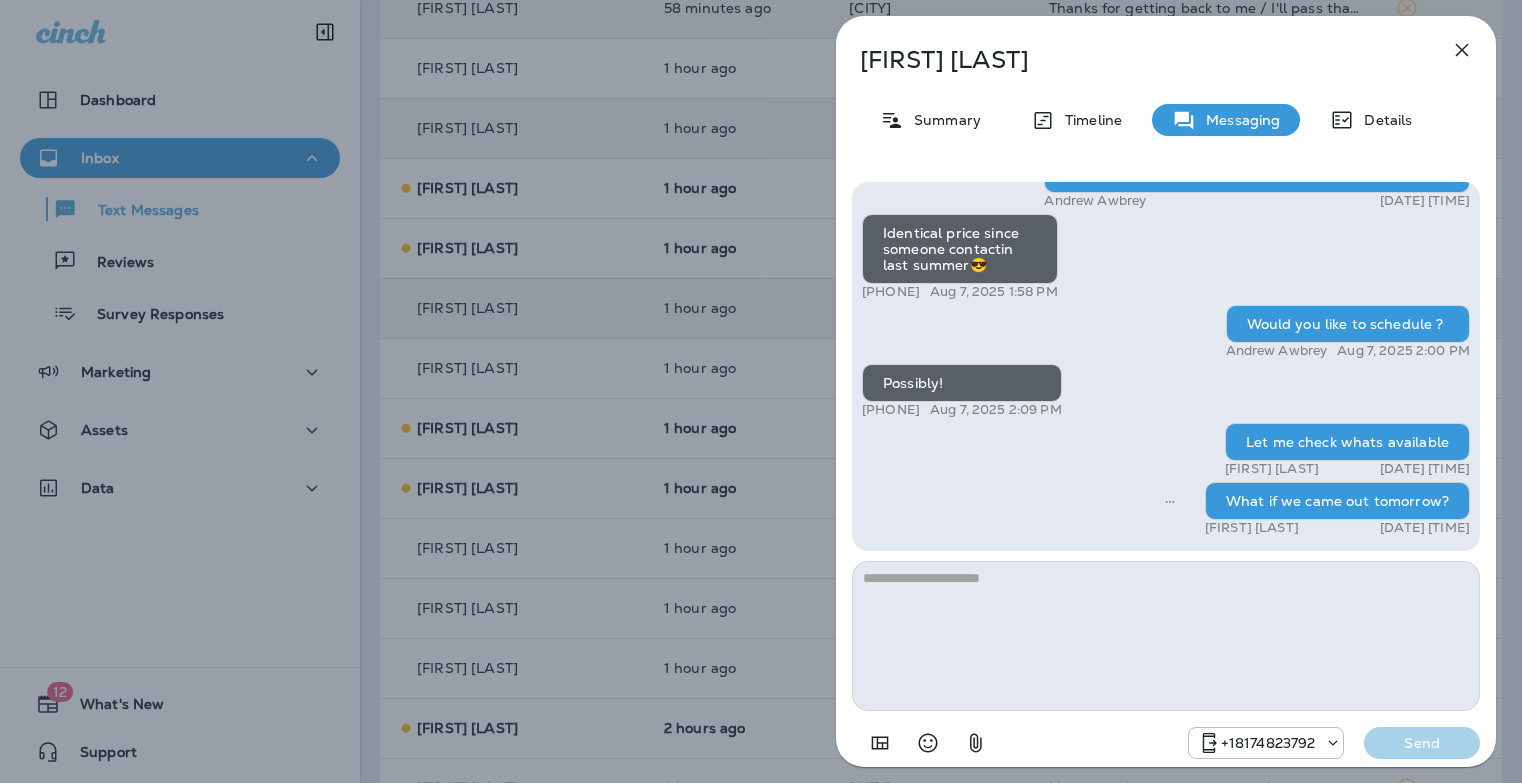 click on "[FIRST]   [LAST] Summary   Timeline   Messaging   Details   Hi [FIRST] , this is Steven with Moxie Pest Control. We know Summer brings out the mosquitoes—and with the Summer season here, I’d love to get you on our schedule to come help take care of that. Just reply here or give us a call at [PHONE] if you're interested, and we'll let you know the details!
Reply STOP to optout [PHONE] [DATE] [TIME] Interestin! Price? [PHONE] [DATE] [TIME] [FIRST] [LAST] [DATE] [TIME] Identical price since
someone contactin
last summer😎 [PHONE] [DATE] [TIME] Would you like to schedule ? [FIRST] [LAST] [DATE] [TIME] Possibly! [PHONE] [DATE] [TIME] Let me check whats available [FIRST] [LAST] [DATE] [TIME]   What if we came out tomorrow? [FIRST] [LAST] [DATE] [TIME] [PHONE] Send" at bounding box center (761, 391) 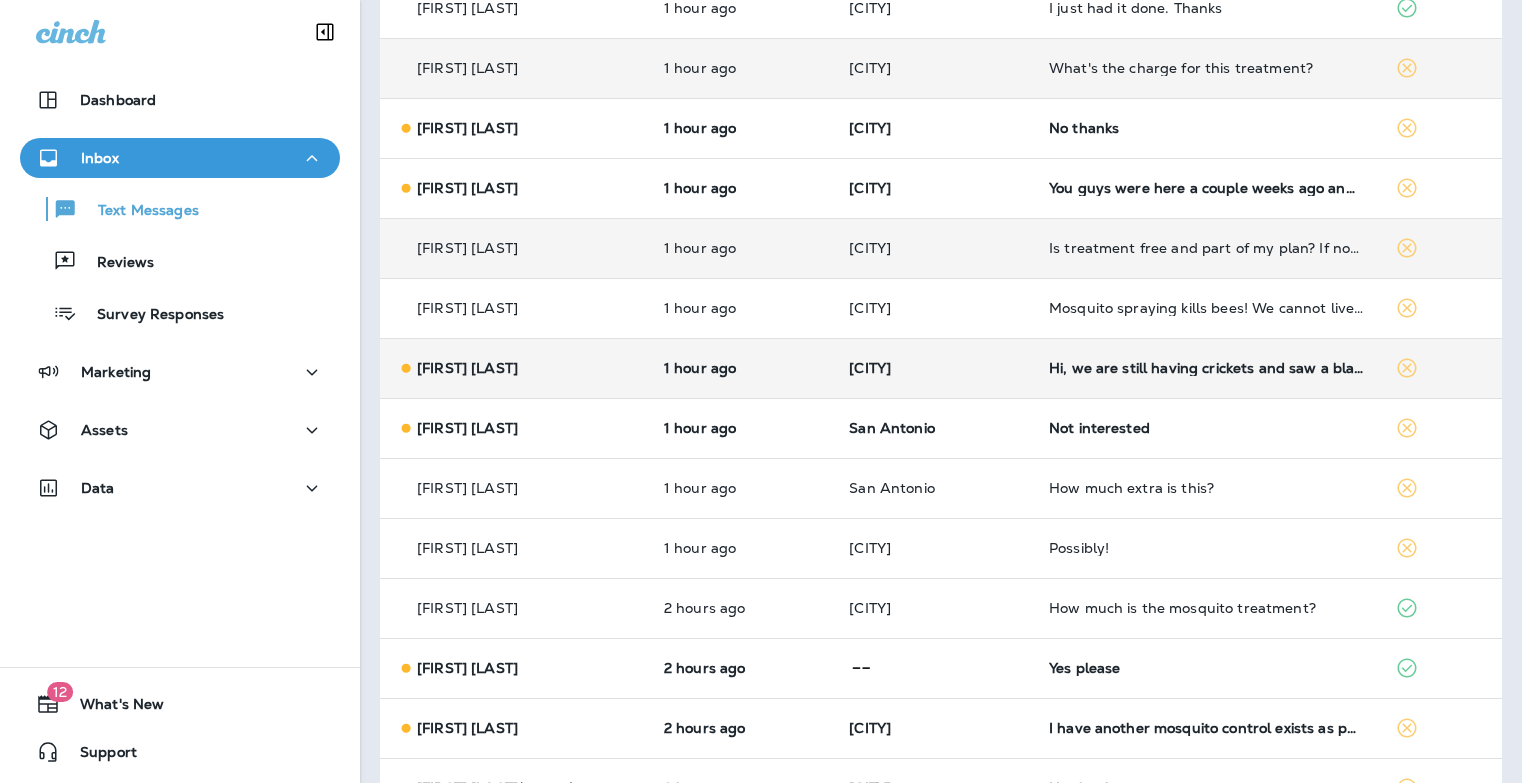 scroll, scrollTop: 496, scrollLeft: 0, axis: vertical 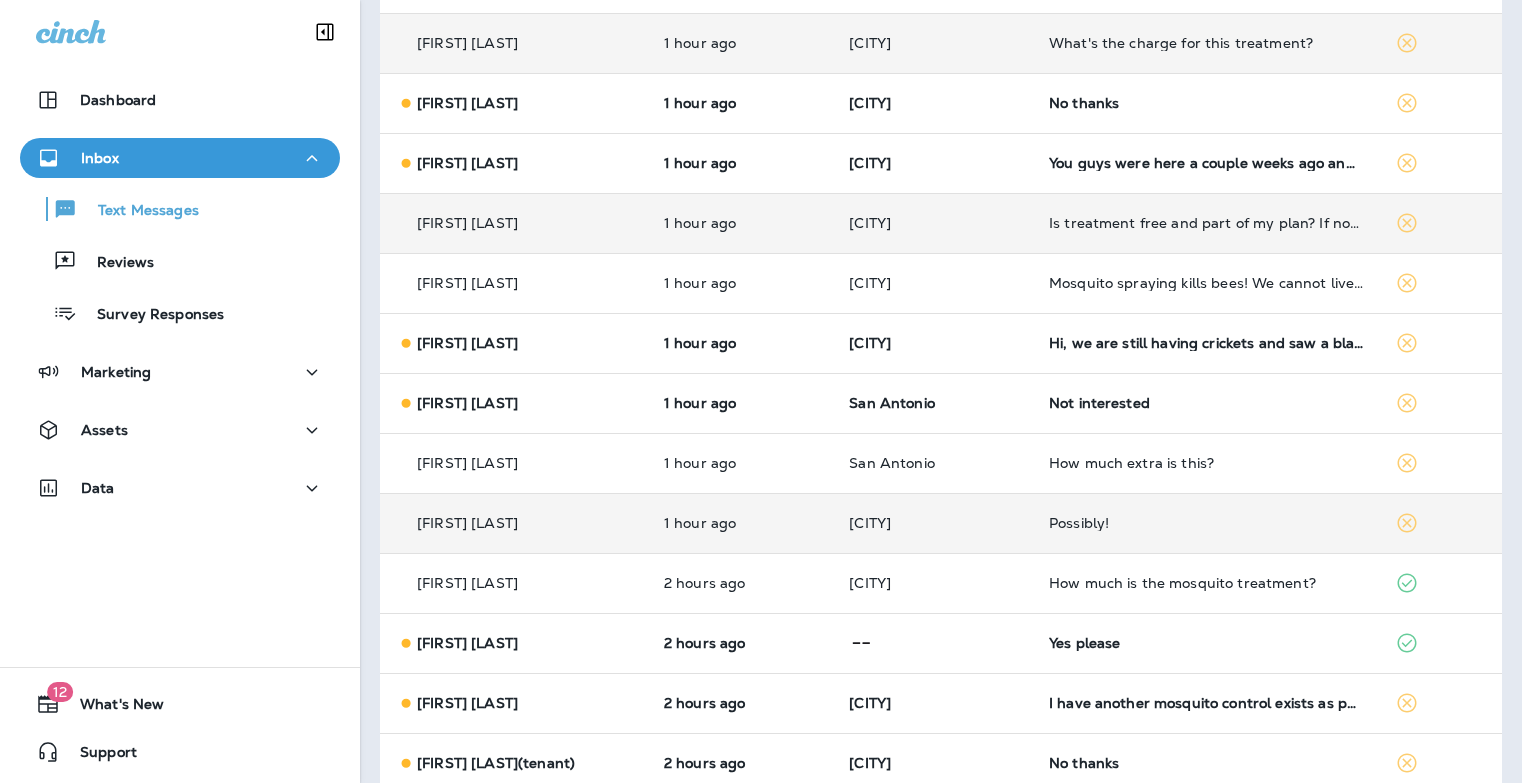 click on "Possibly!" at bounding box center (1206, 523) 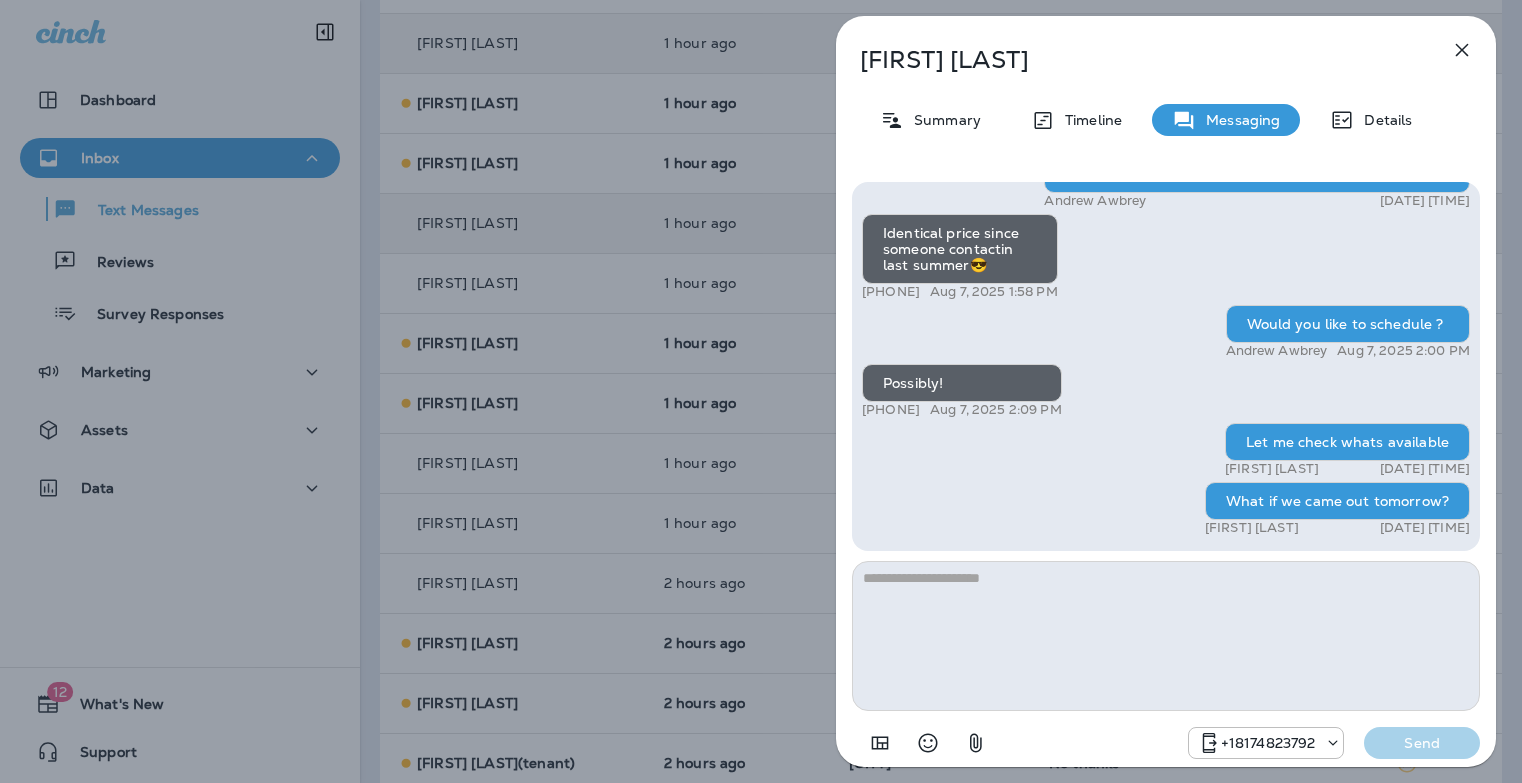 click on "[FIRST] [LAST] Summary   Timeline   Messaging   Details   Hi [FIRST] , this is Steven with Moxie Pest Control. We know Summer brings out the mosquitoes—and with the Summer season here, I’d love to get you on our schedule to come help take care of that. Just reply here or give us a call at [PHONE] if you're interested, and we'll let you know the details!
Reply STOP to optout [PHONE] [DATE] [TIME] Interestin! Price? [PHONE] [DATE] [TIME] [FIRST] [LAST] [DATE] [TIME] Identical price since
someone contactin
last summer😎 [PHONE] [DATE] [TIME] Would you like to schedule ? [FIRST] [LAST] [DATE] [TIME] Possibly! [PHONE] [DATE] [TIME] Let me check whats available [FIRST] [LAST] [DATE] [TIME] What if we came out tomorrow? [FIRST] [LAST] [DATE] [TIME] [PHONE] Send" at bounding box center [761, 391] 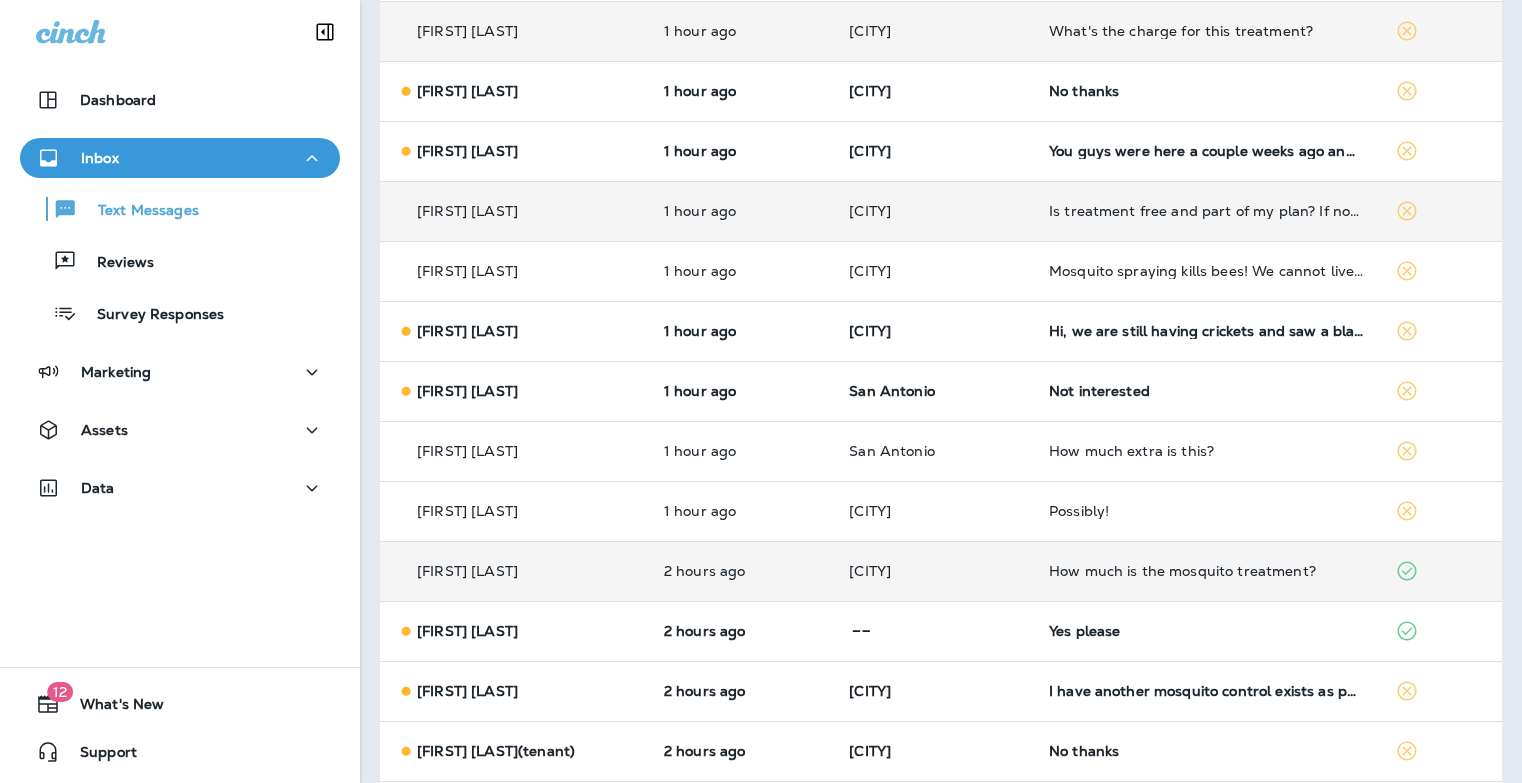 scroll, scrollTop: 523, scrollLeft: 0, axis: vertical 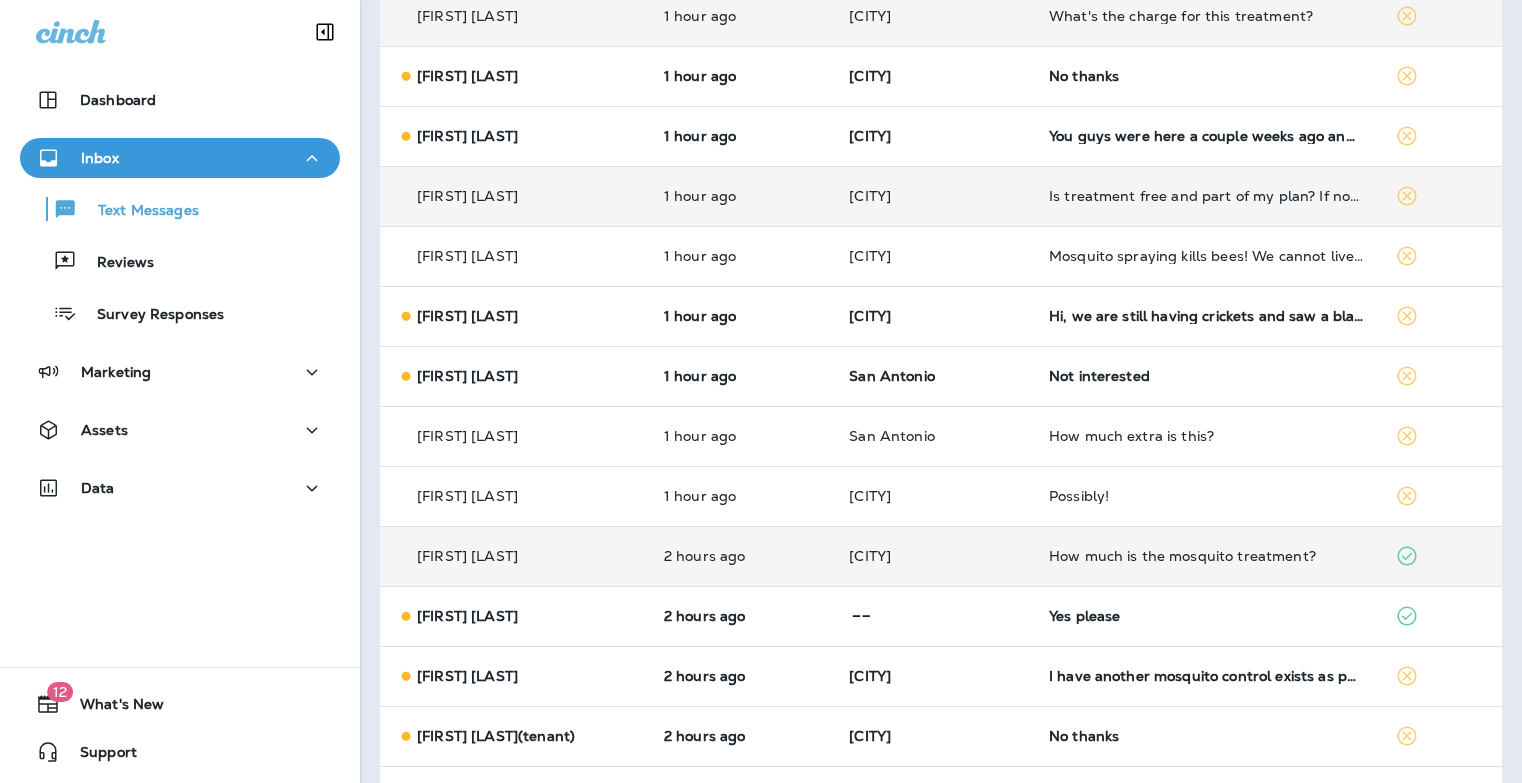 click on "How much is the mosquito treatment?" at bounding box center (1206, 556) 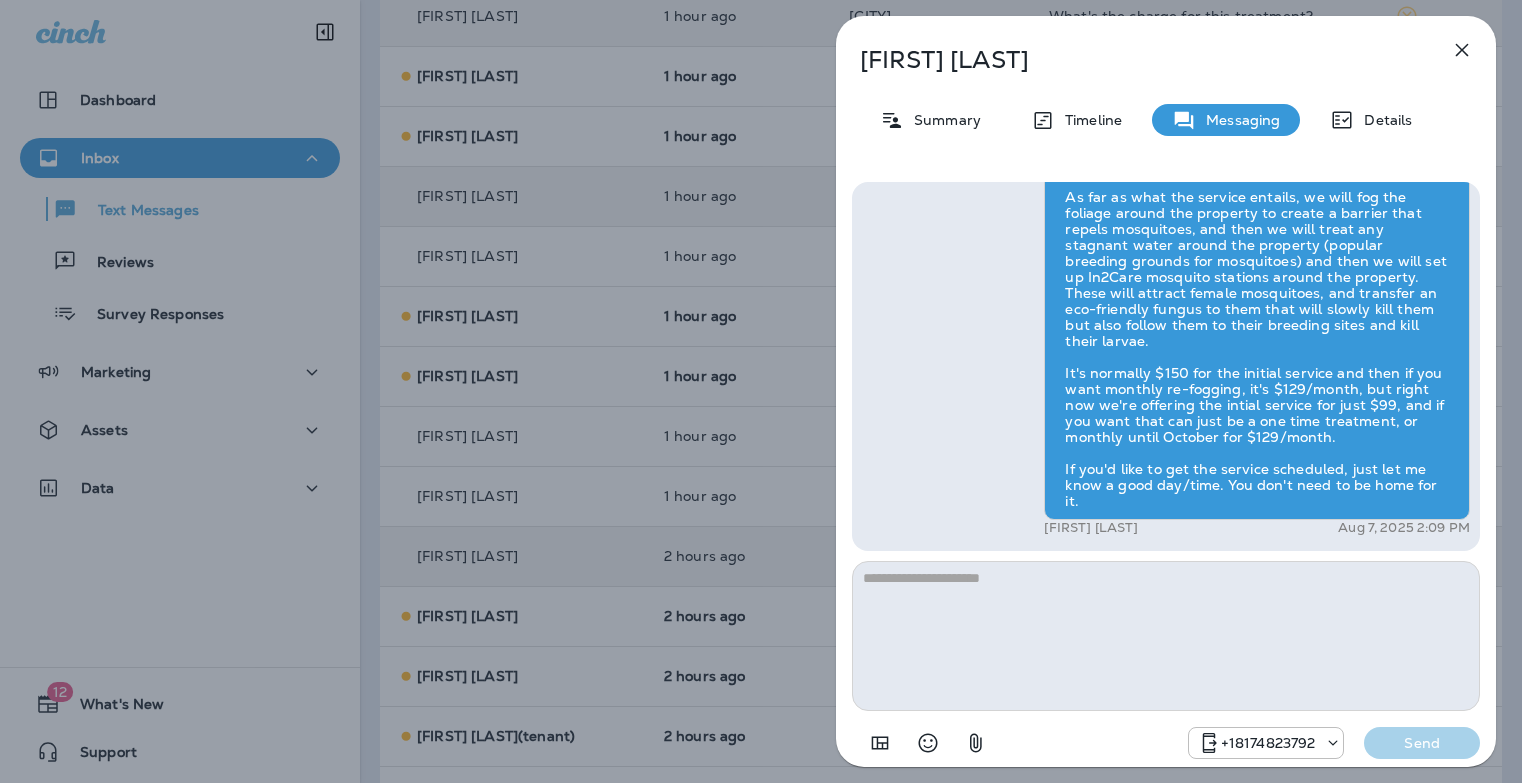 click on "[FIRST]   [LAST] Summary   Timeline   Messaging   Details   Hi [FIRST] , this is Steven with Moxie Pest Control. We know Summer brings out the mosquitoes—and with the Summer season here, I’d love to get you on our schedule to come help take care of that. Just reply here or give us a call at [PHONE] if you're interested, and we'll let you know the details!
Reply STOP to optout [PHONE] Aug 7, 2025 2:06 PM How much is the mosquito treatment? [PHONE] Aug 7, 2025 2:07 PM [FIRST] [LAST] Aug 7, 2025 2:09 PM [PHONE] Send" at bounding box center [761, 391] 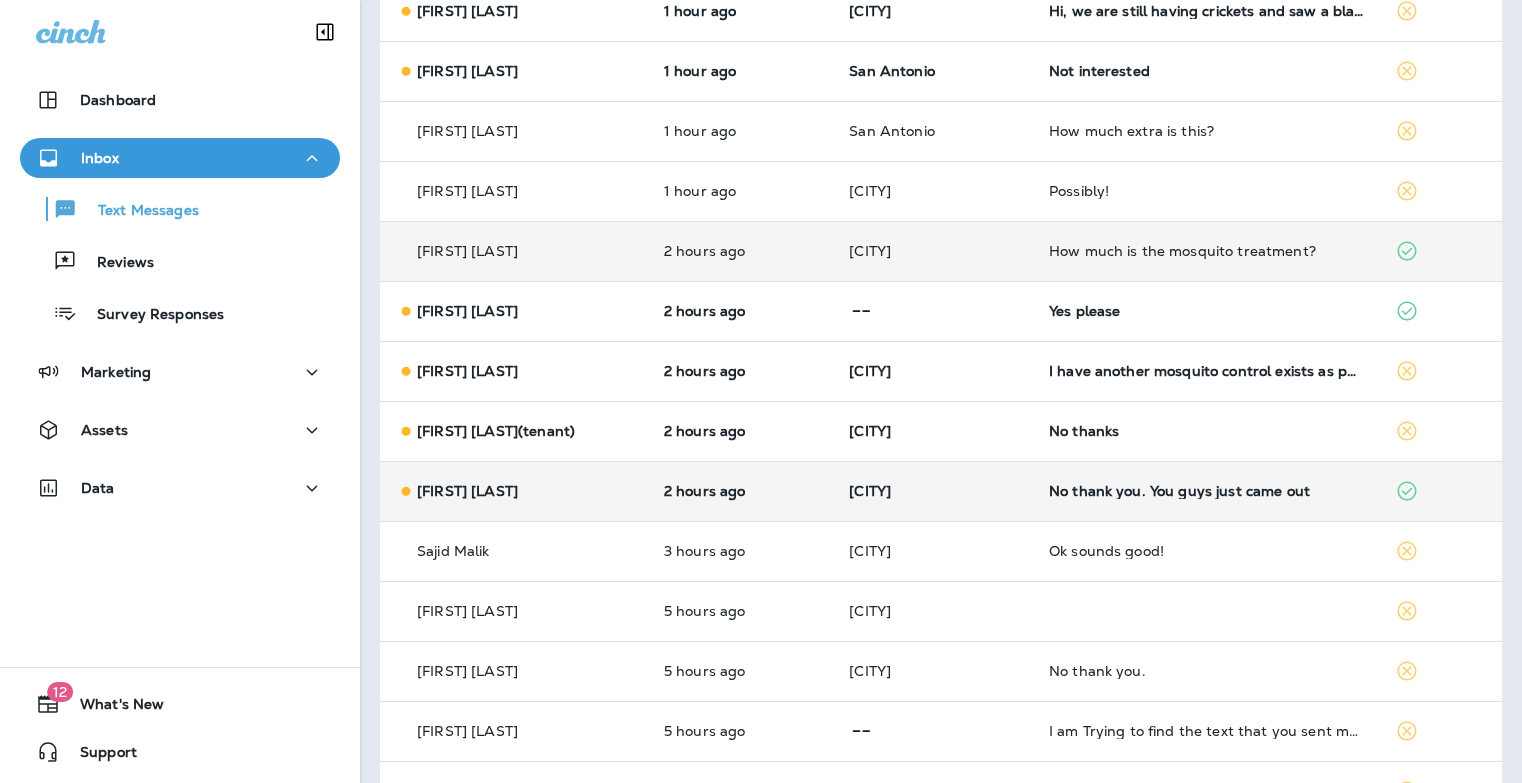 scroll, scrollTop: 831, scrollLeft: 0, axis: vertical 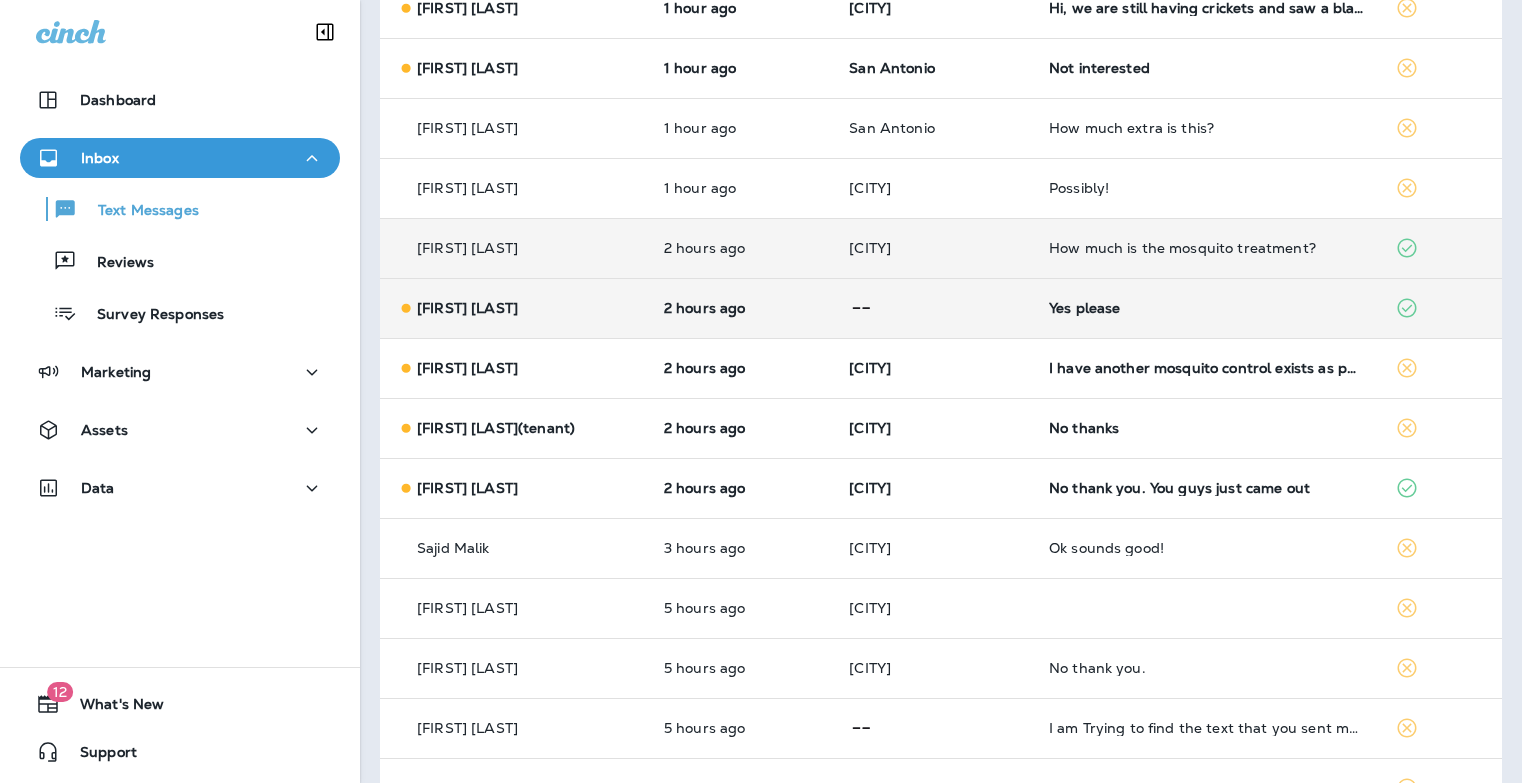 click on "Yes please" at bounding box center [1206, 308] 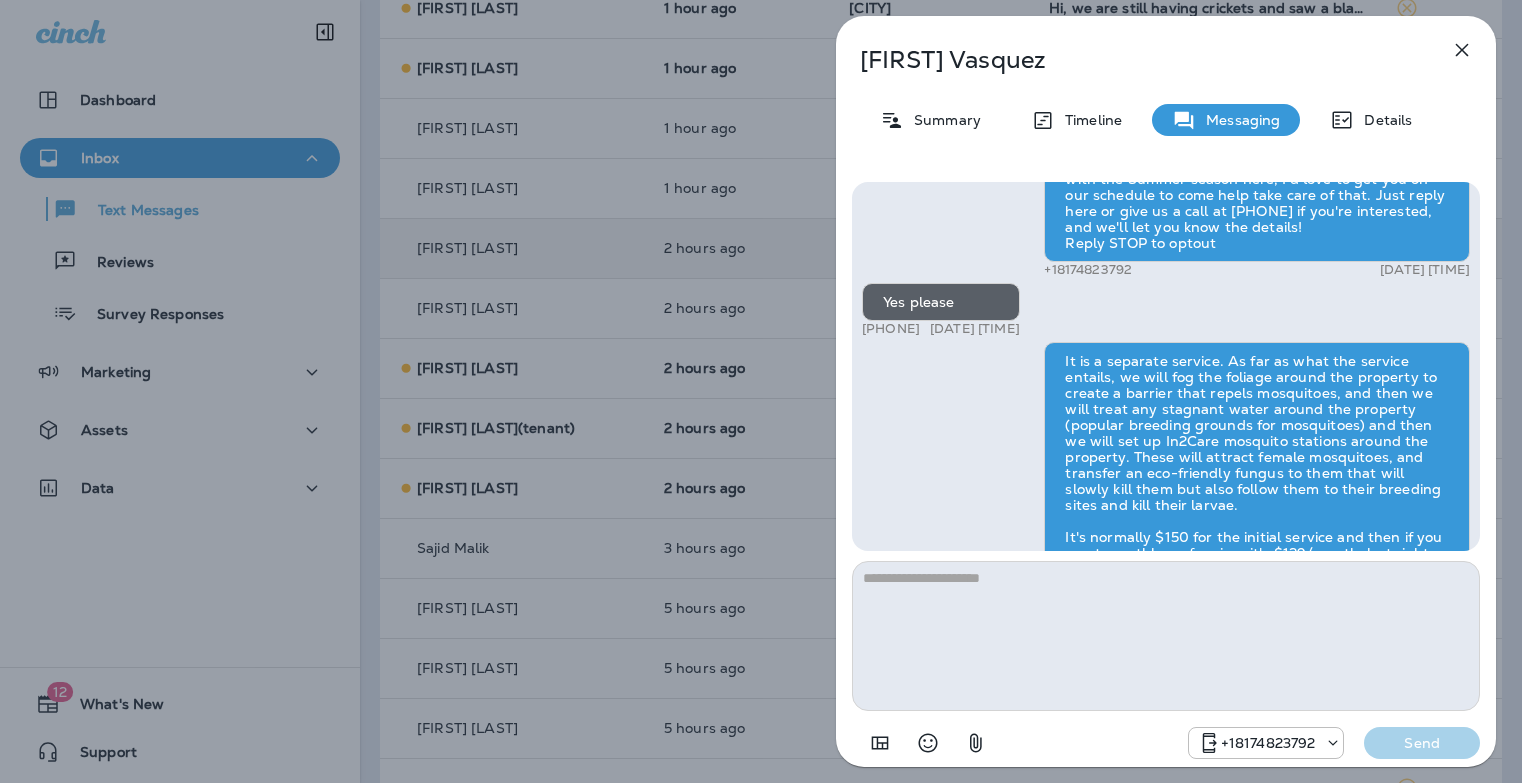 scroll, scrollTop: 0, scrollLeft: 0, axis: both 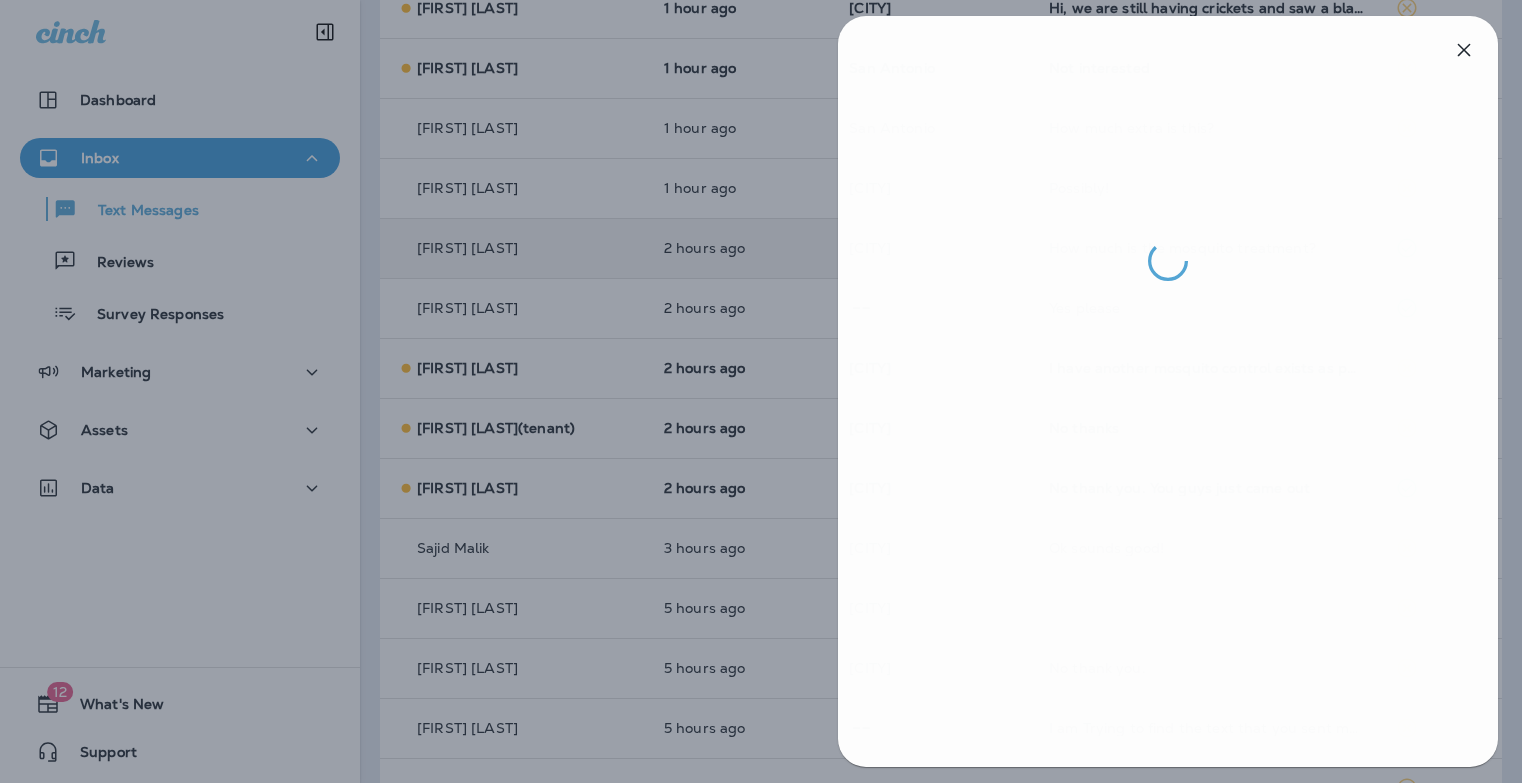 click at bounding box center [763, 391] 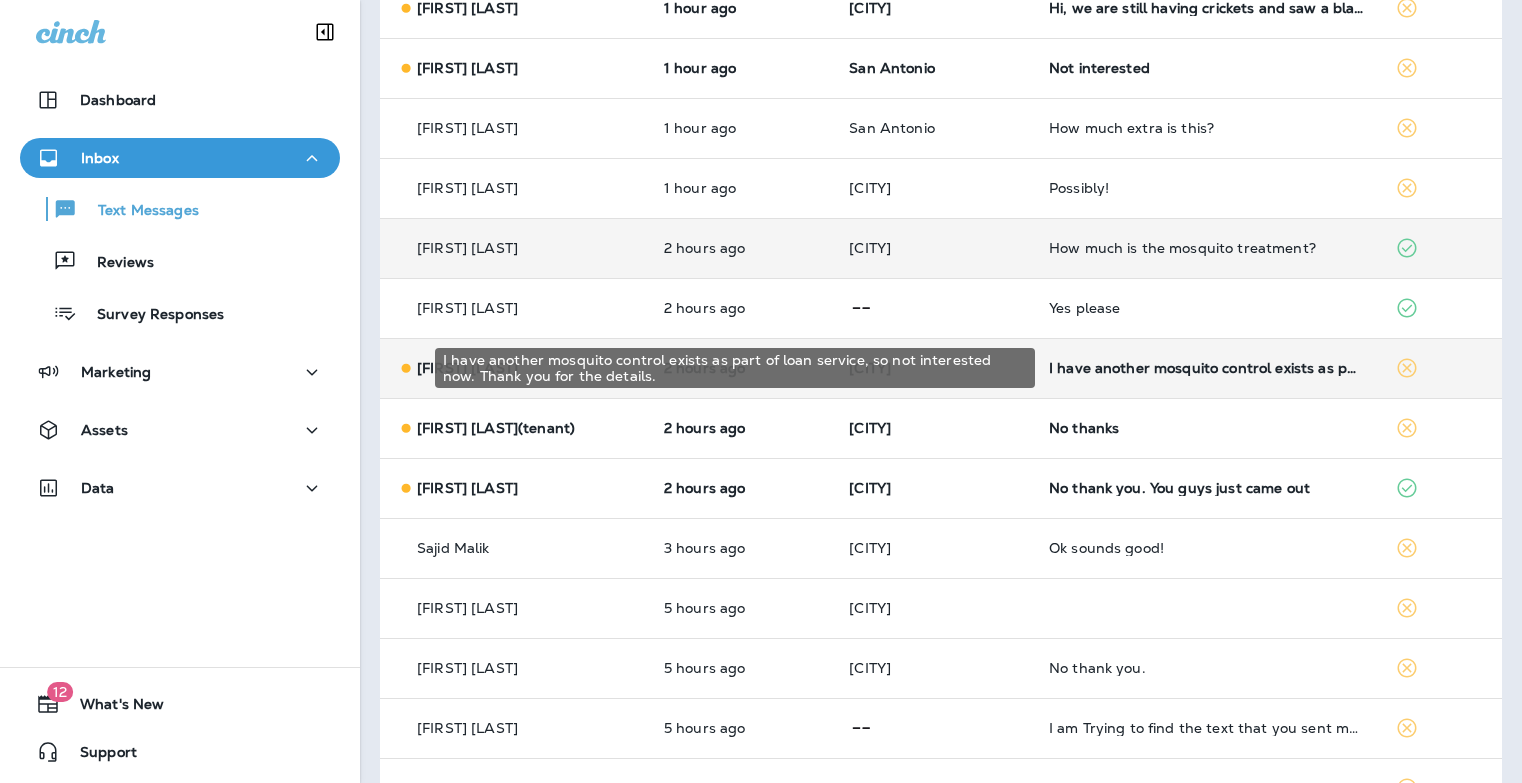 click on "I have another mosquito control exists as part of loan service, so not interested now. Thank you for the details." at bounding box center [1206, 368] 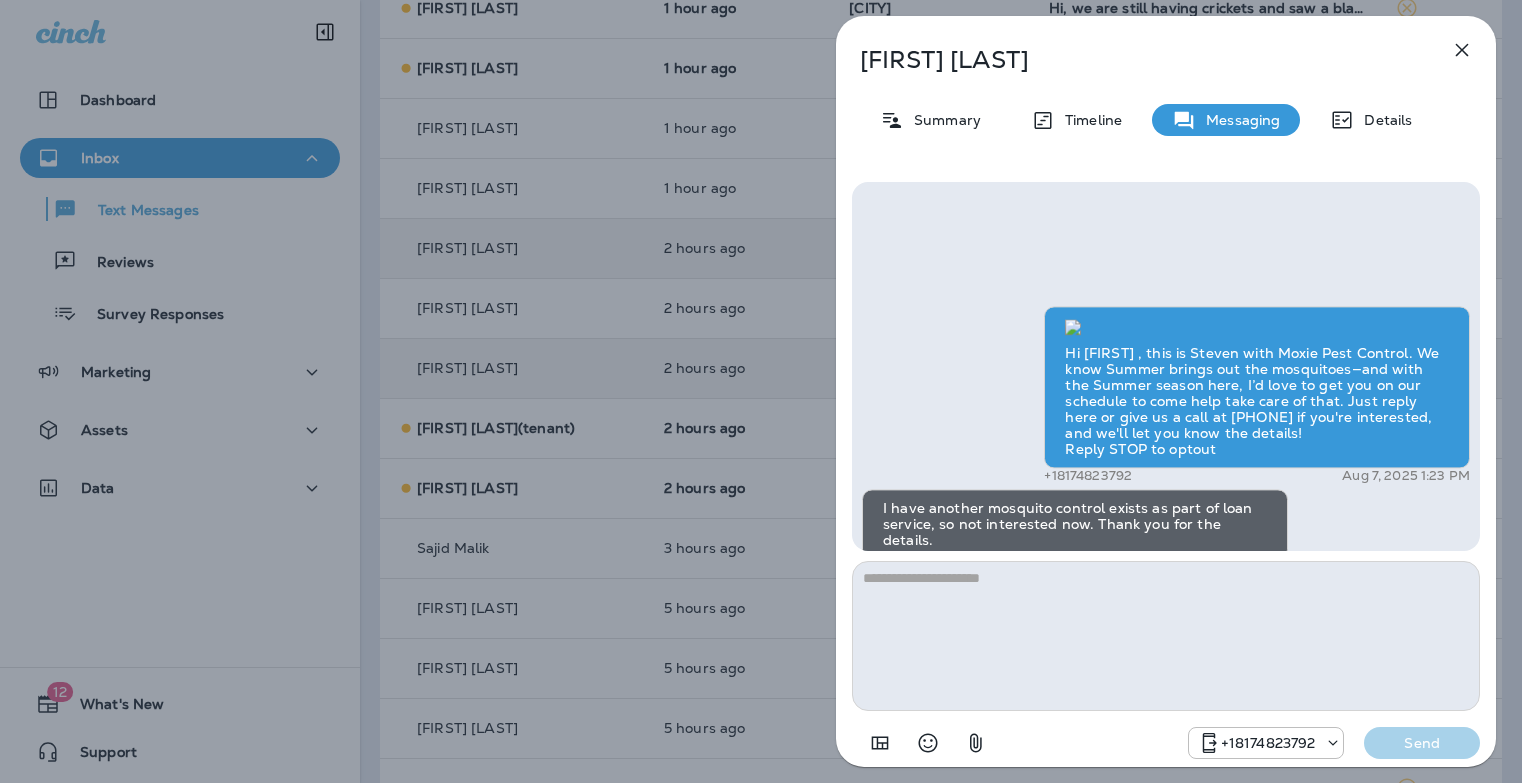 click on "[FIRST]   [LAST] Summary   Timeline   Messaging   Details   Hi [FIRST] , this is Steven with Moxie Pest Control. We know Summer brings out the mosquitoes—and with the Summer season here, I’d love to get you on our schedule to come help take care of that. Just reply here or give us a call at [PHONE] if you're interested, and we'll let you know the details!
Reply STOP to optout [PHONE] [DATE] [TIME] I have another mosquito control exists as part of loan service, so not interested now. Thank you for the details. [PHONE] [DATE] [TIME] [PHONE] Send" at bounding box center (761, 391) 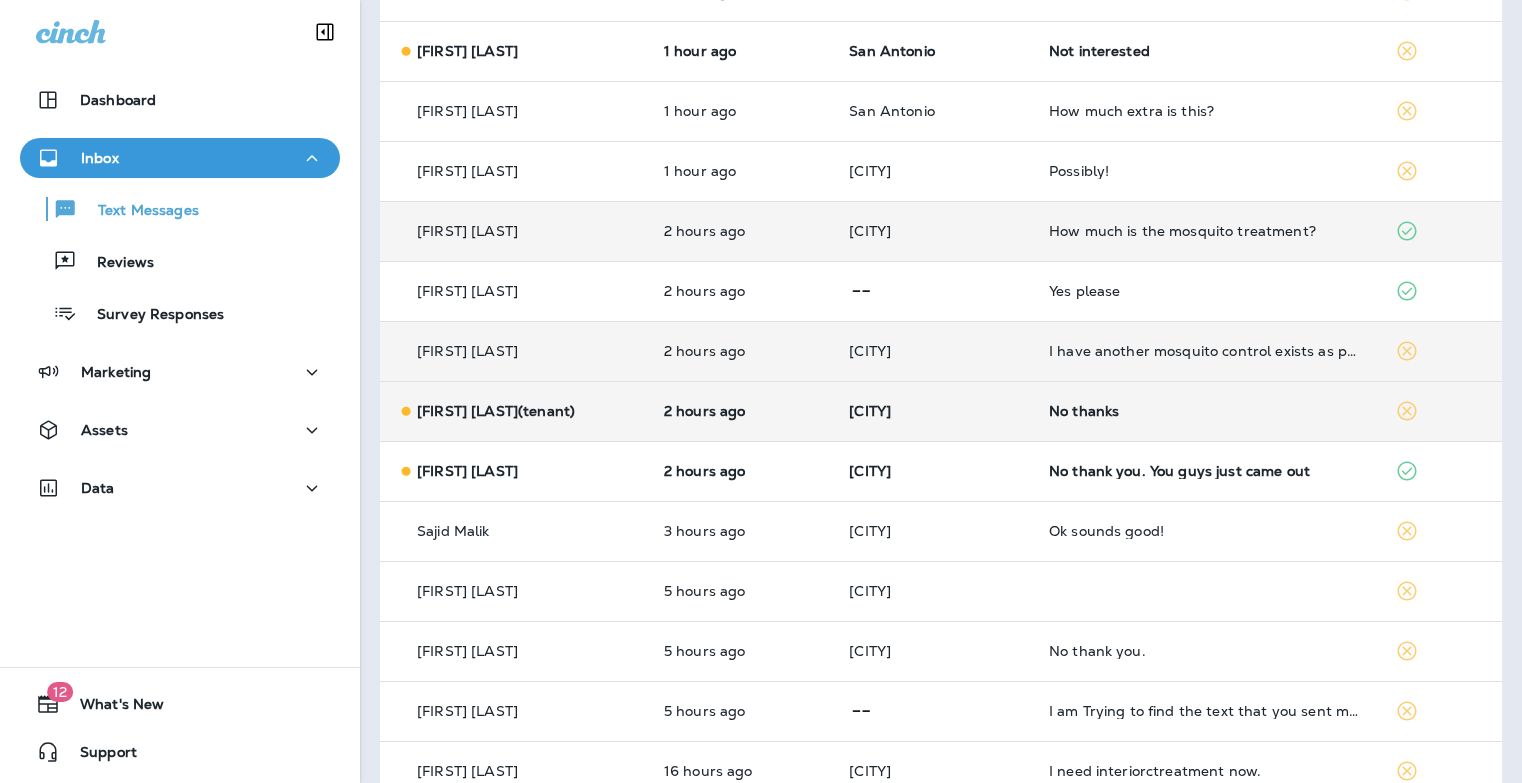 scroll, scrollTop: 947, scrollLeft: 0, axis: vertical 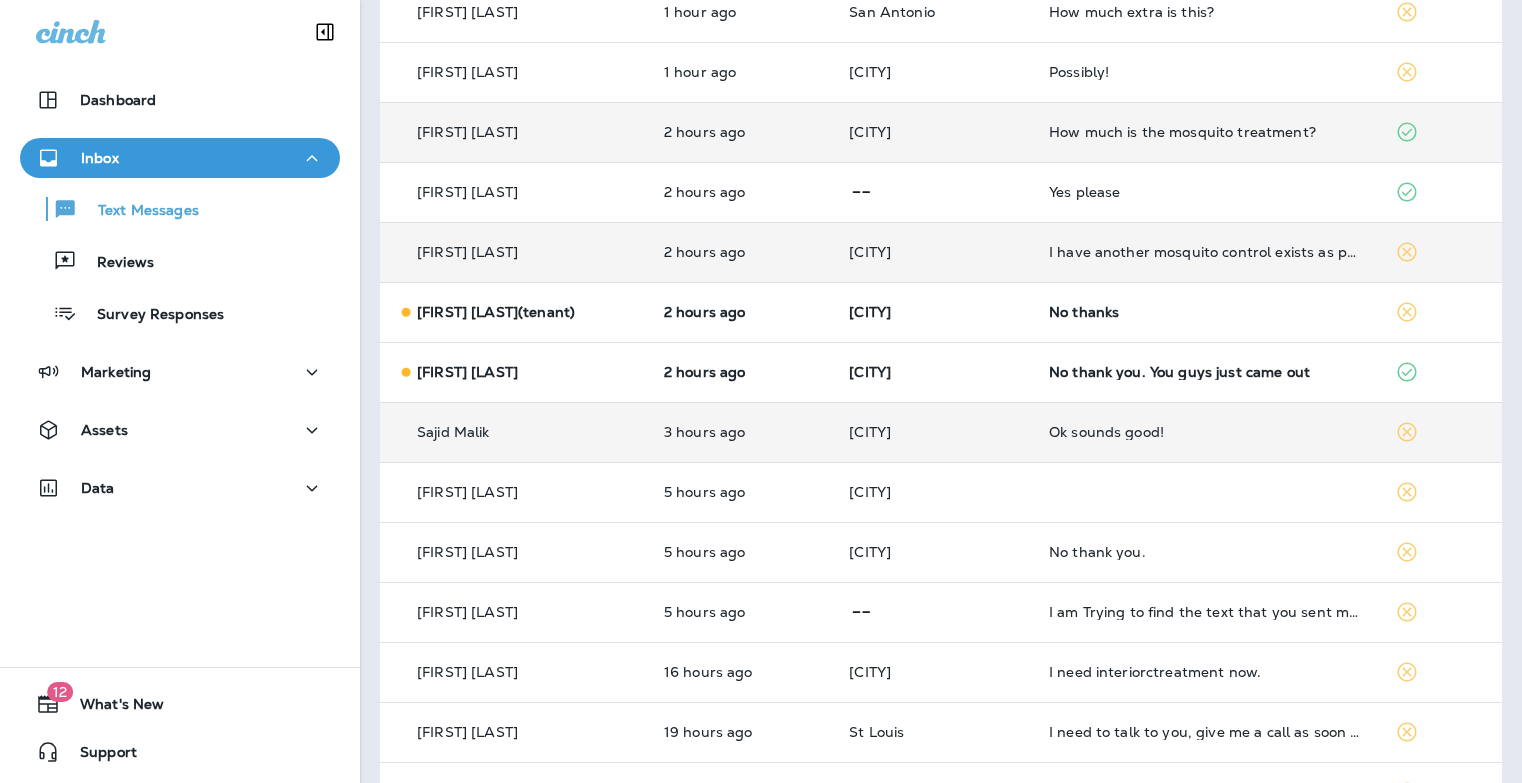 click on "Ok sounds good!" at bounding box center [1206, 432] 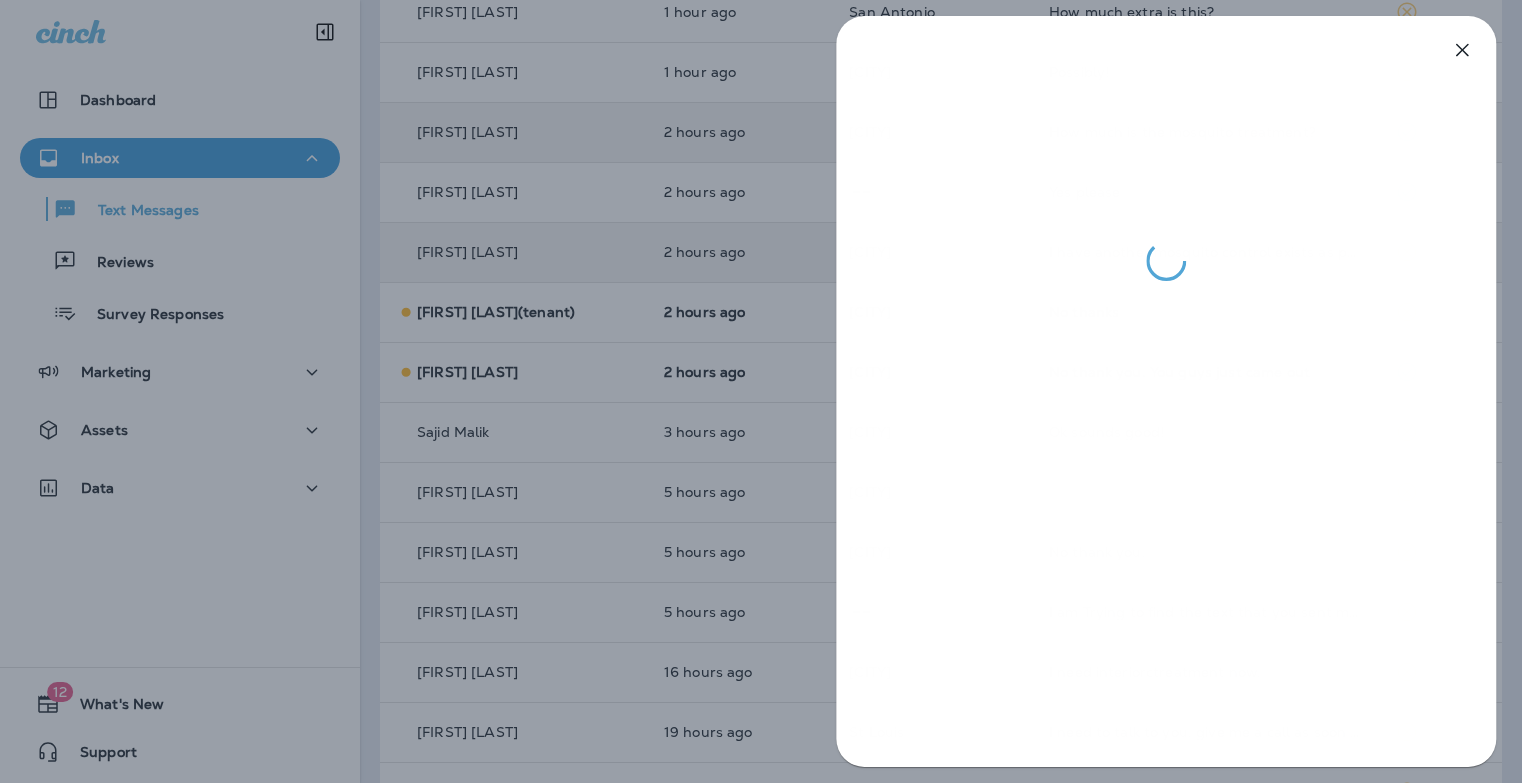 click at bounding box center (761, 391) 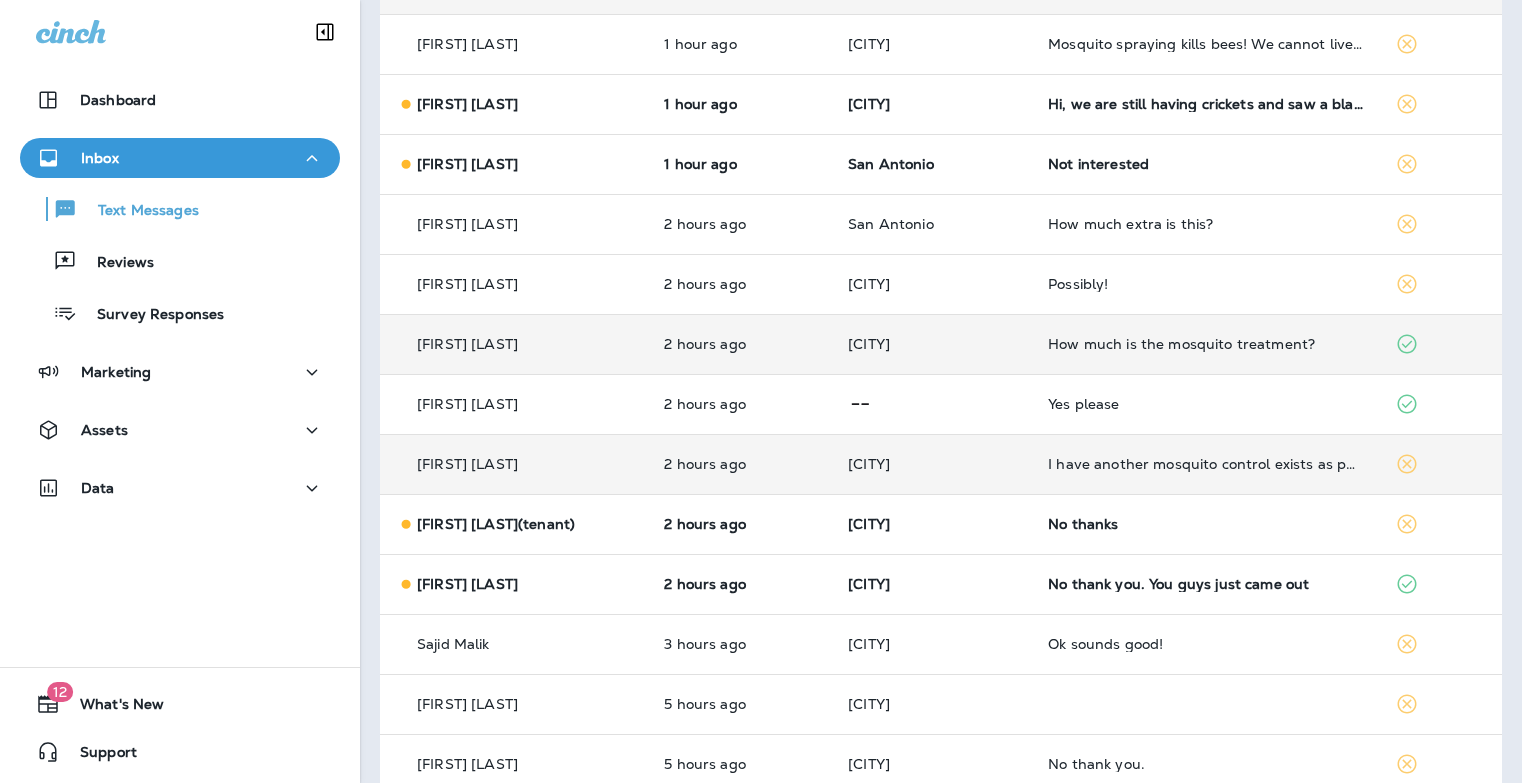 scroll, scrollTop: 709, scrollLeft: 0, axis: vertical 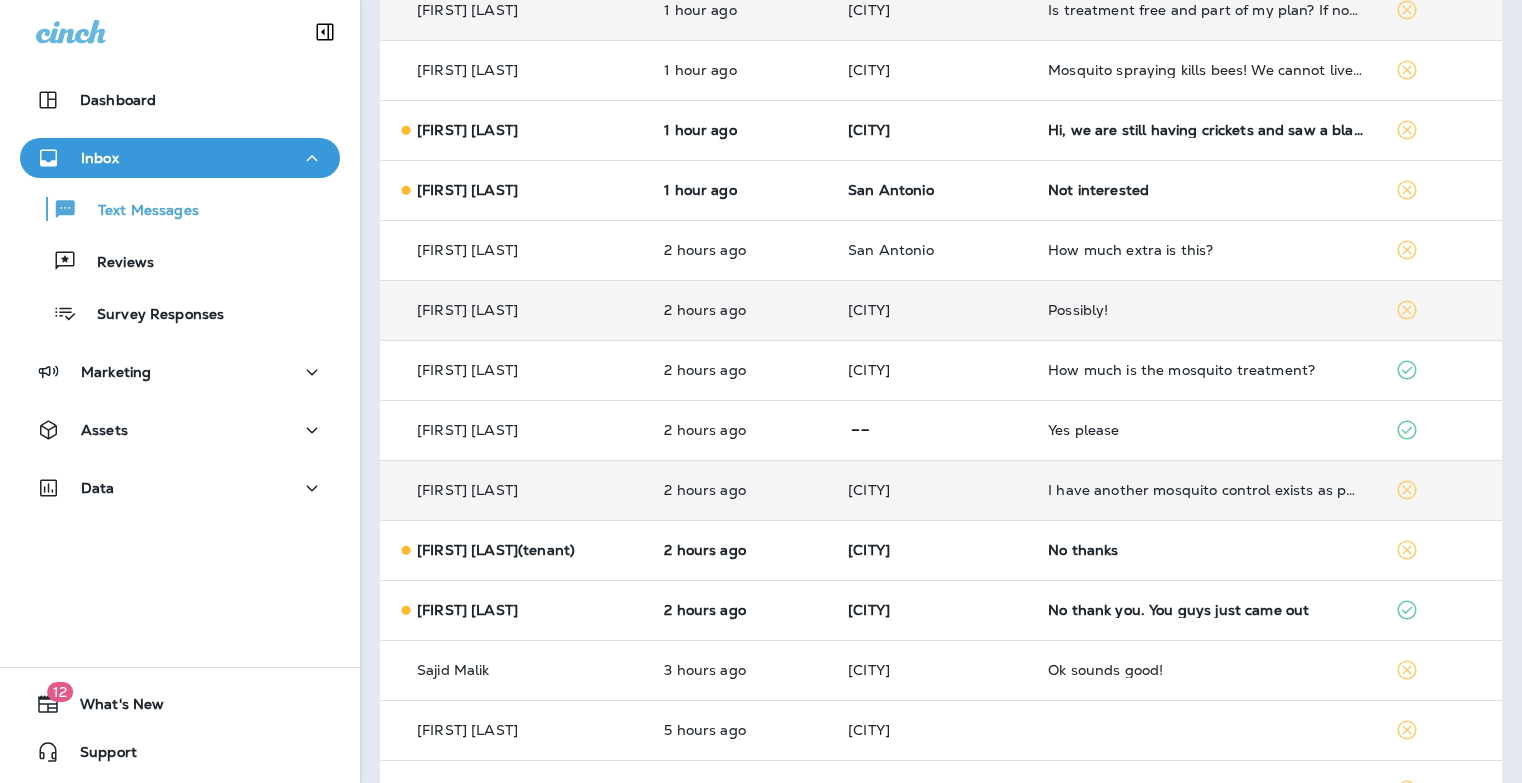 click on "Possibly!" at bounding box center [1205, 310] 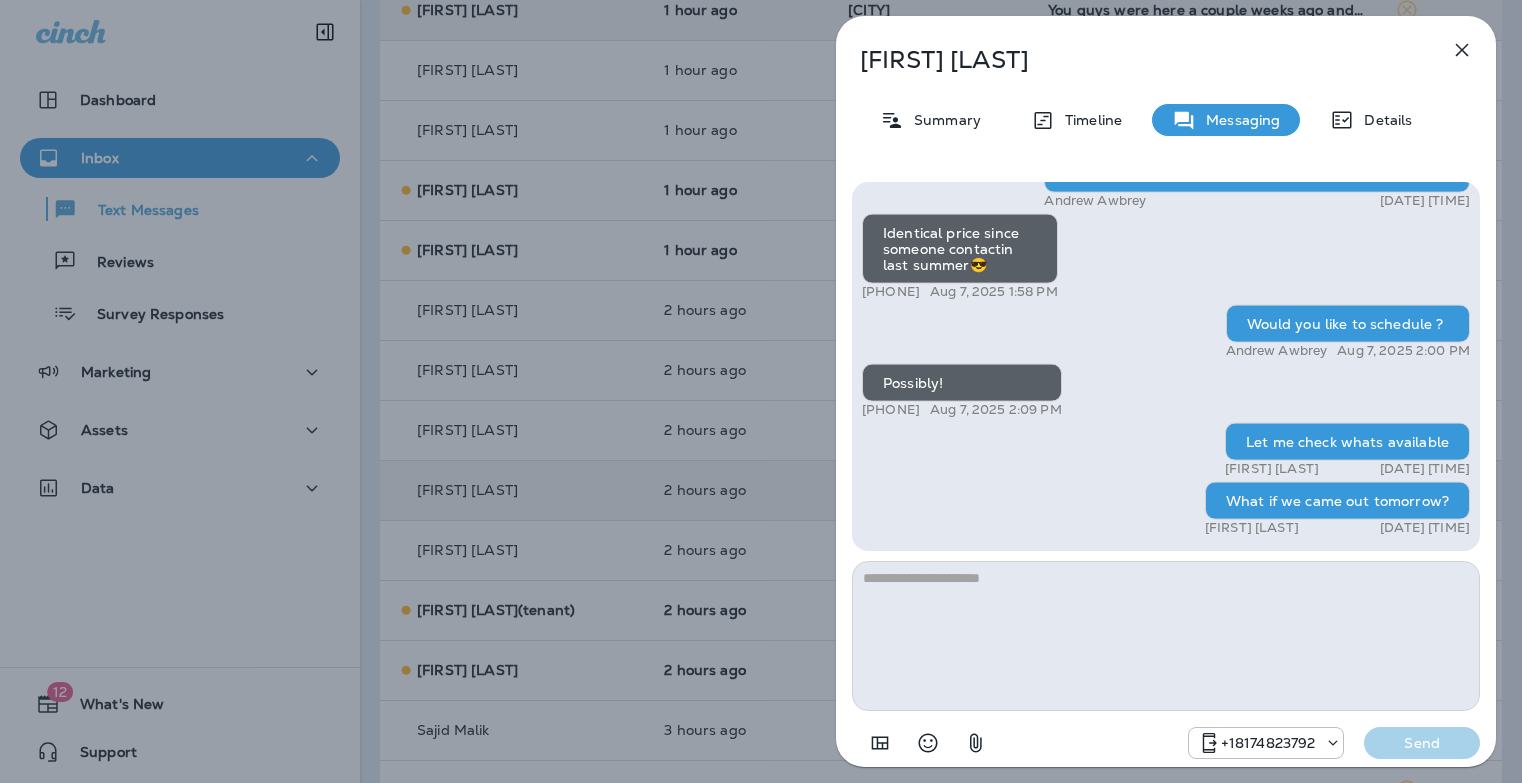 click on "[FIRST] [LAST] Summary   Timeline   Messaging   Details   Hi [FIRST] , this is Steven with Moxie Pest Control. We know Summer brings out the mosquitoes—and with the Summer season here, I’d love to get you on our schedule to come help take care of that. Just reply here or give us a call at [PHONE] if you're interested, and we'll let you know the details!
Reply STOP to optout [PHONE] [DATE] [TIME] Interestin! Price? [PHONE] [DATE] [TIME] [FIRST] [LAST] [DATE] [TIME] Identical price since
someone contactin
last summer😎 [PHONE] [DATE] [TIME] Would you like to schedule ? [FIRST] [LAST] [DATE] [TIME] Possibly! [PHONE] [DATE] [TIME] Let me check whats available [FIRST] [LAST] [DATE] [TIME] What if we came out tomorrow? [FIRST] [LAST] [DATE] [TIME] [PHONE] Send" at bounding box center (761, 391) 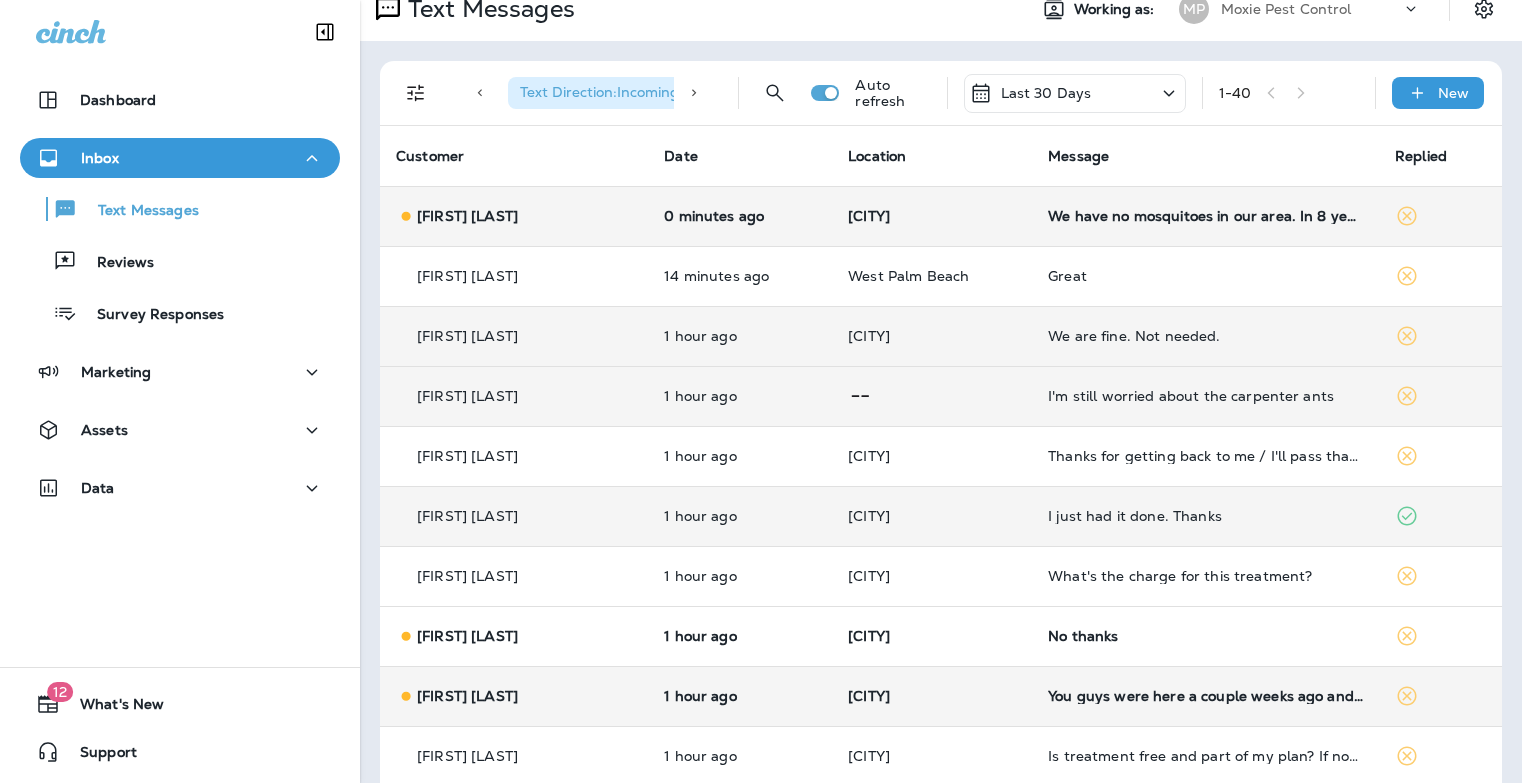 scroll, scrollTop: 20, scrollLeft: 0, axis: vertical 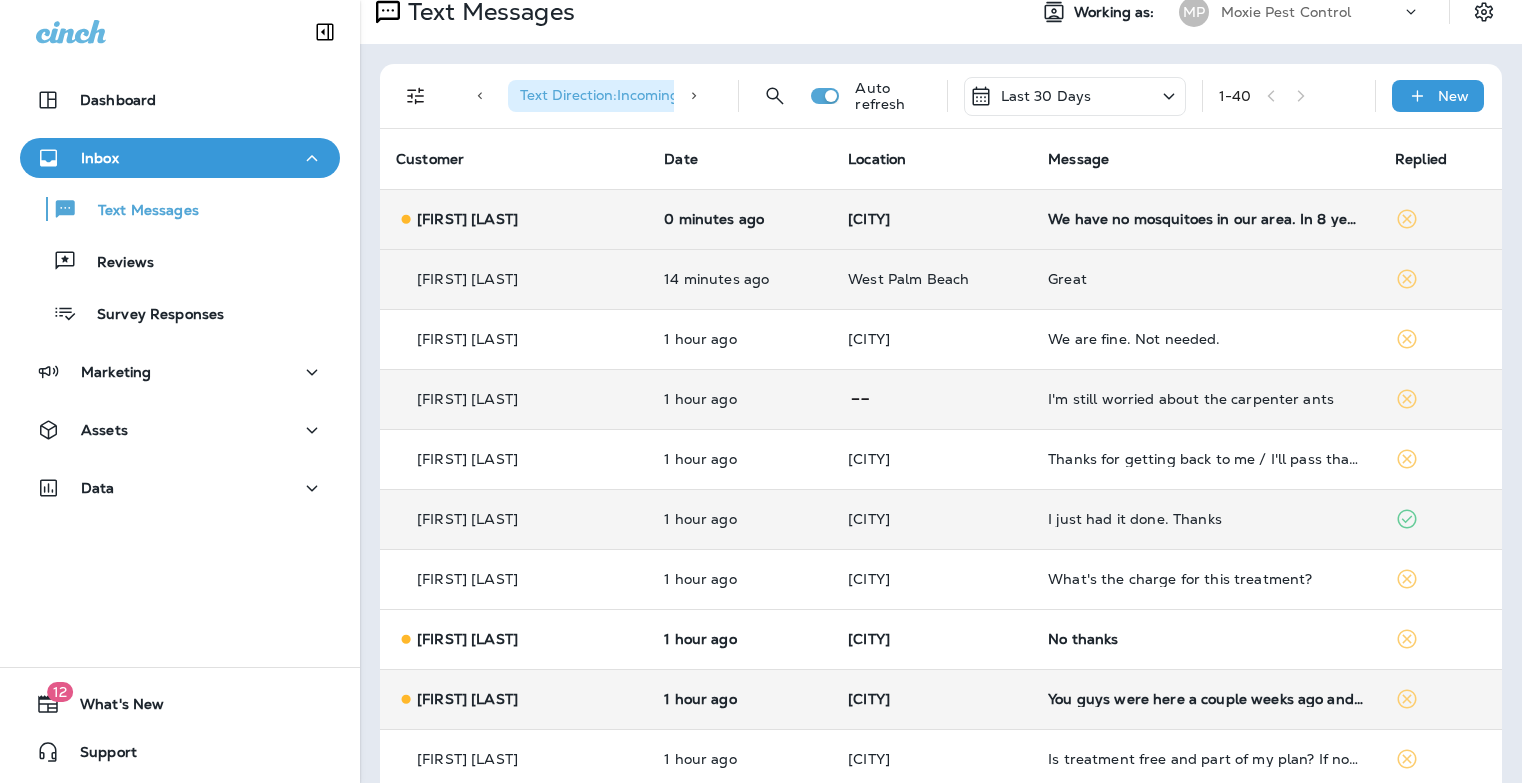 click on "Great" at bounding box center [1205, 279] 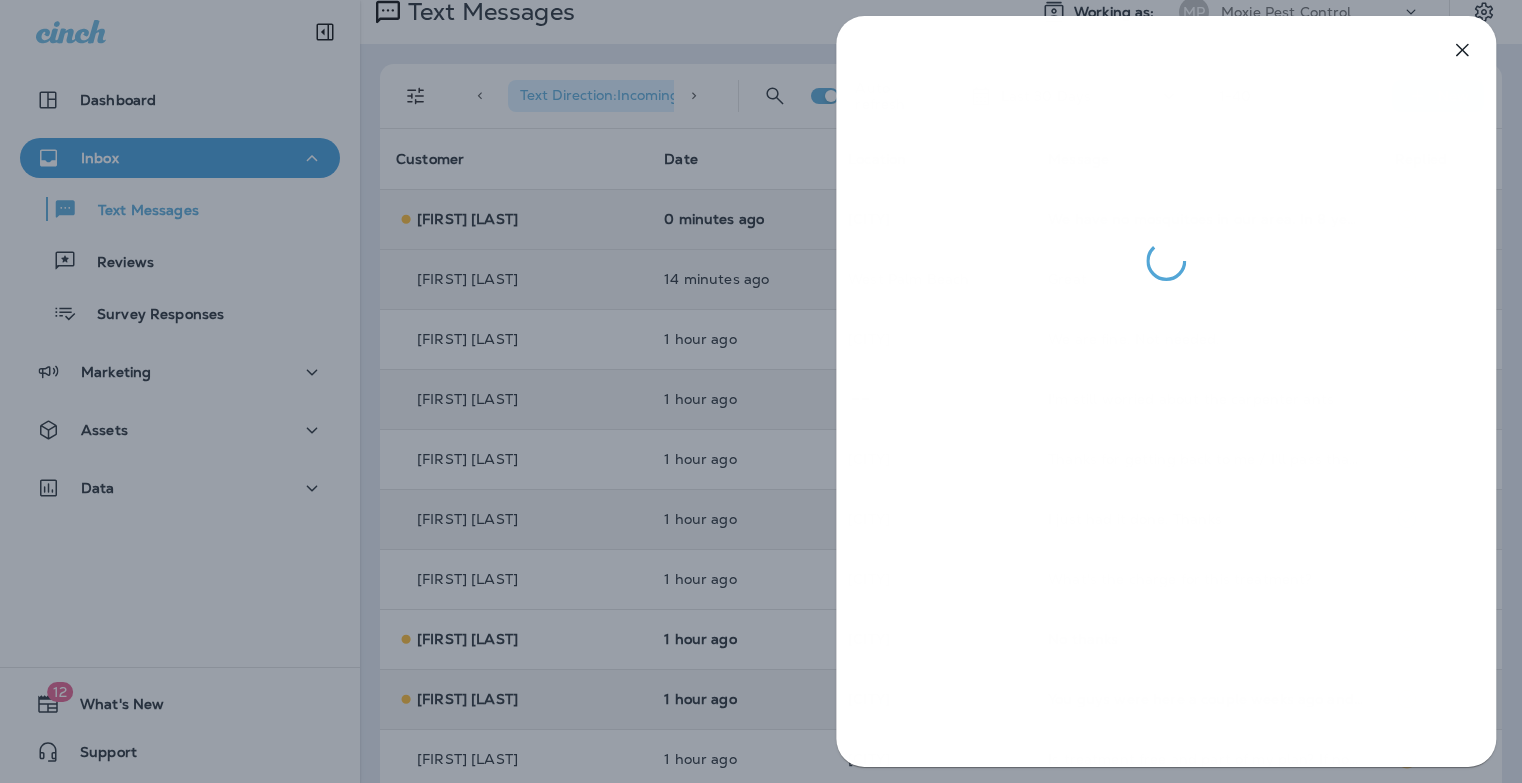 click at bounding box center (761, 391) 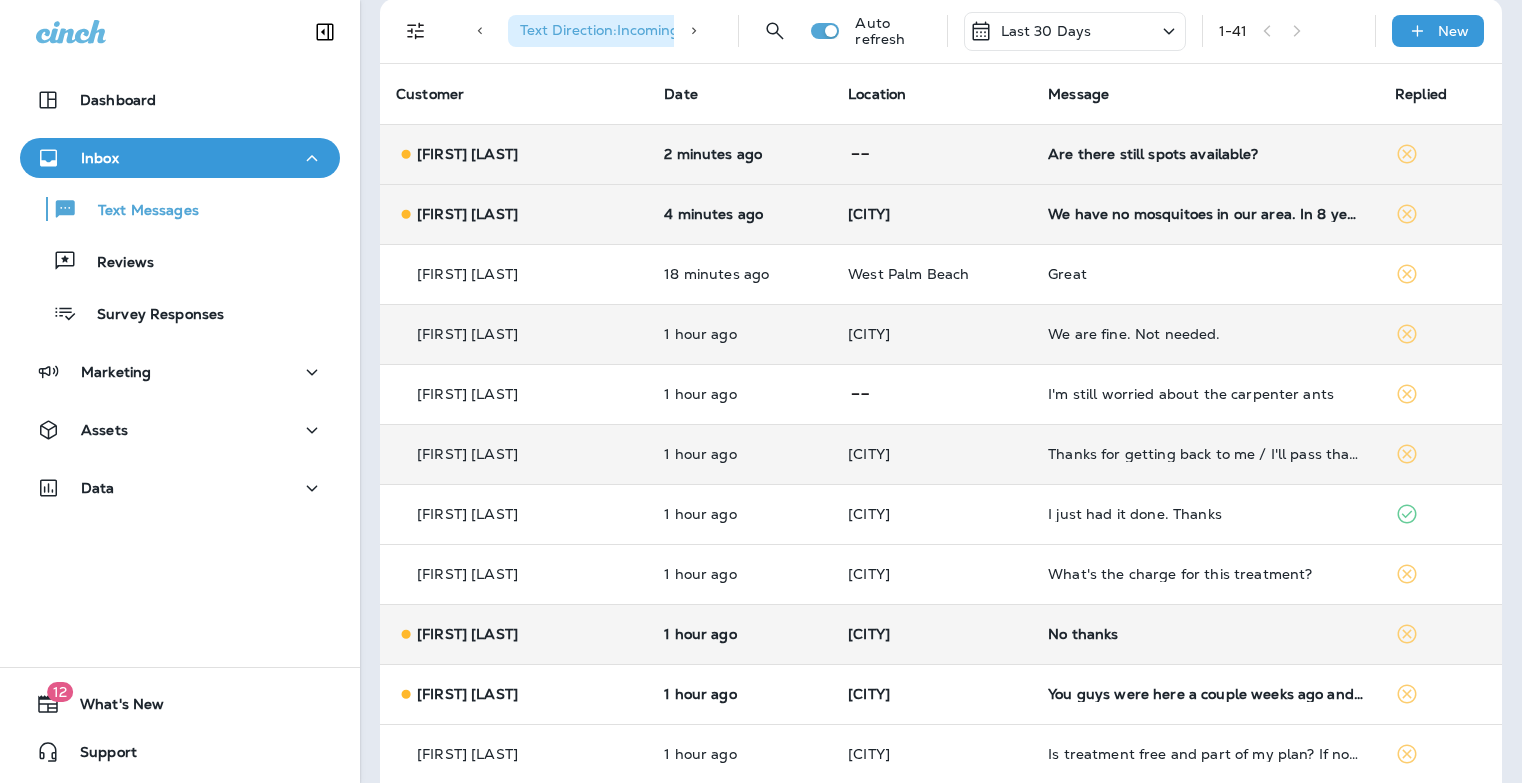 scroll, scrollTop: 0, scrollLeft: 0, axis: both 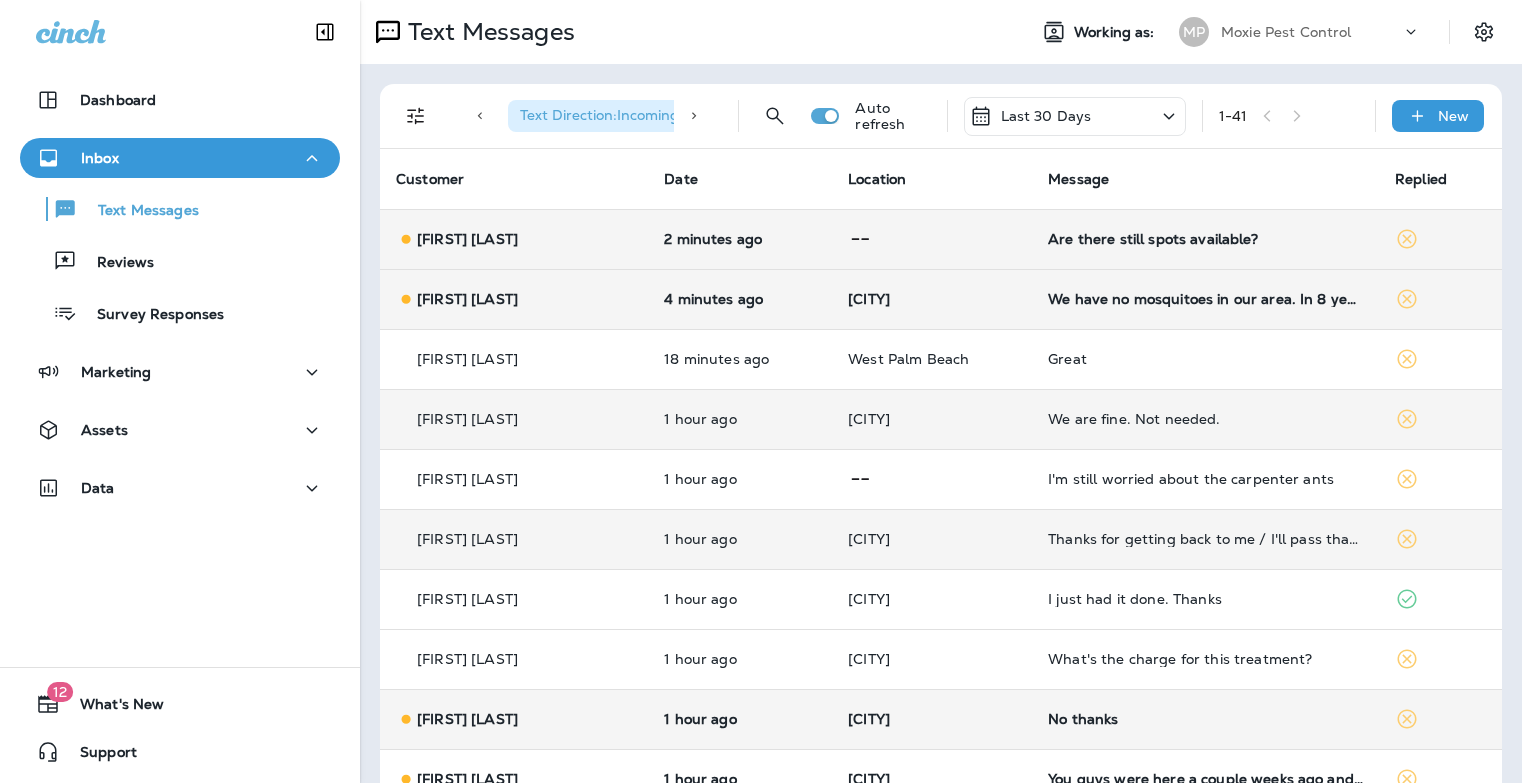 click on "Are there still spots available?" at bounding box center [1205, 239] 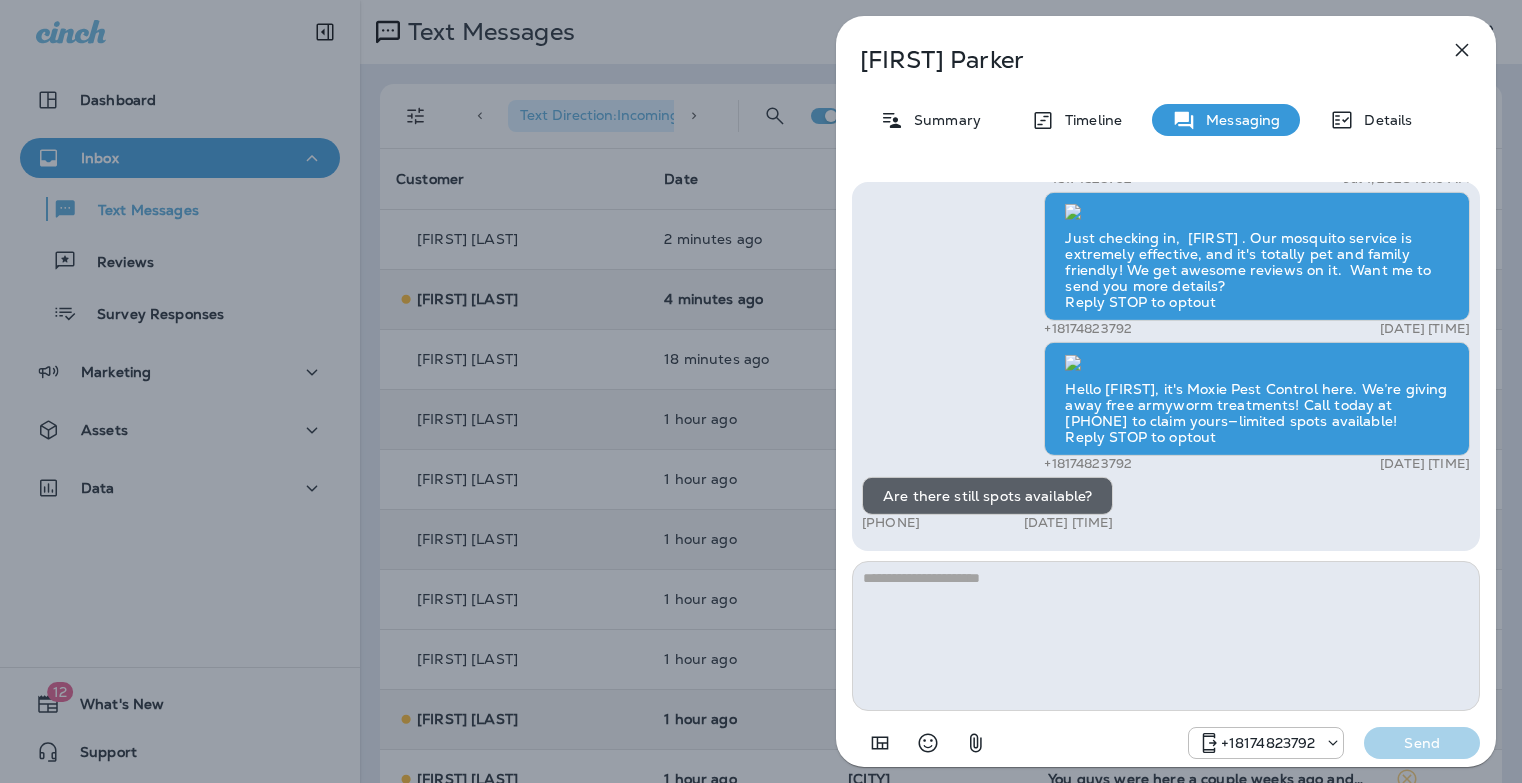 click at bounding box center (1166, 636) 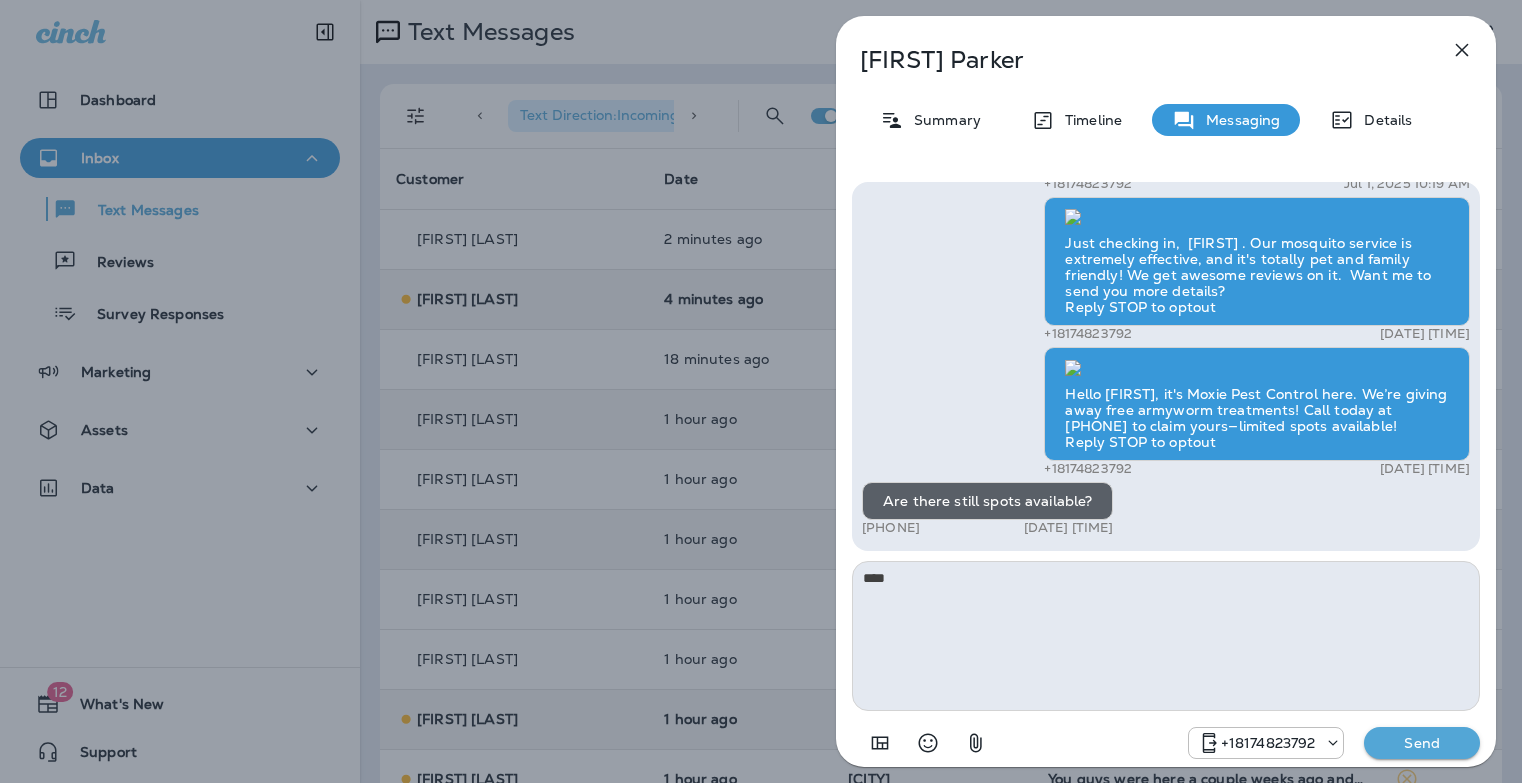 type on "****" 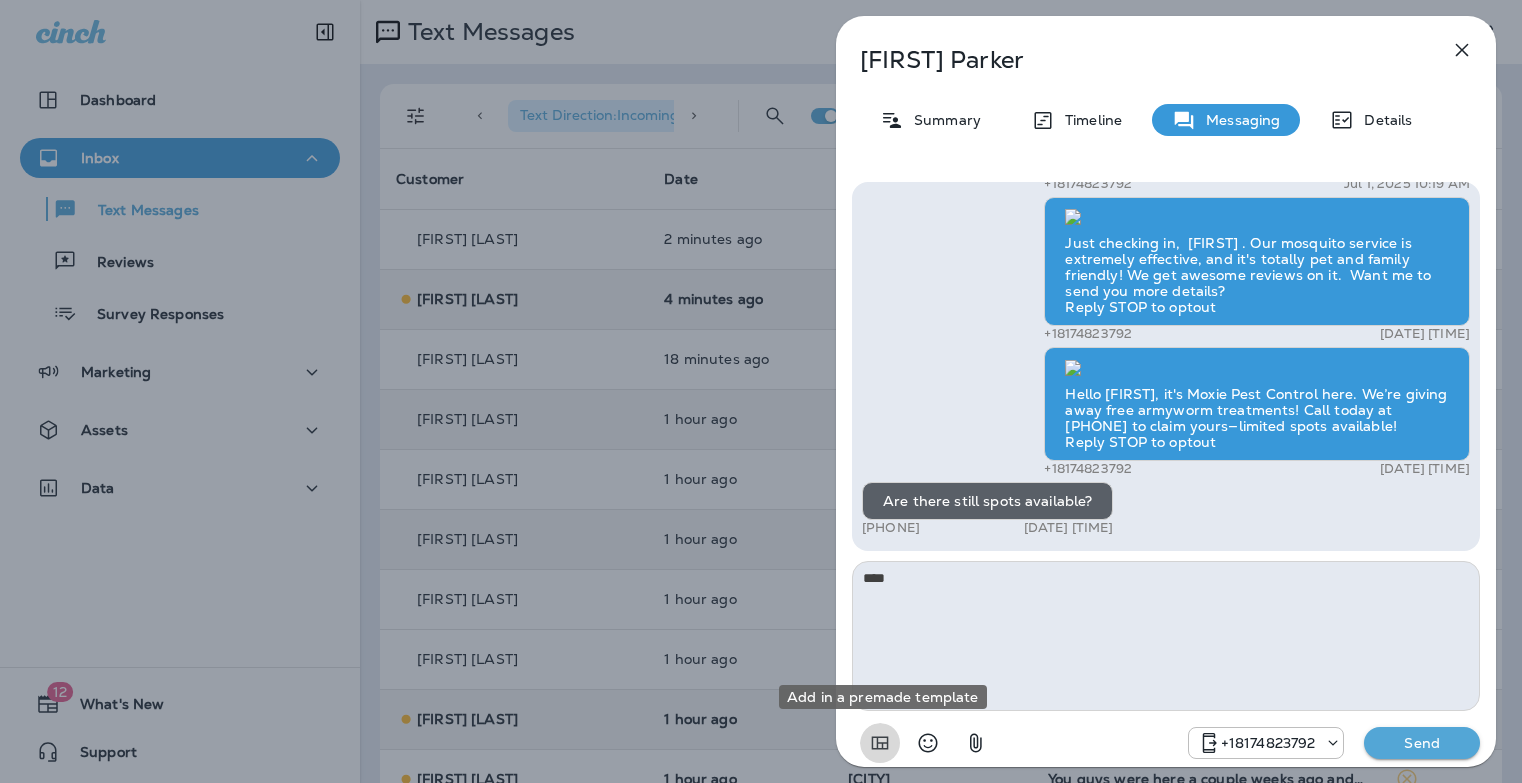 type 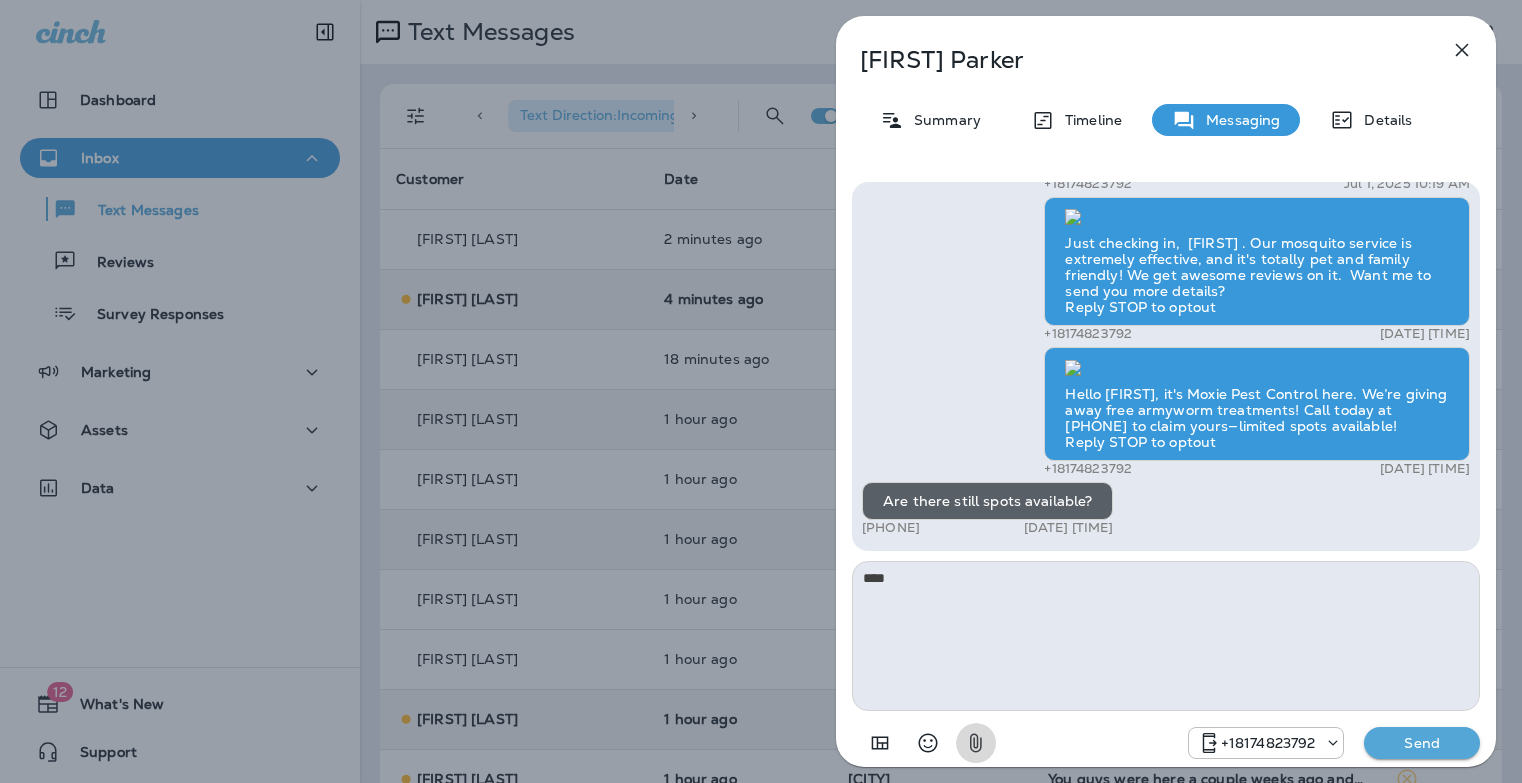 type 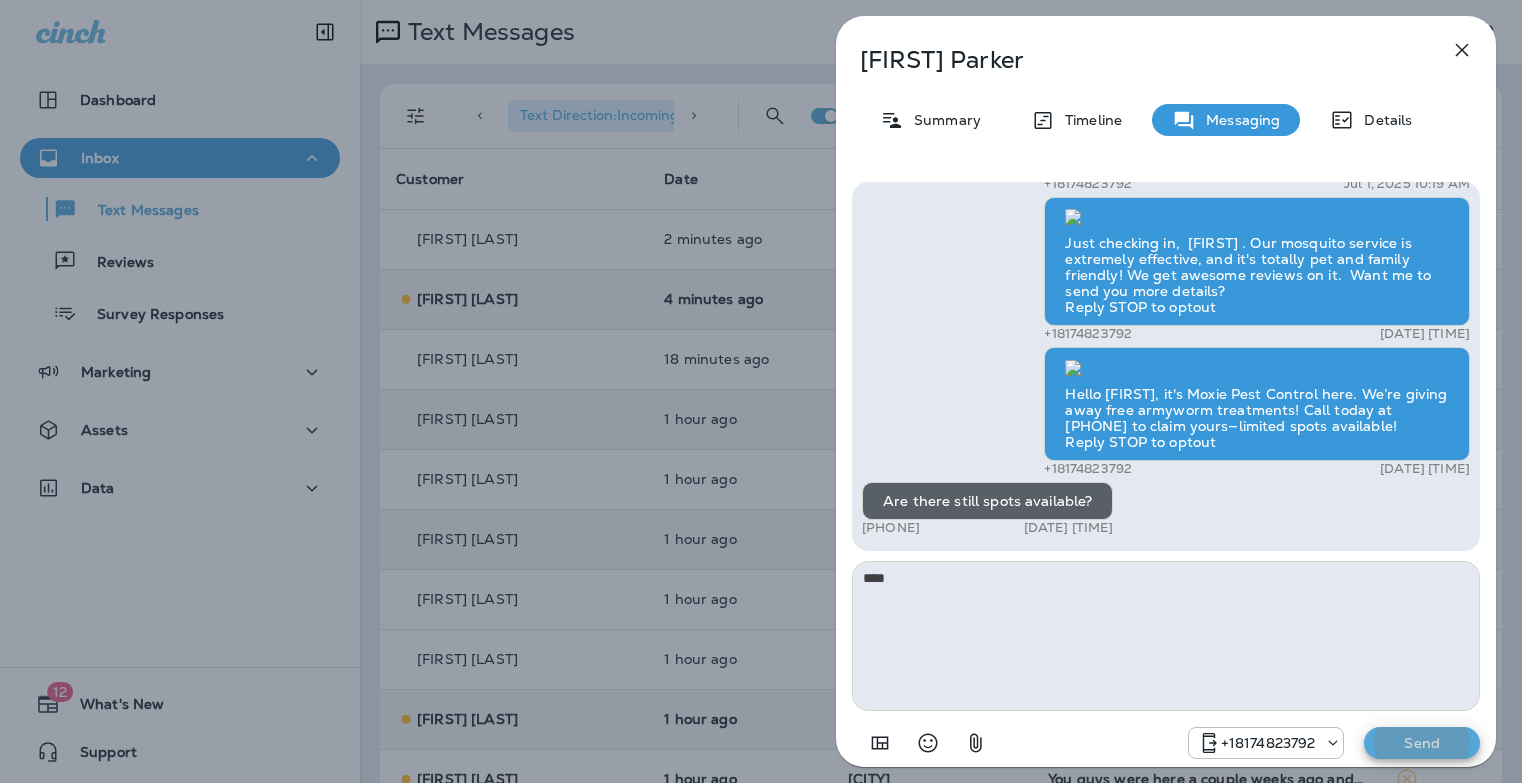type 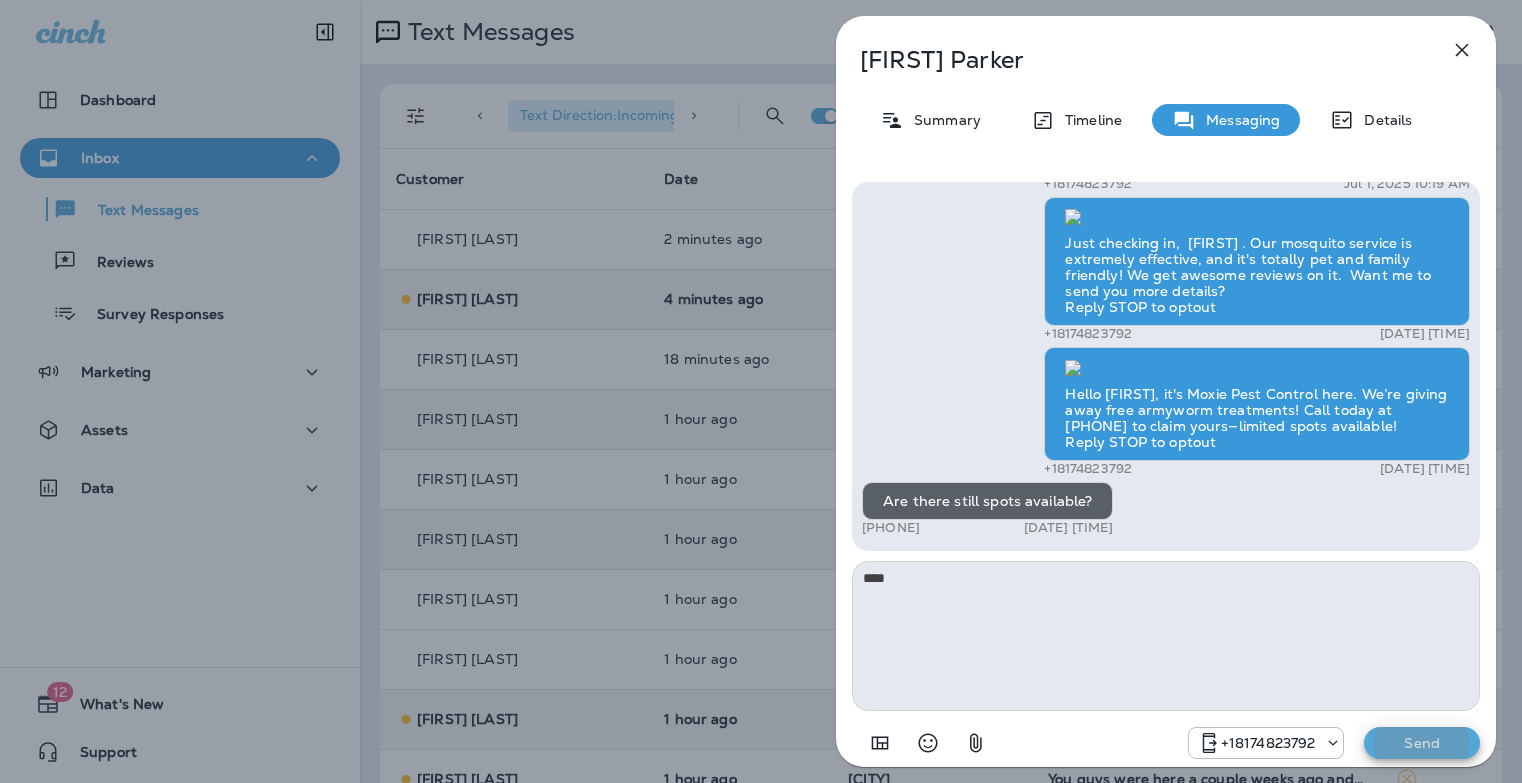 click on "Send" at bounding box center [1422, 743] 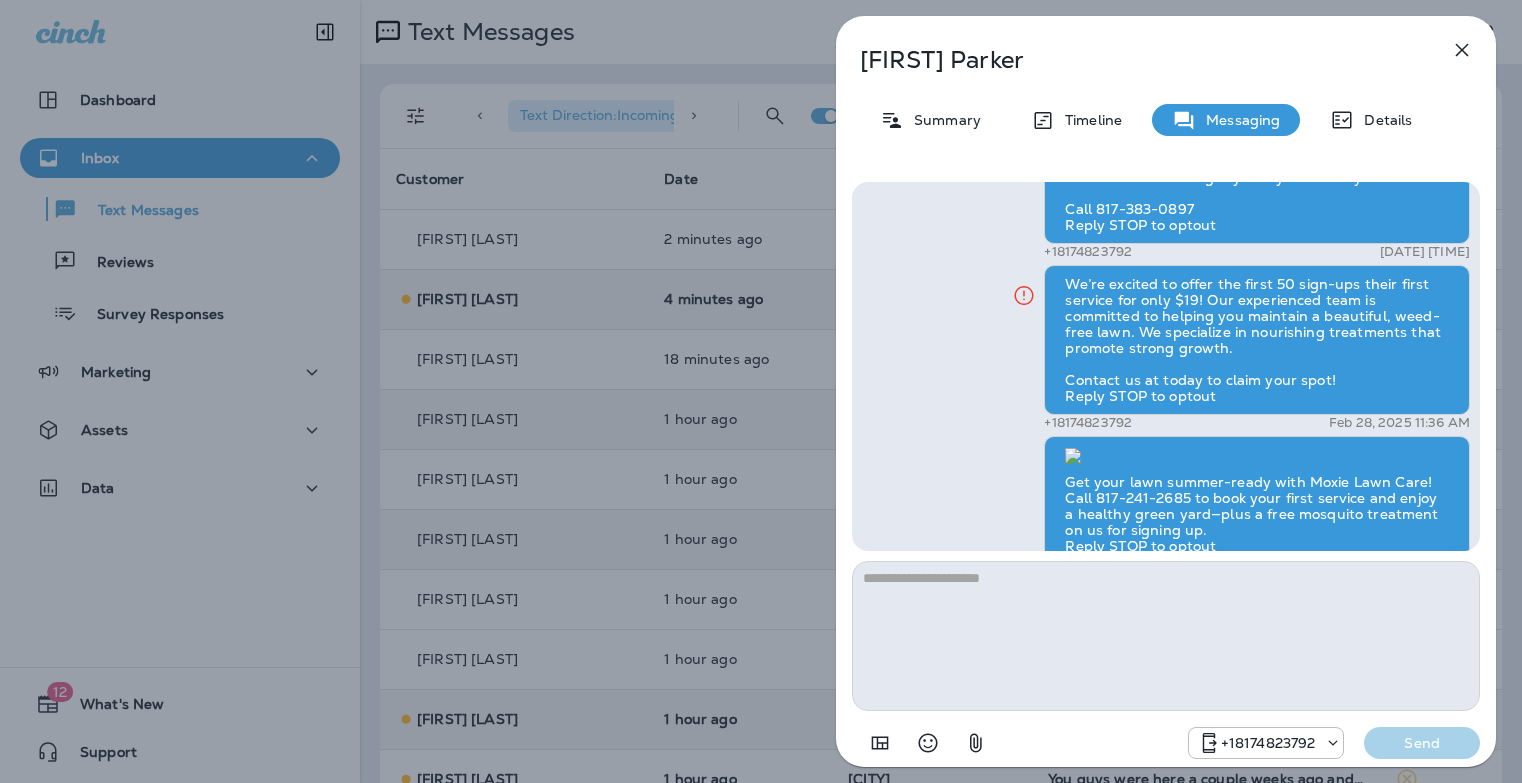 scroll, scrollTop: -604, scrollLeft: 0, axis: vertical 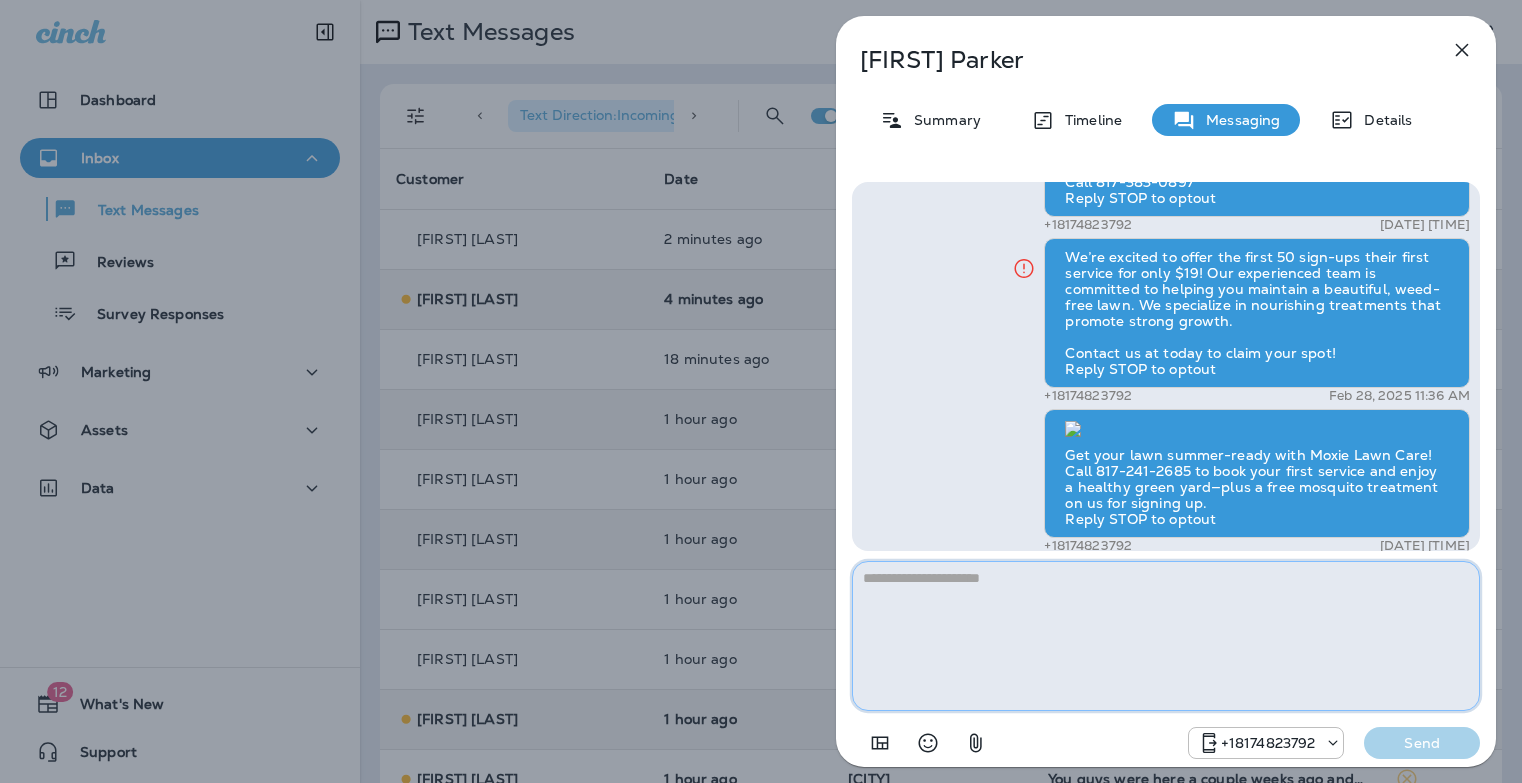 click at bounding box center [1166, 636] 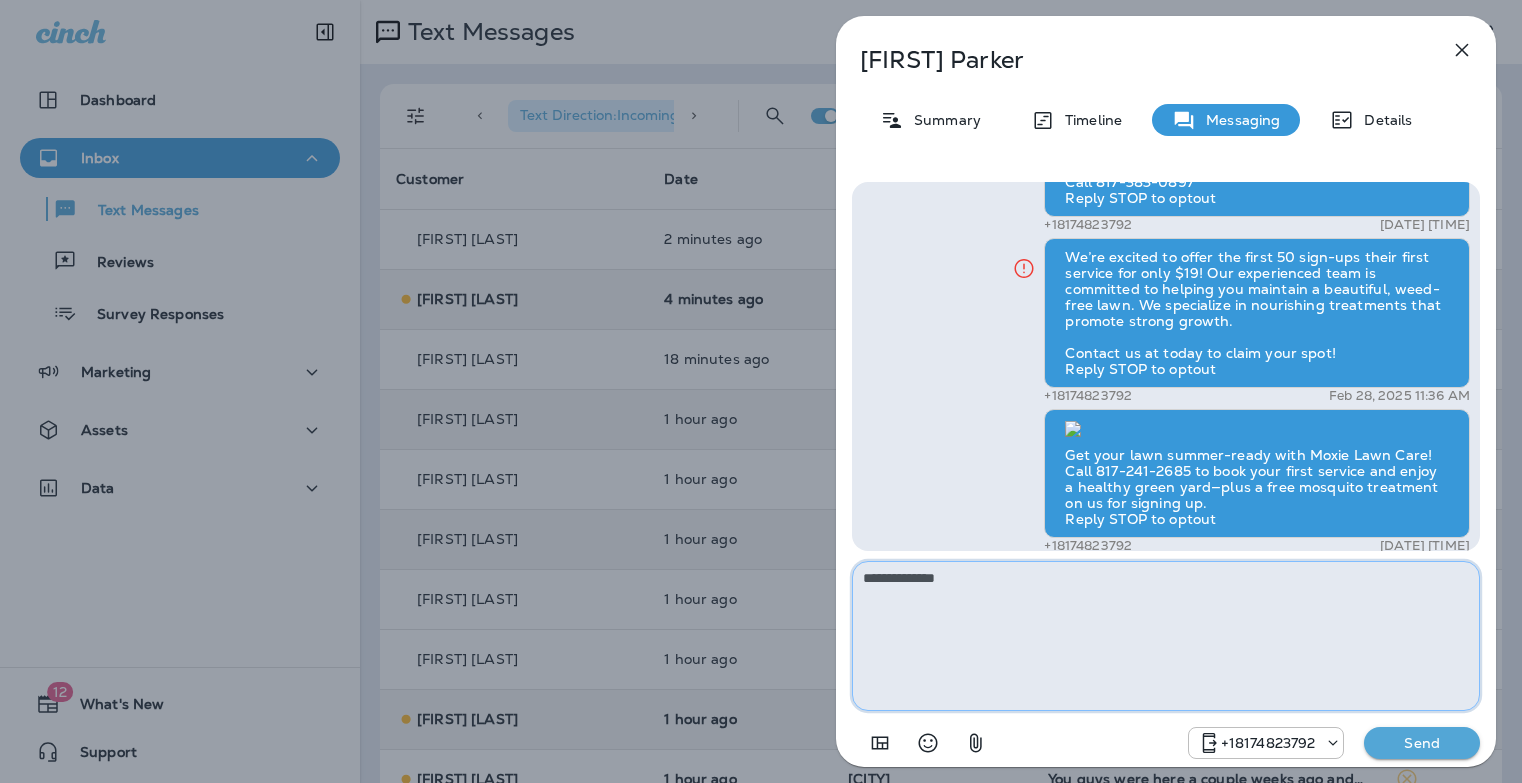 type on "**********" 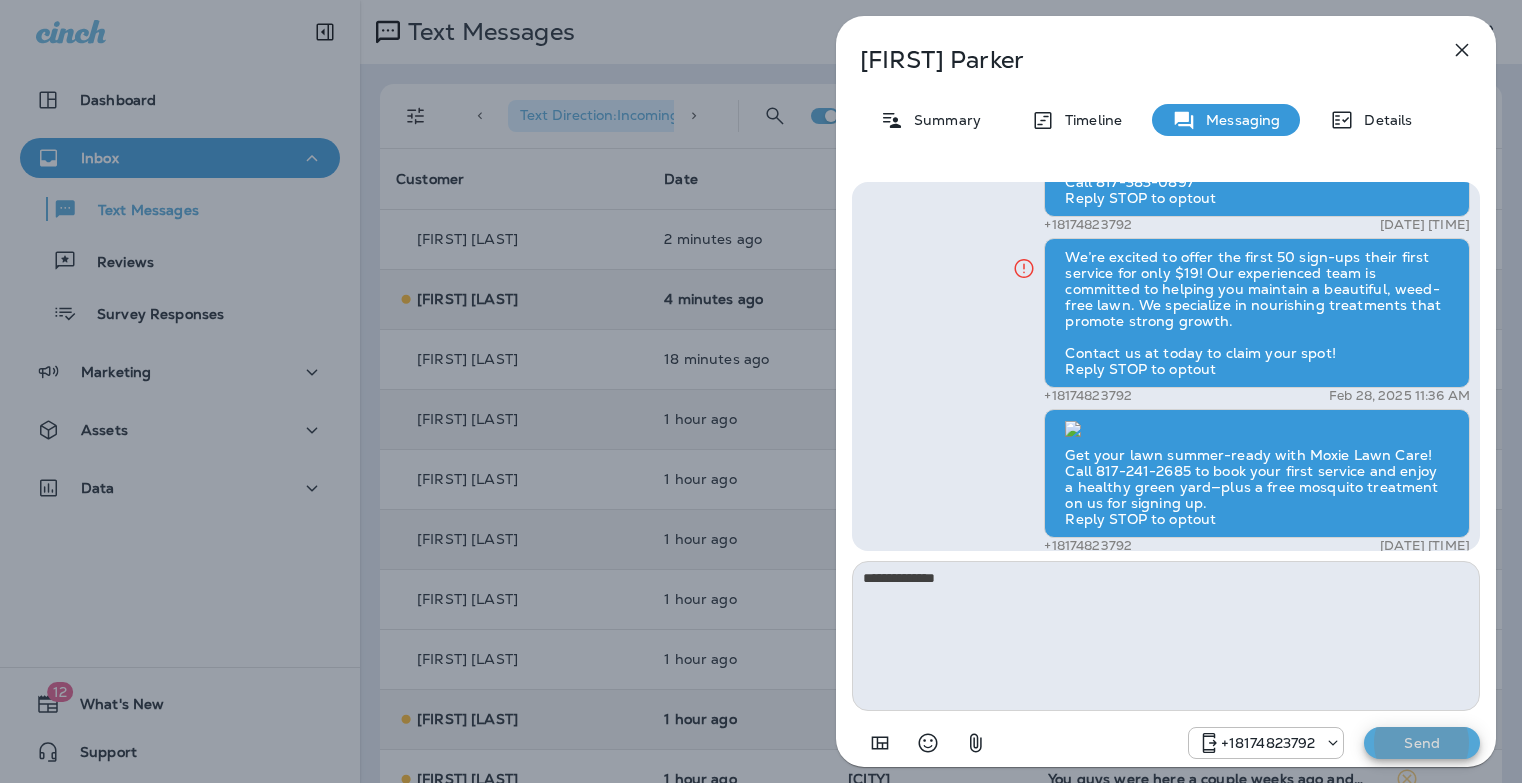 click on "Send" at bounding box center (1422, 743) 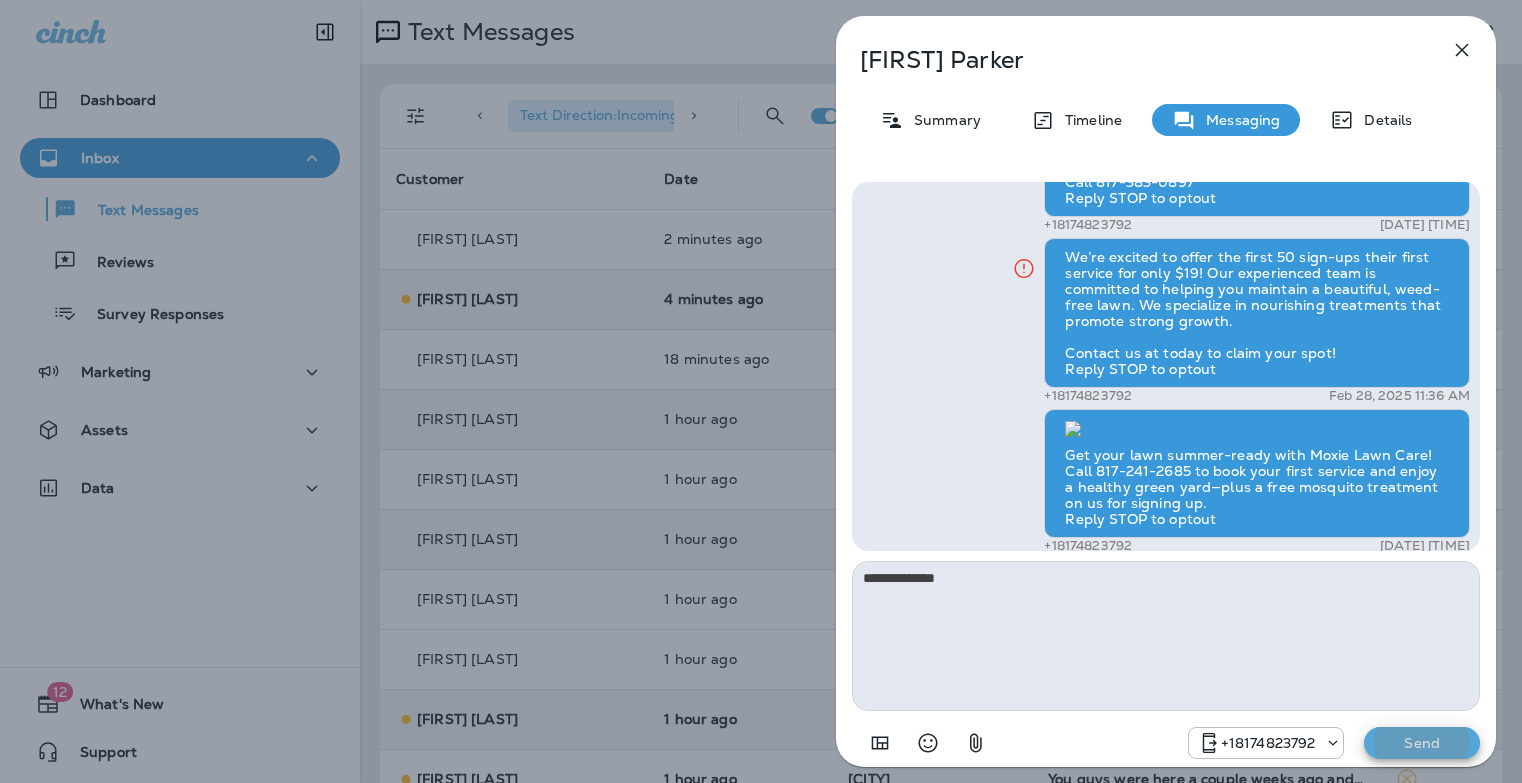 type 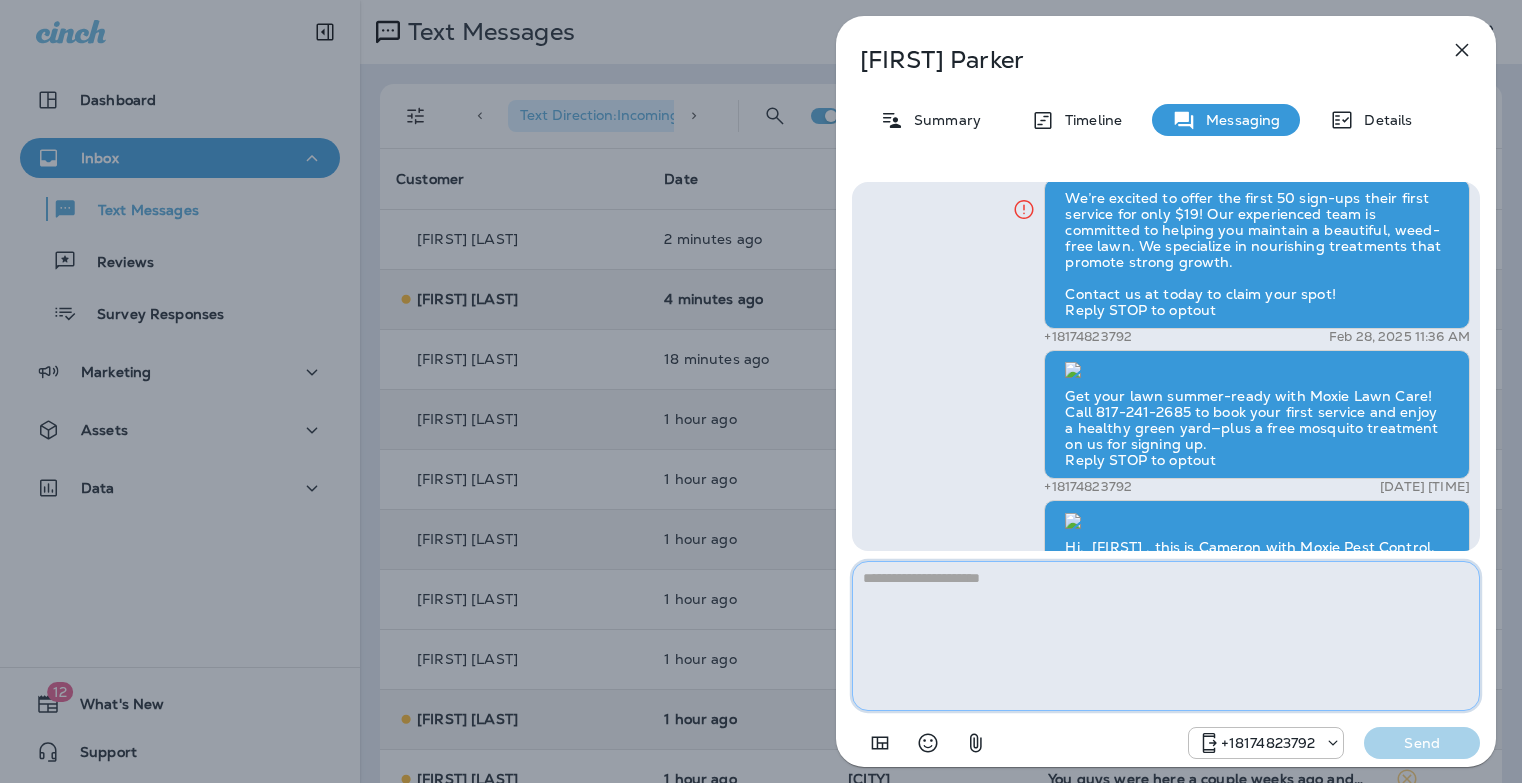 click at bounding box center (1166, 636) 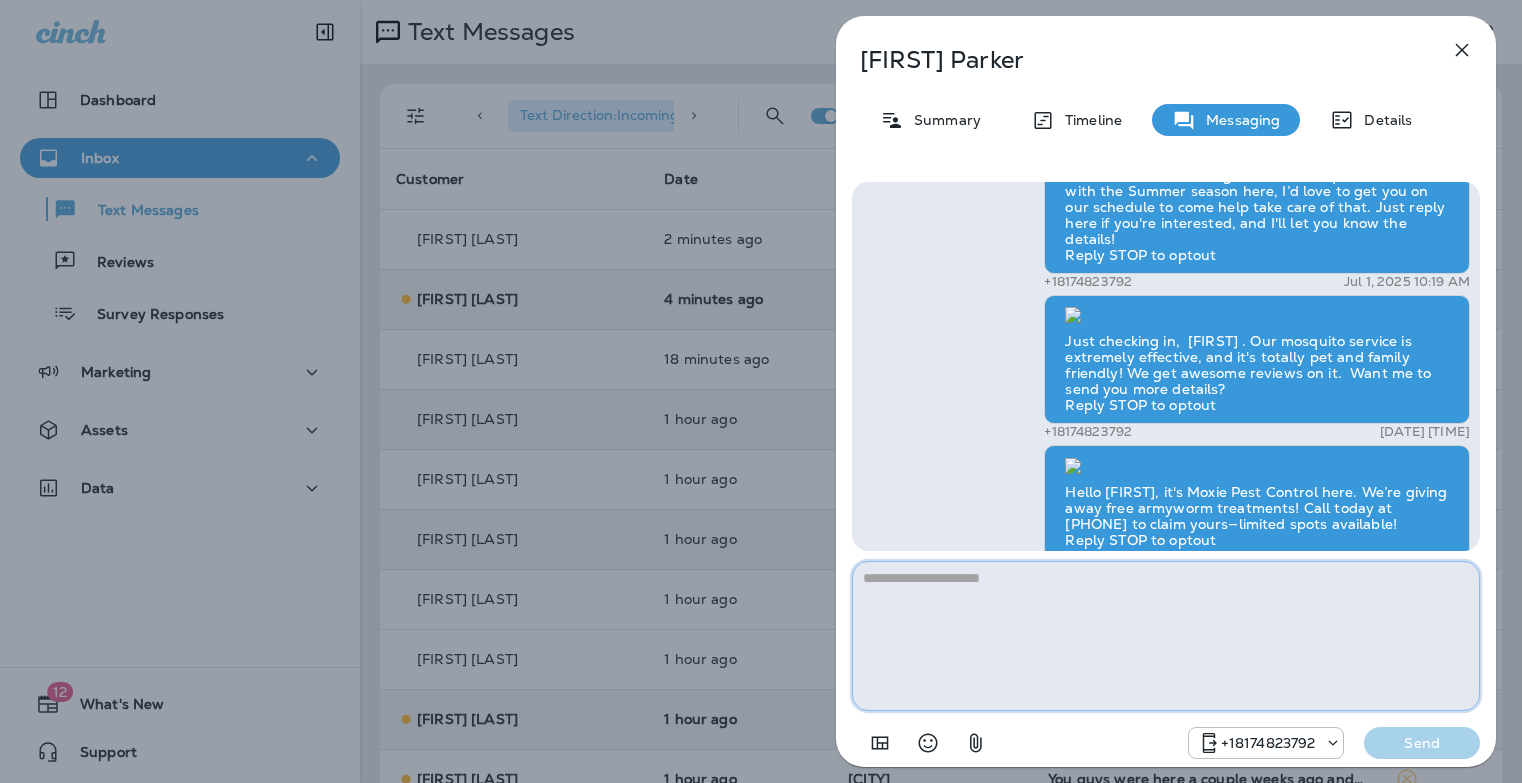 scroll, scrollTop: 1, scrollLeft: 0, axis: vertical 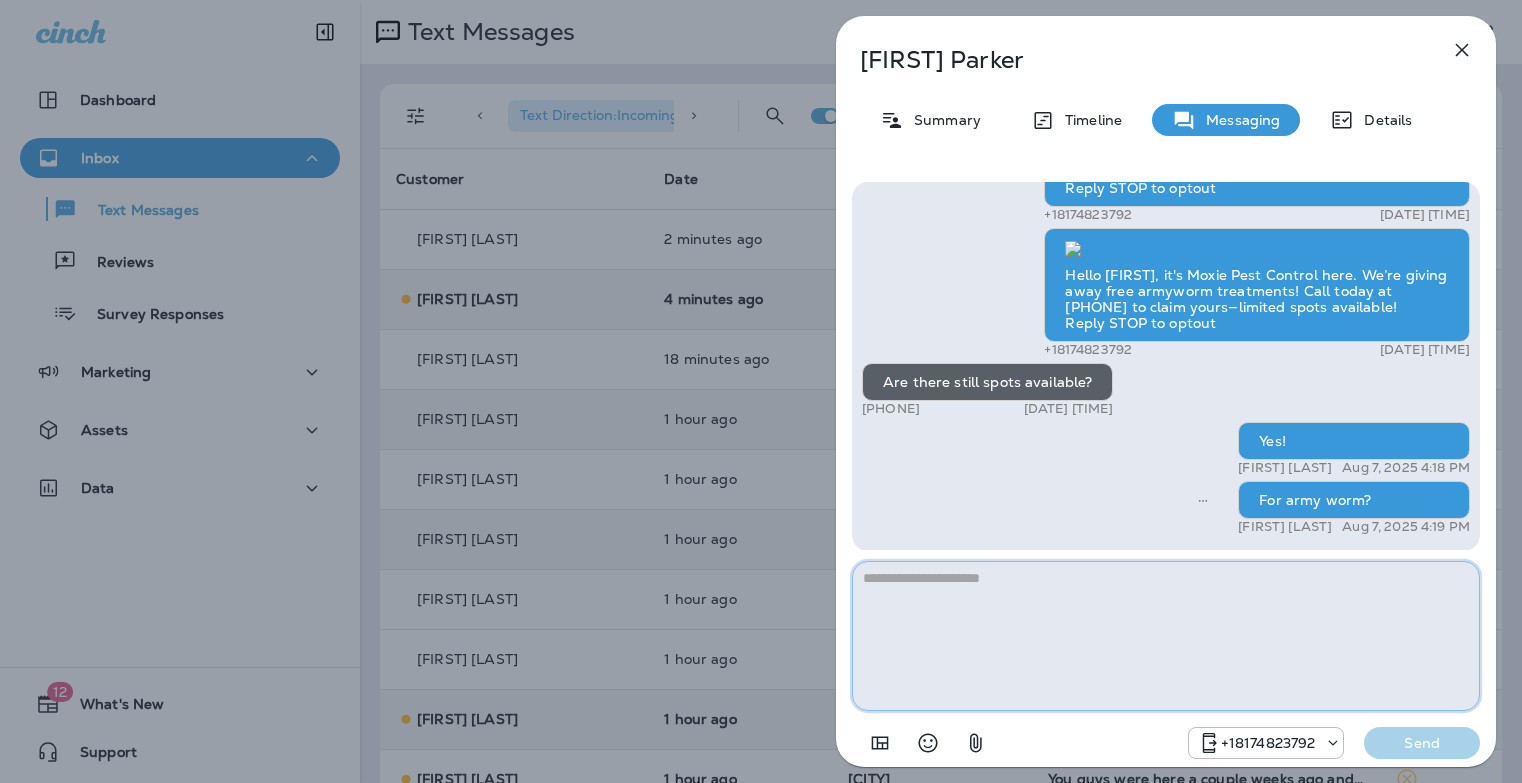 click at bounding box center [1166, 636] 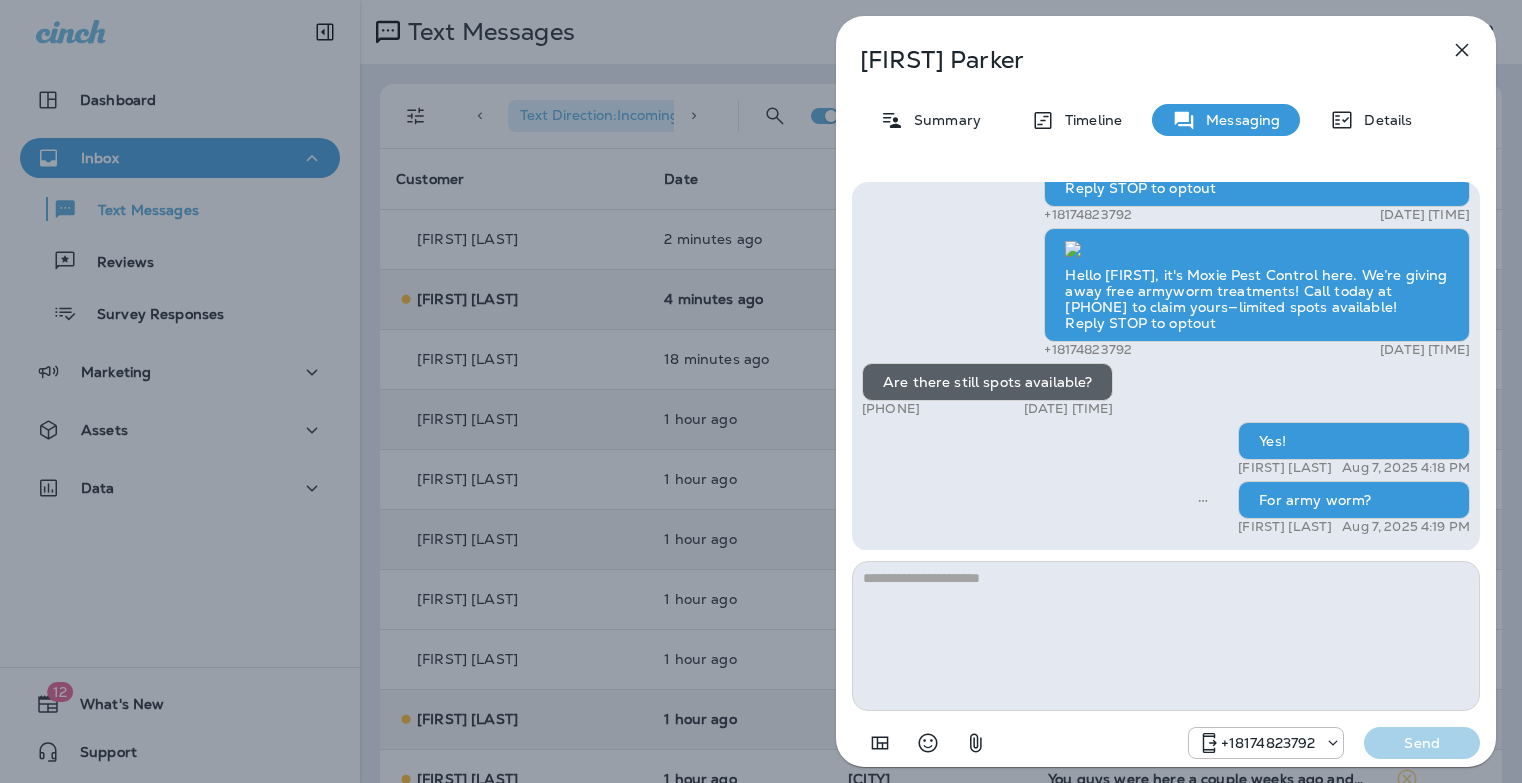 click on "[FIRST] [LAST] Summary   Timeline   Messaging   Details   Prepare for the unpredictable North Texas weather! Start your preparations today with Moxie Sprinkler Maintenance. Be one of the first 50 to schedule a sprinkler inspection and receive a FREE Winterization Service! Don’t wait—get your system ready!
Call [PHONE]
Reply STOP to optout [PHONE] [DATE] [TIME] We’re excited to offer the first 50 sign-ups their first service for only $19! Our experienced team is committed to helping you maintain a beautiful, weed-free lawn. We specialize in nourishing treatments that promote strong growth.
Contact us at today to claim your spot!
Reply STOP to optout [PHONE] [DATE] [TIME] Get your lawn summer-ready with Moxie Lawn Care! Call [PHONE] to book your first service and enjoy a healthy green yard—plus a free mosquito treatment on us for signing up.
Reply STOP to optout [PHONE] [DATE] [TIME] [PHONE] [DATE] [TIME] [PHONE] [DATE] [TIME]" at bounding box center (761, 391) 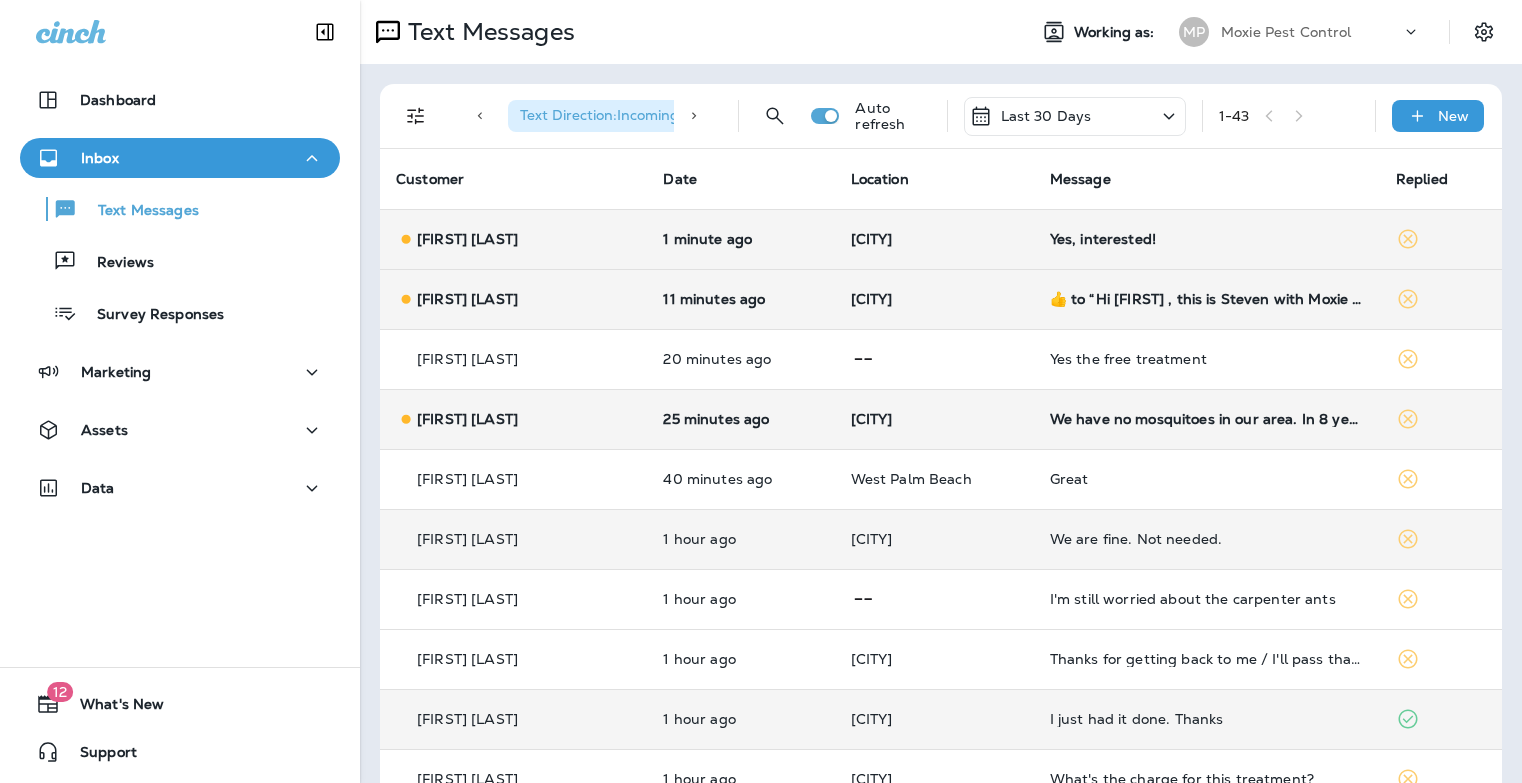 click on "Yes, interested!" at bounding box center [1207, 239] 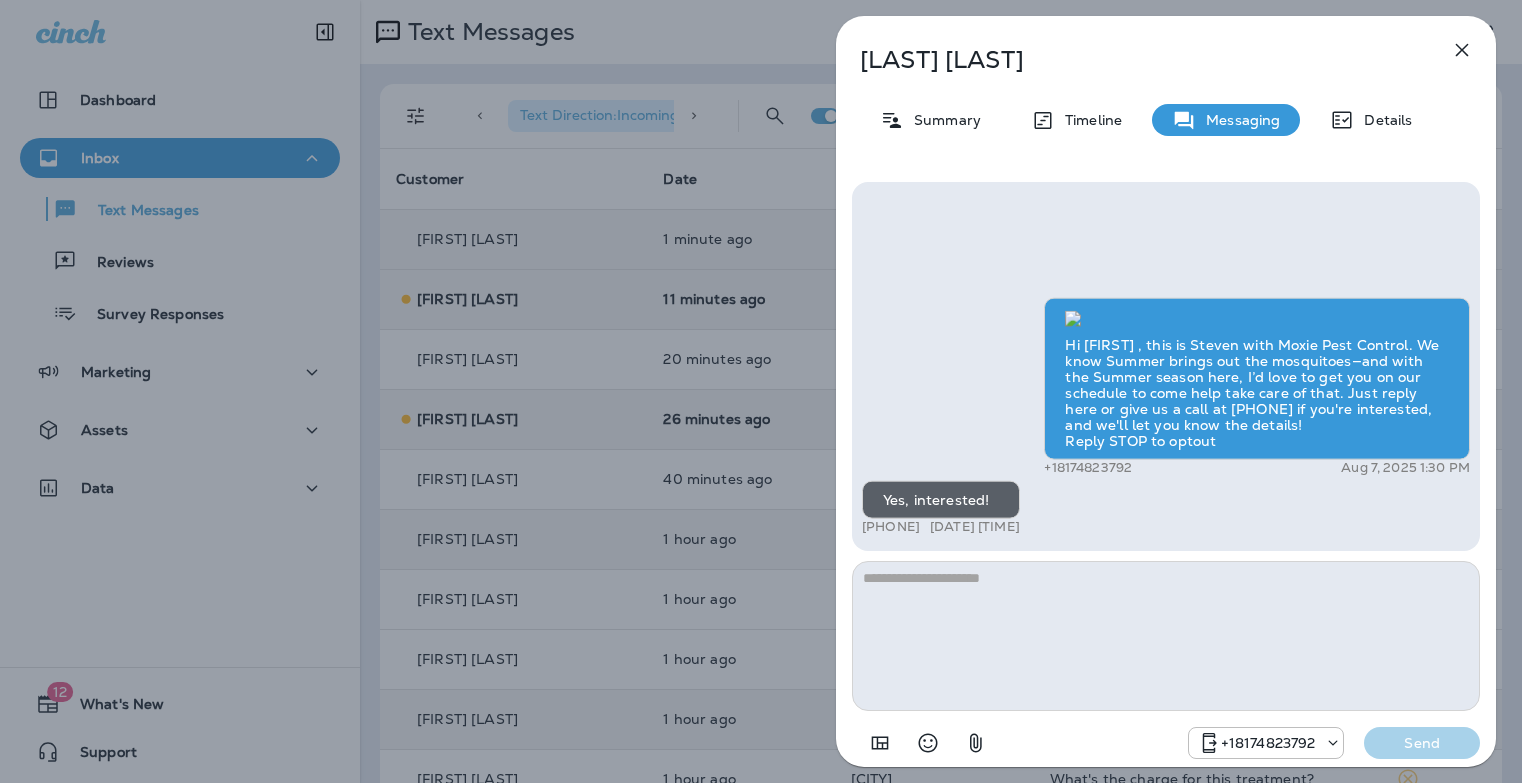 click at bounding box center (1166, 636) 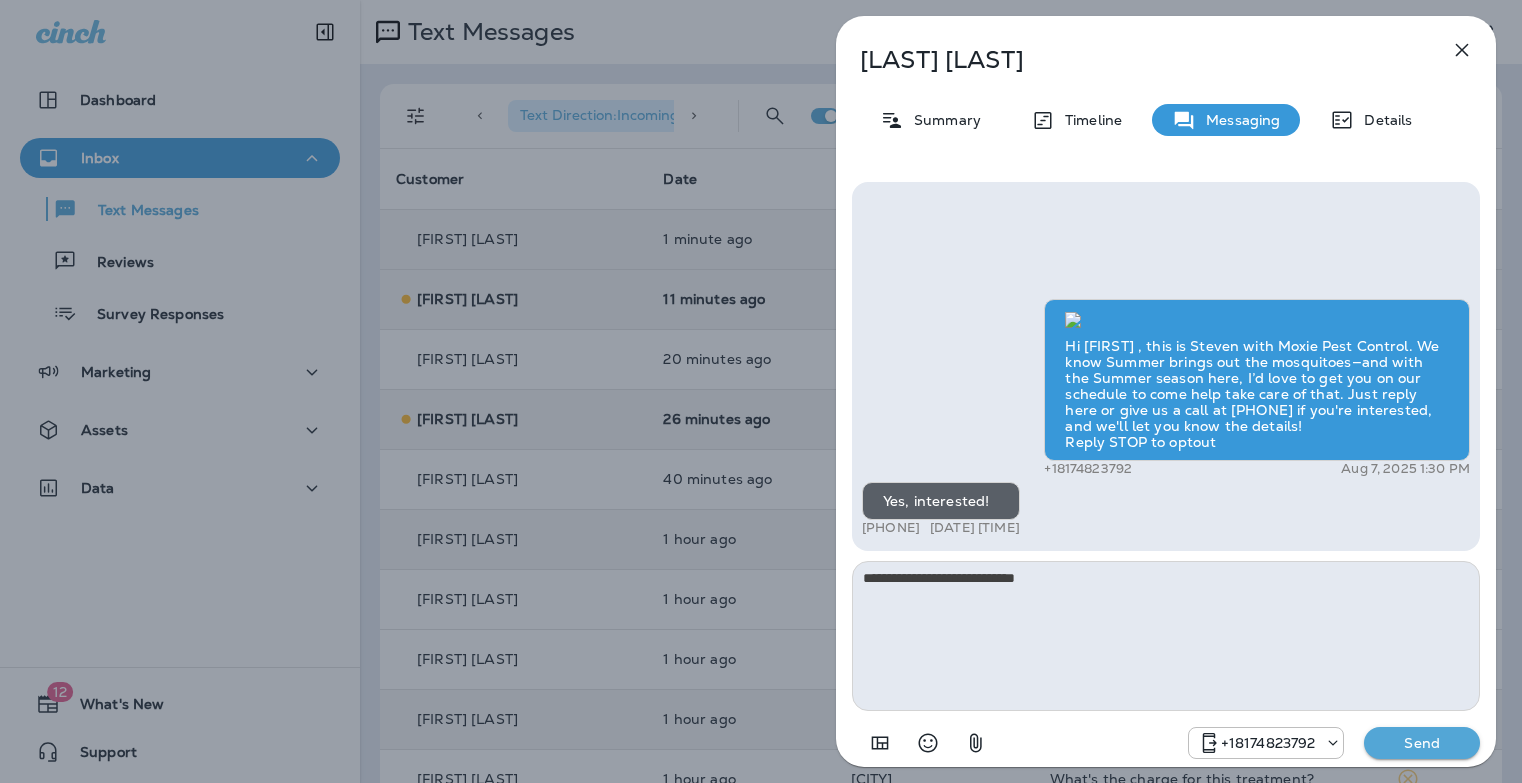 type on "**********" 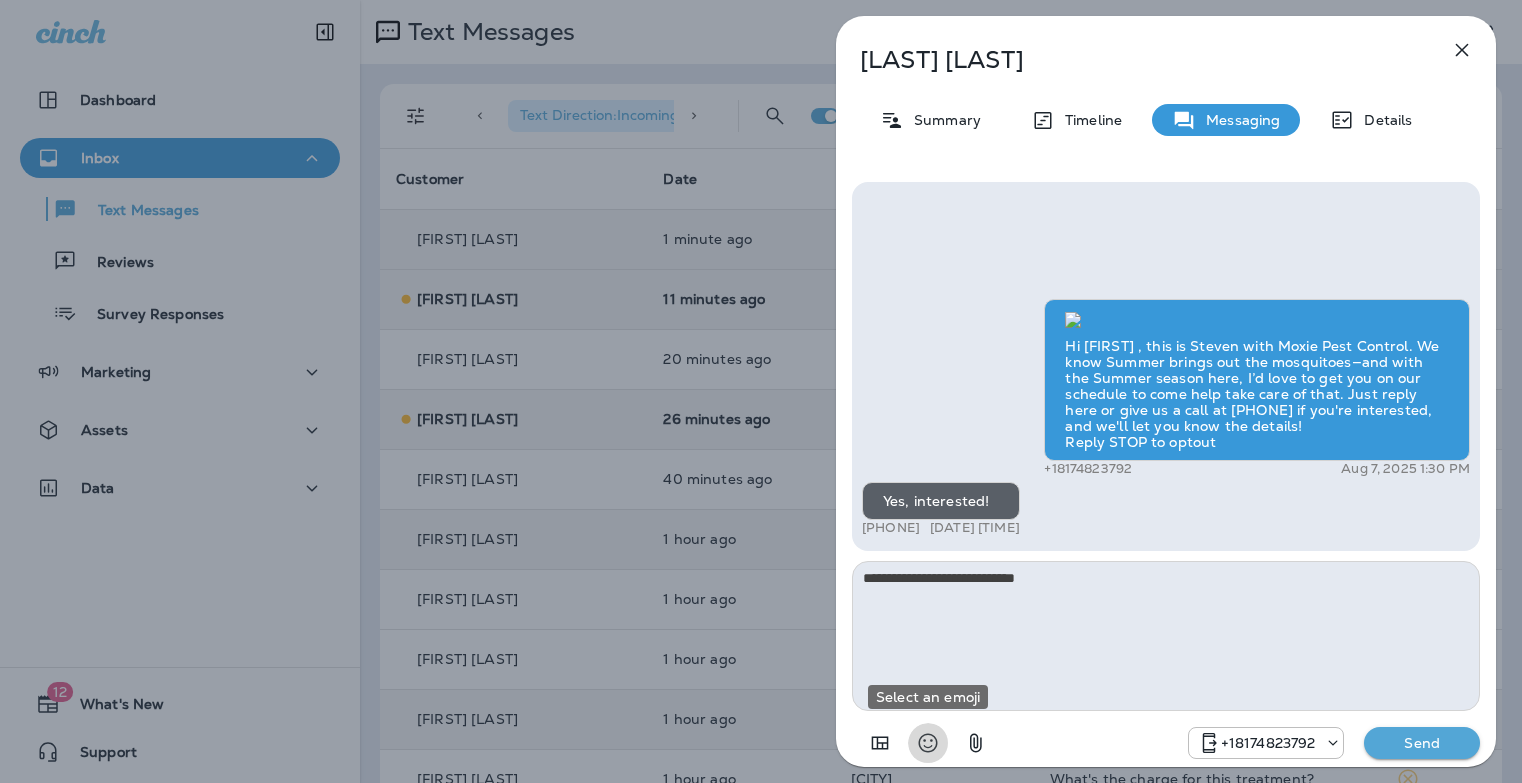 type 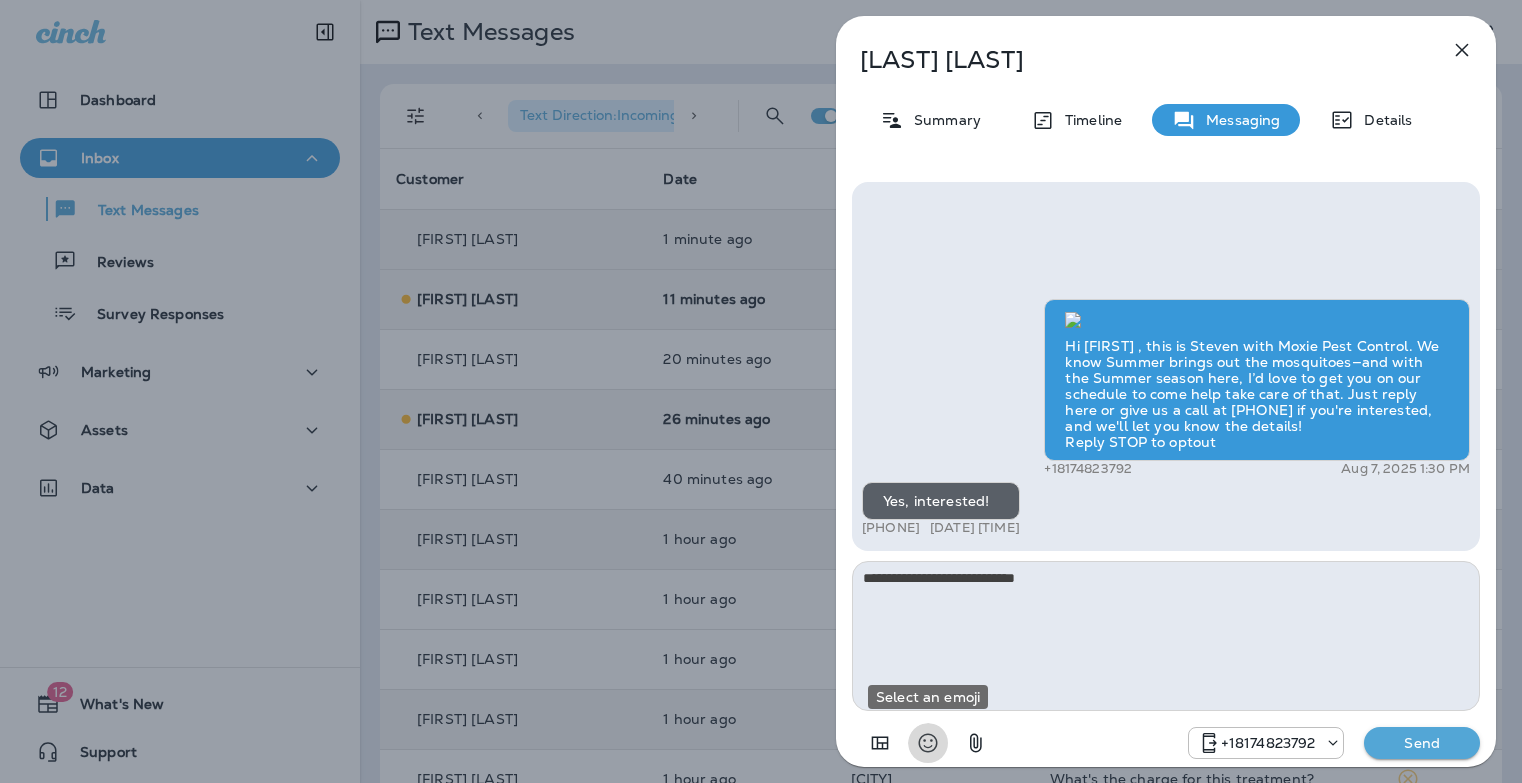 type 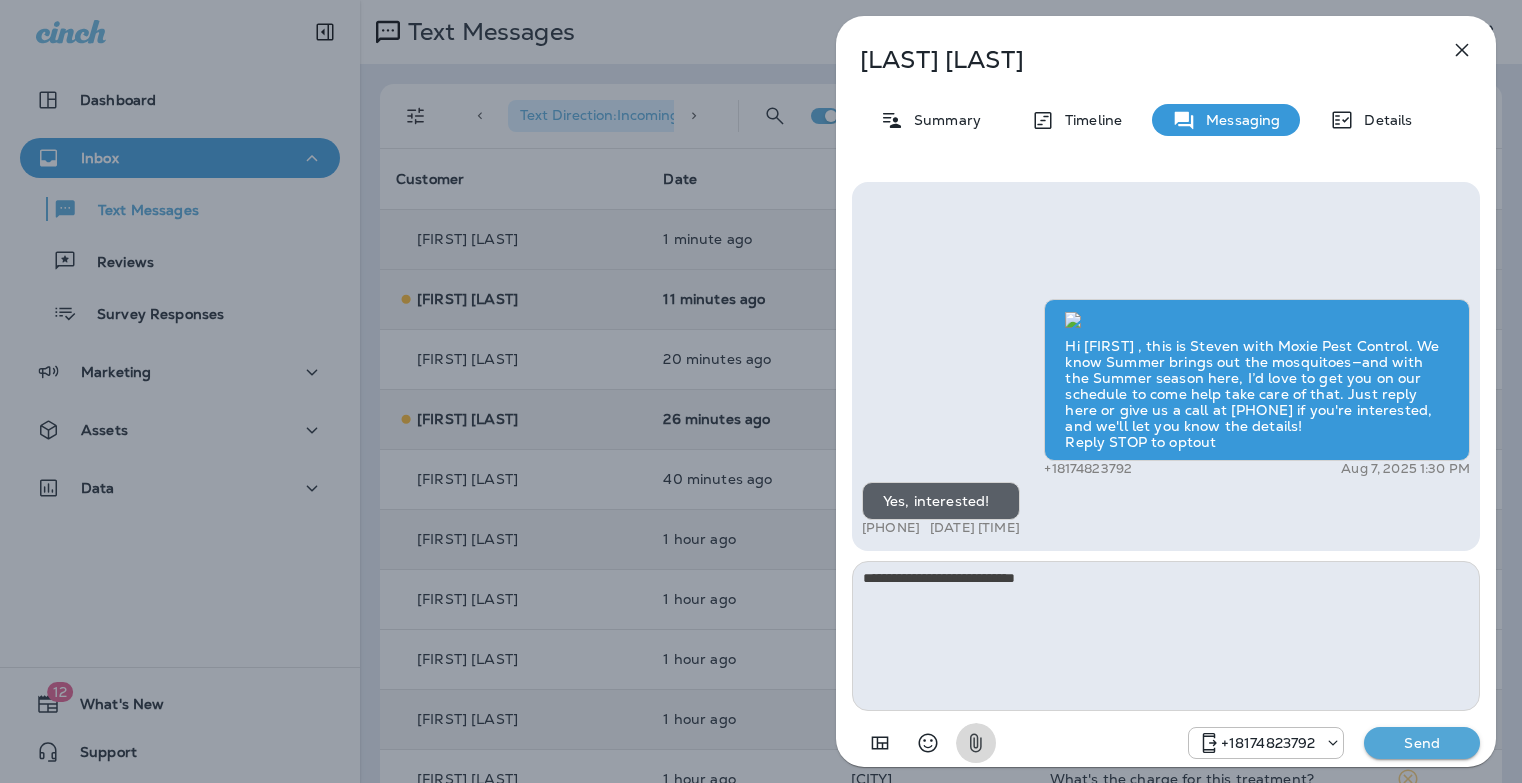 type 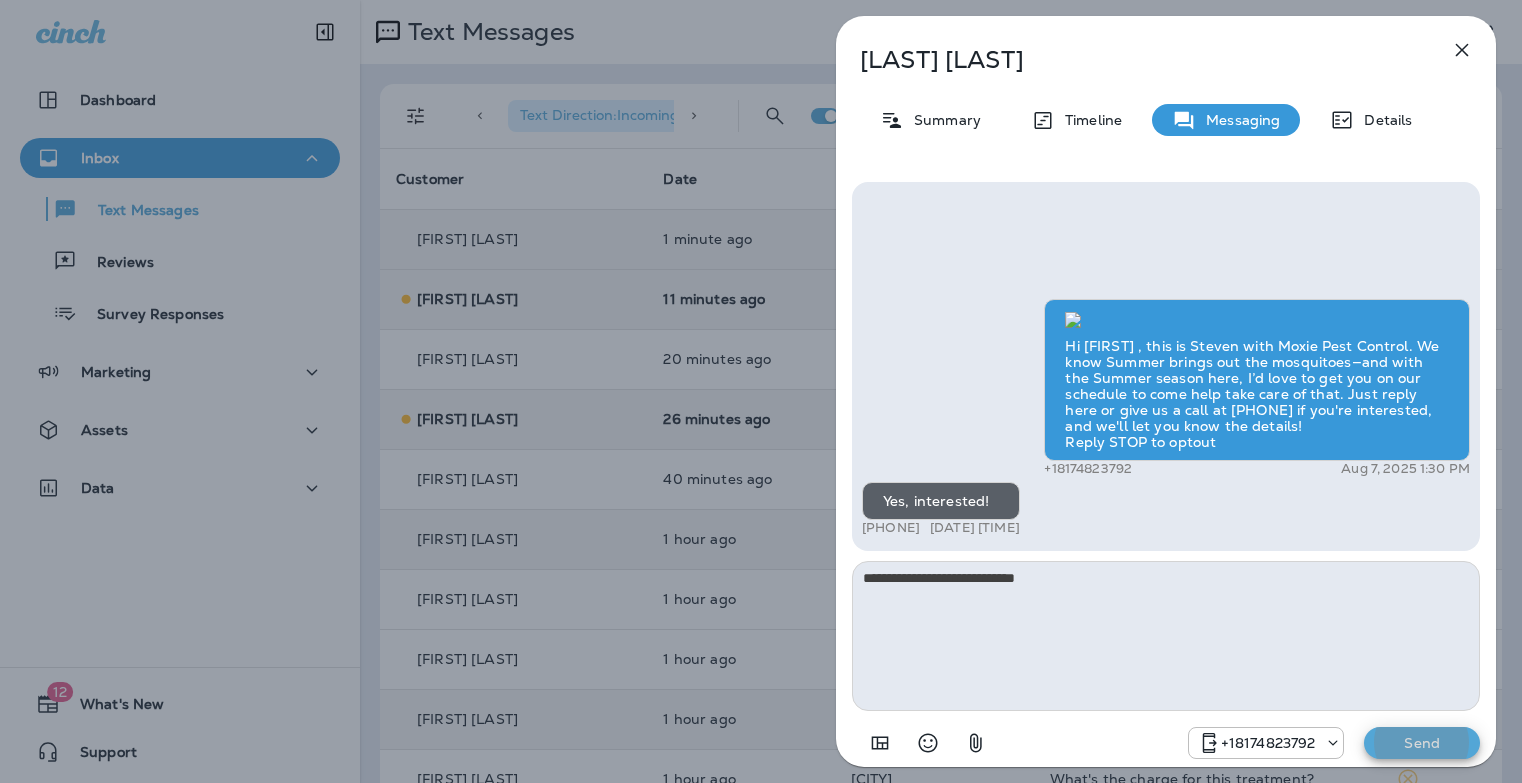 click on "Send" at bounding box center [1422, 743] 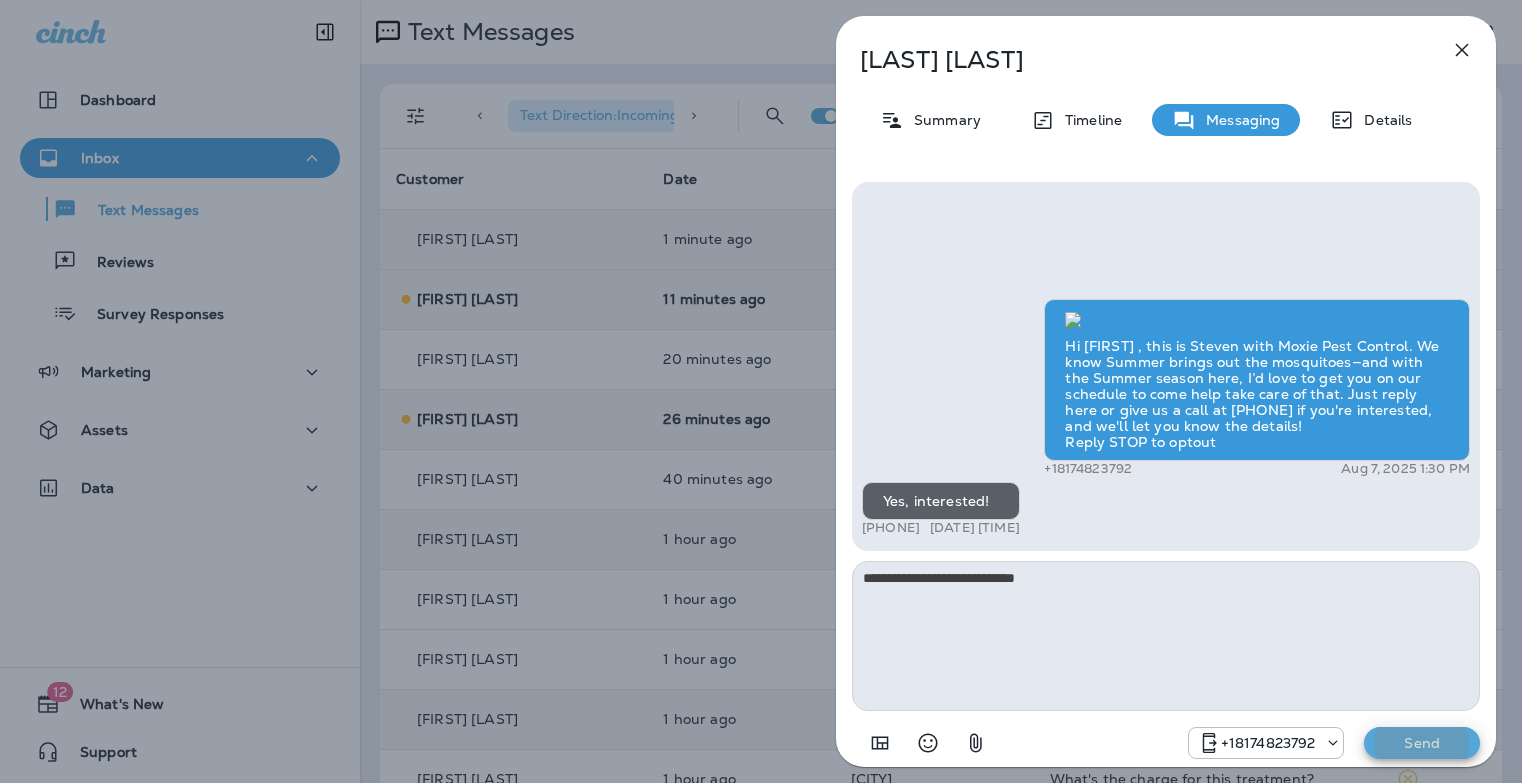 type 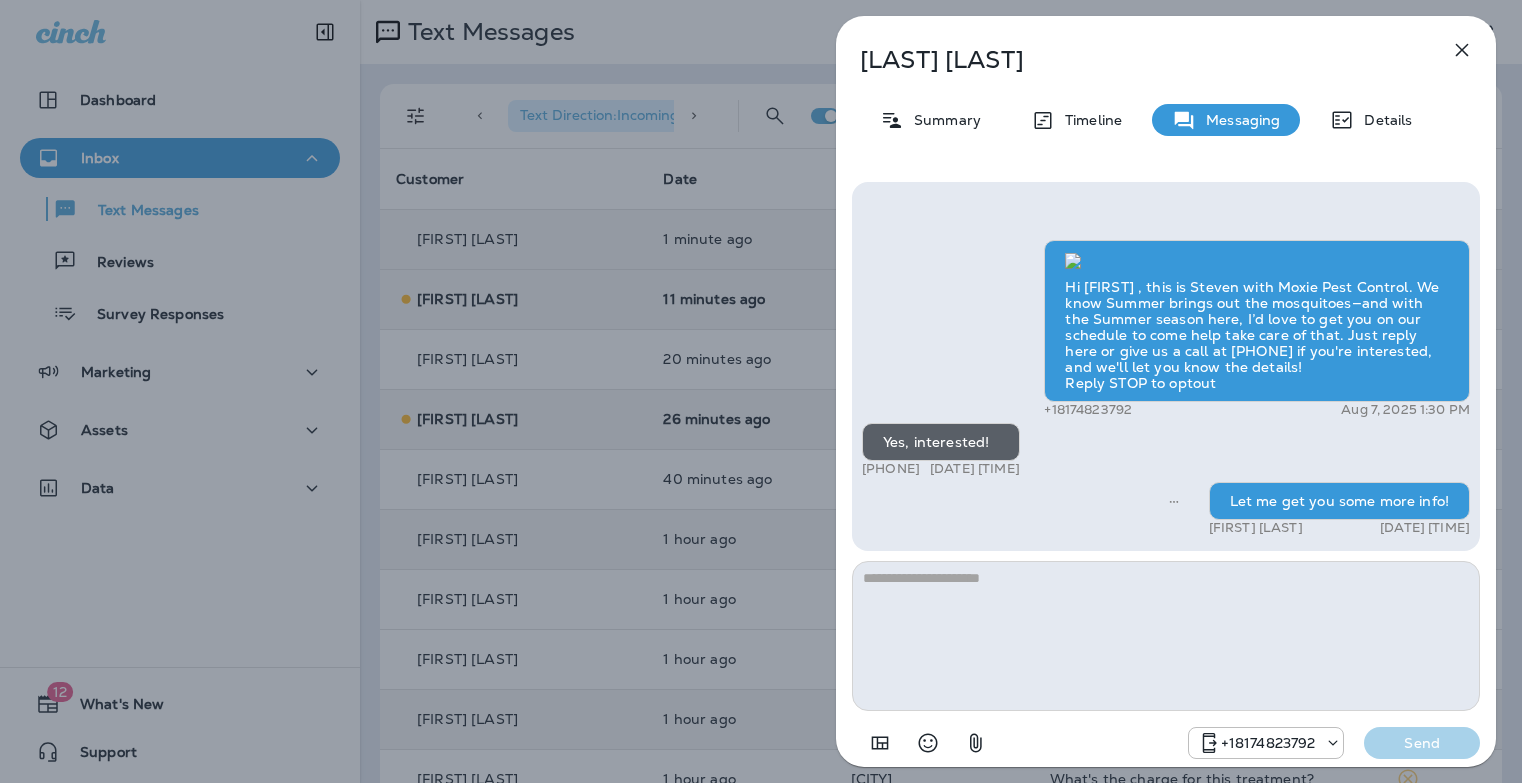 scroll, scrollTop: -4, scrollLeft: 0, axis: vertical 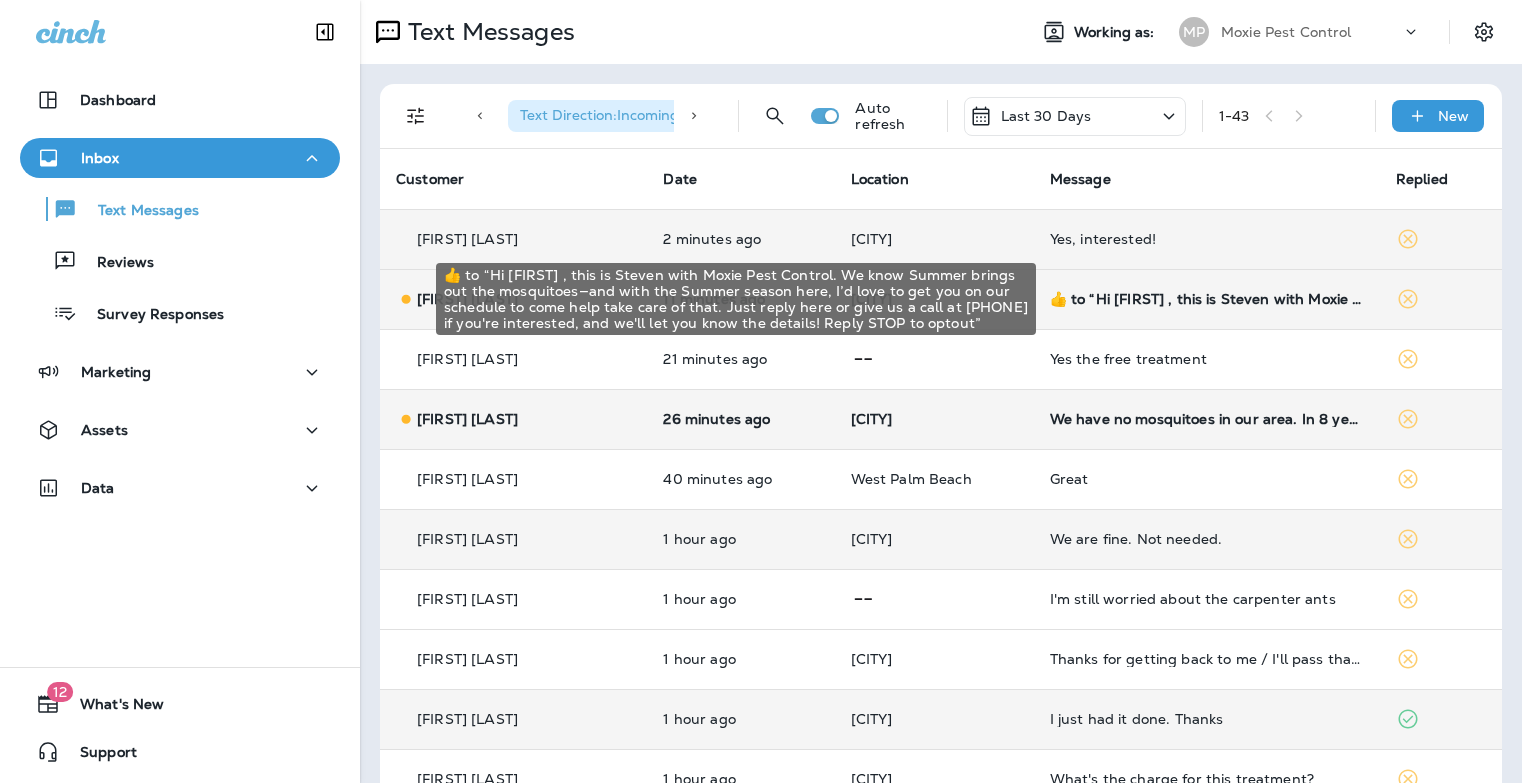 click on "​👍​ to “ Hi [FIRST] , this is Steven with Moxie Pest Control. We know Summer brings out the mosquitoes—and with the Summer season here, I’d love to get you on our schedule to come help take care of that. Just reply here or give us a call at [PHONE] if you're interested, and we'll let you know the details!
Reply STOP to optout ”" at bounding box center (1207, 299) 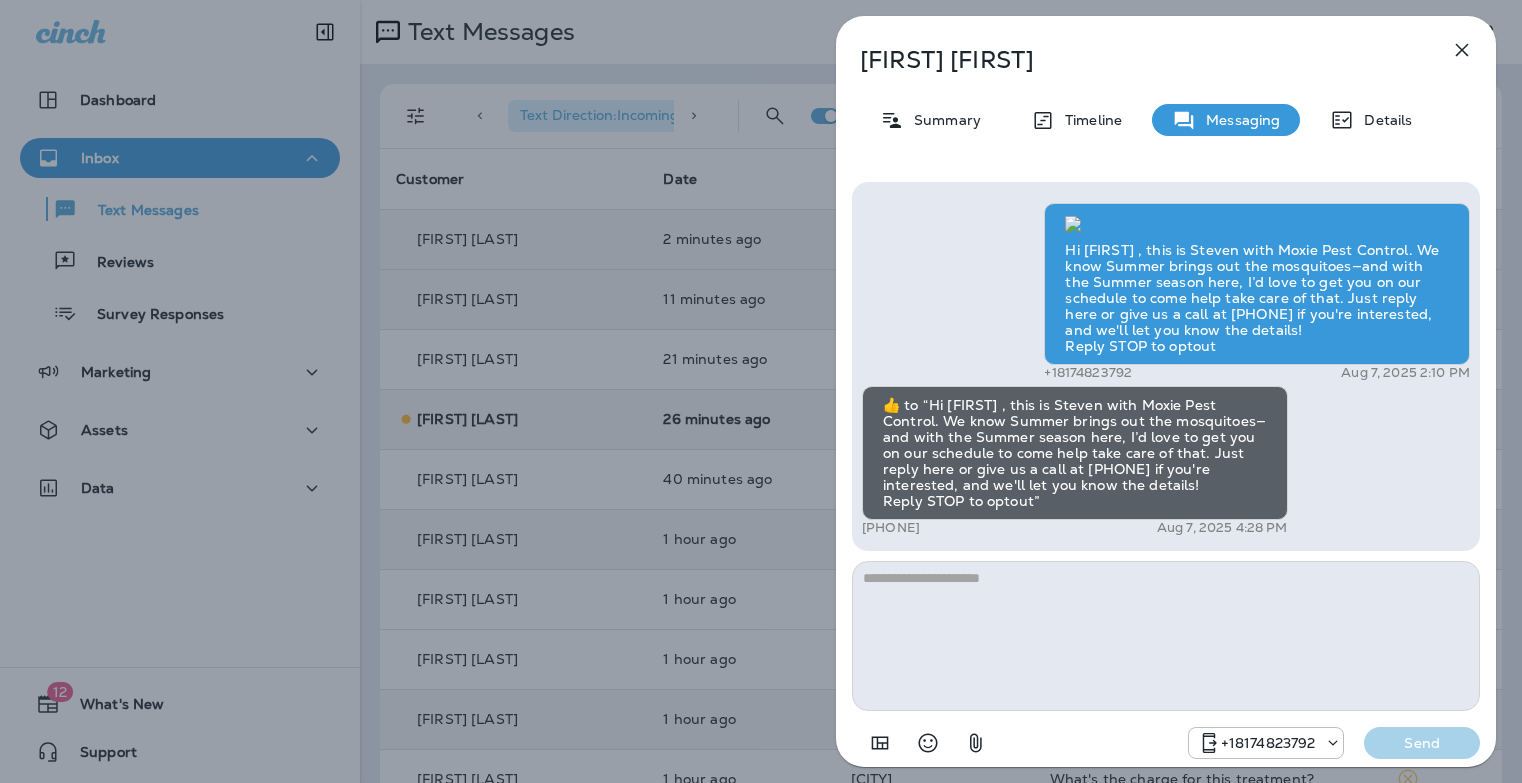 scroll, scrollTop: -646, scrollLeft: 0, axis: vertical 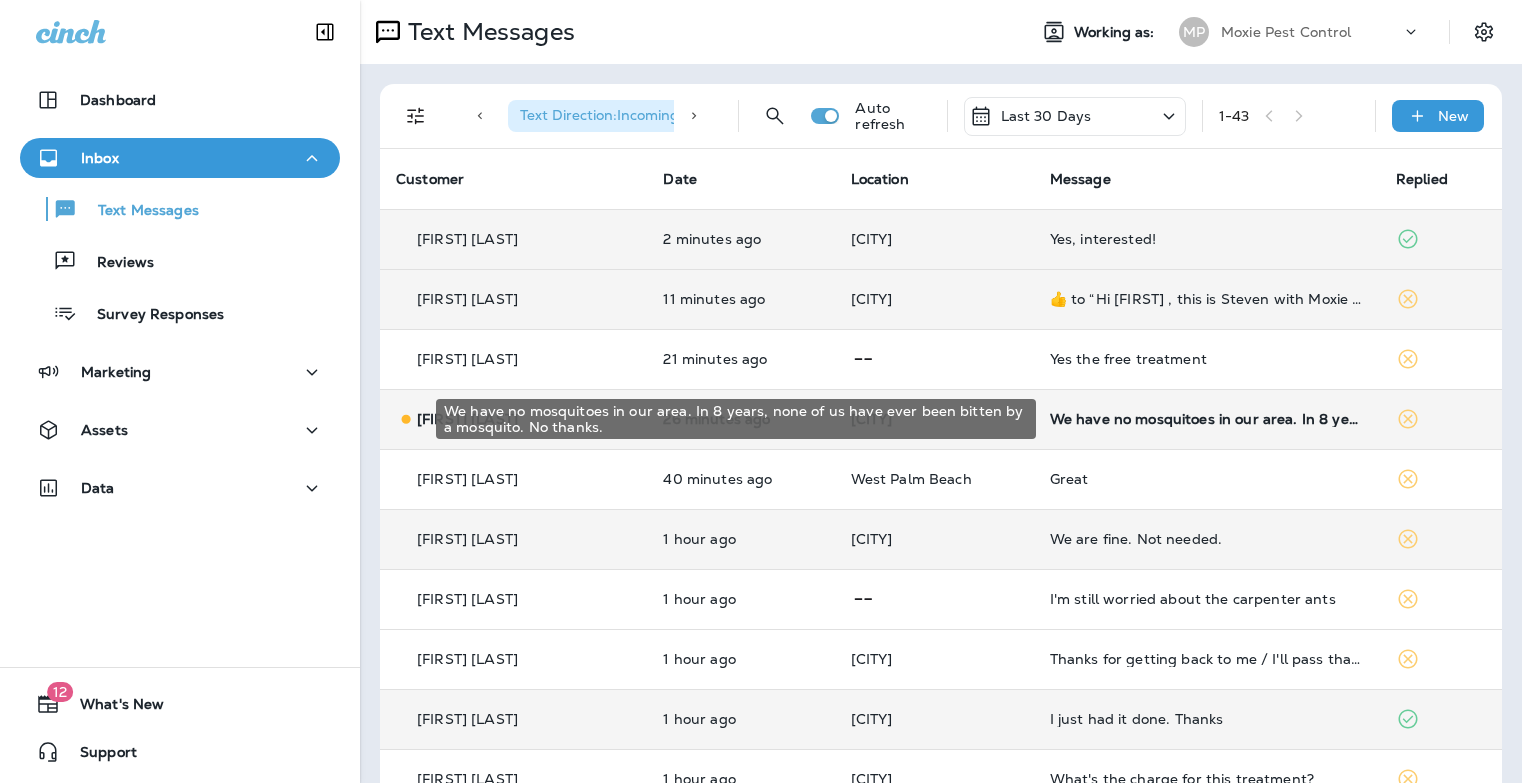 click on "We have no mosquitoes in our area.  In 8 years, none of us have ever been bitten by a mosquito.  No thanks." at bounding box center [1207, 419] 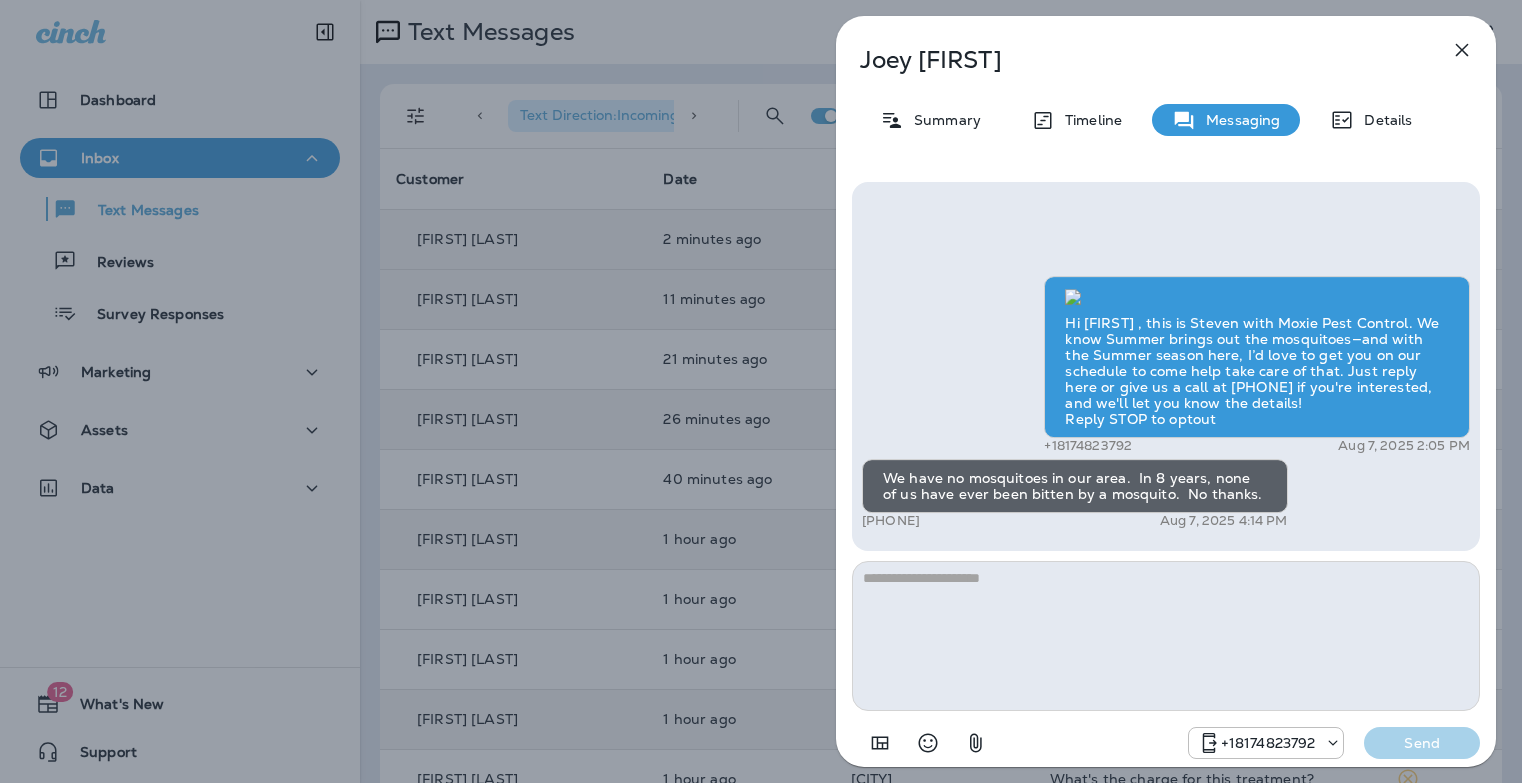 click on "[FIRST]   [LAST] Summary   Timeline   Messaging   Details   Hi [FIRST] , this is Steven with Moxie Pest Control. We know Summer brings out the mosquitoes—and with the Summer season here, I’d love to get you on our schedule to come help take care of that. Just reply here or give us a call at [PHONE] if you're interested, and we'll let you know the details!
Reply STOP to optout [PHONE] [DATE] [TIME] We have no mosquitoes in our area.  In 8 years, none of us have ever been bitten by a mosquito.  No thanks. [PHONE] [DATE] [TIME] [PHONE] Send" at bounding box center (761, 391) 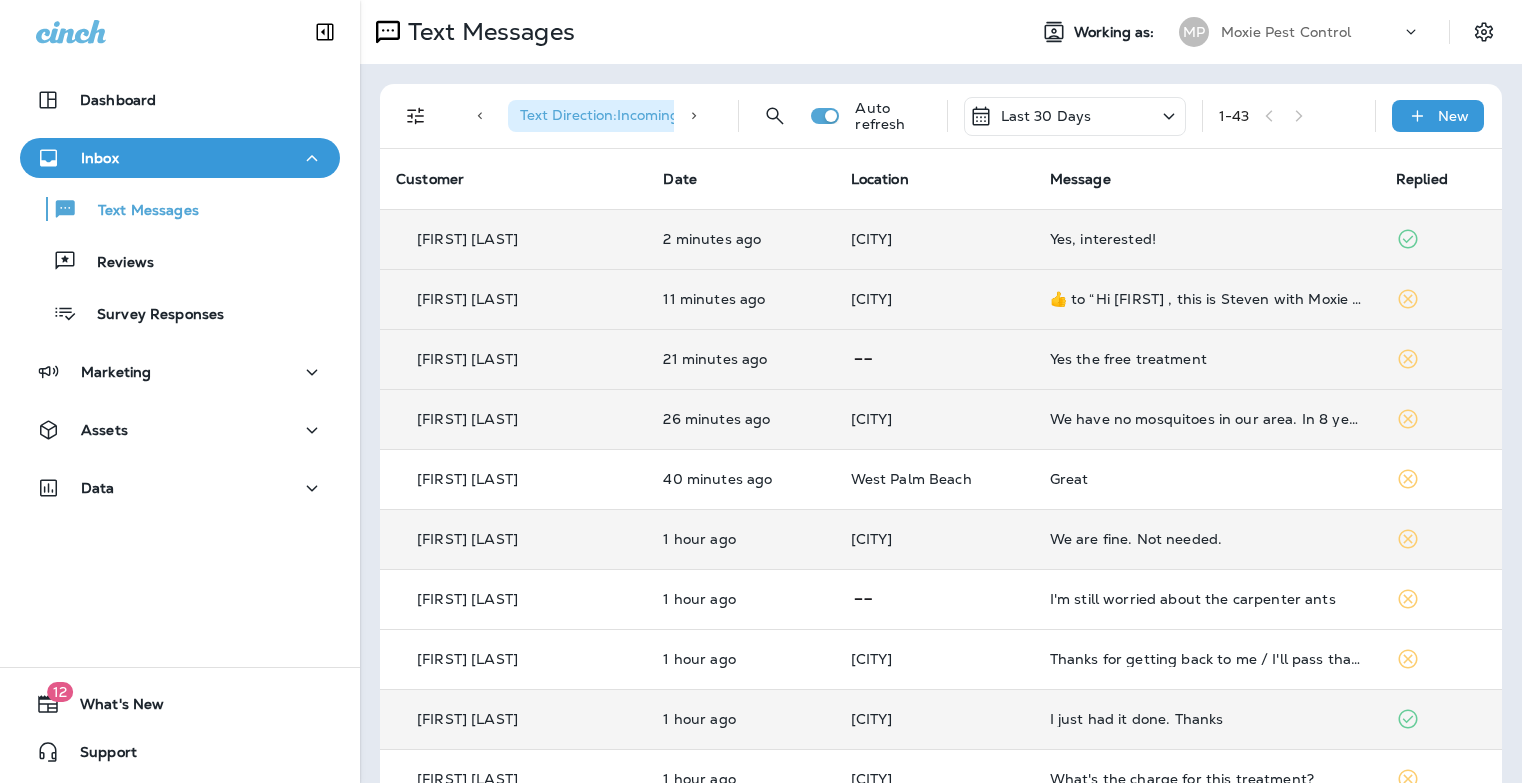 click on "Yes the free treatment" at bounding box center [1207, 359] 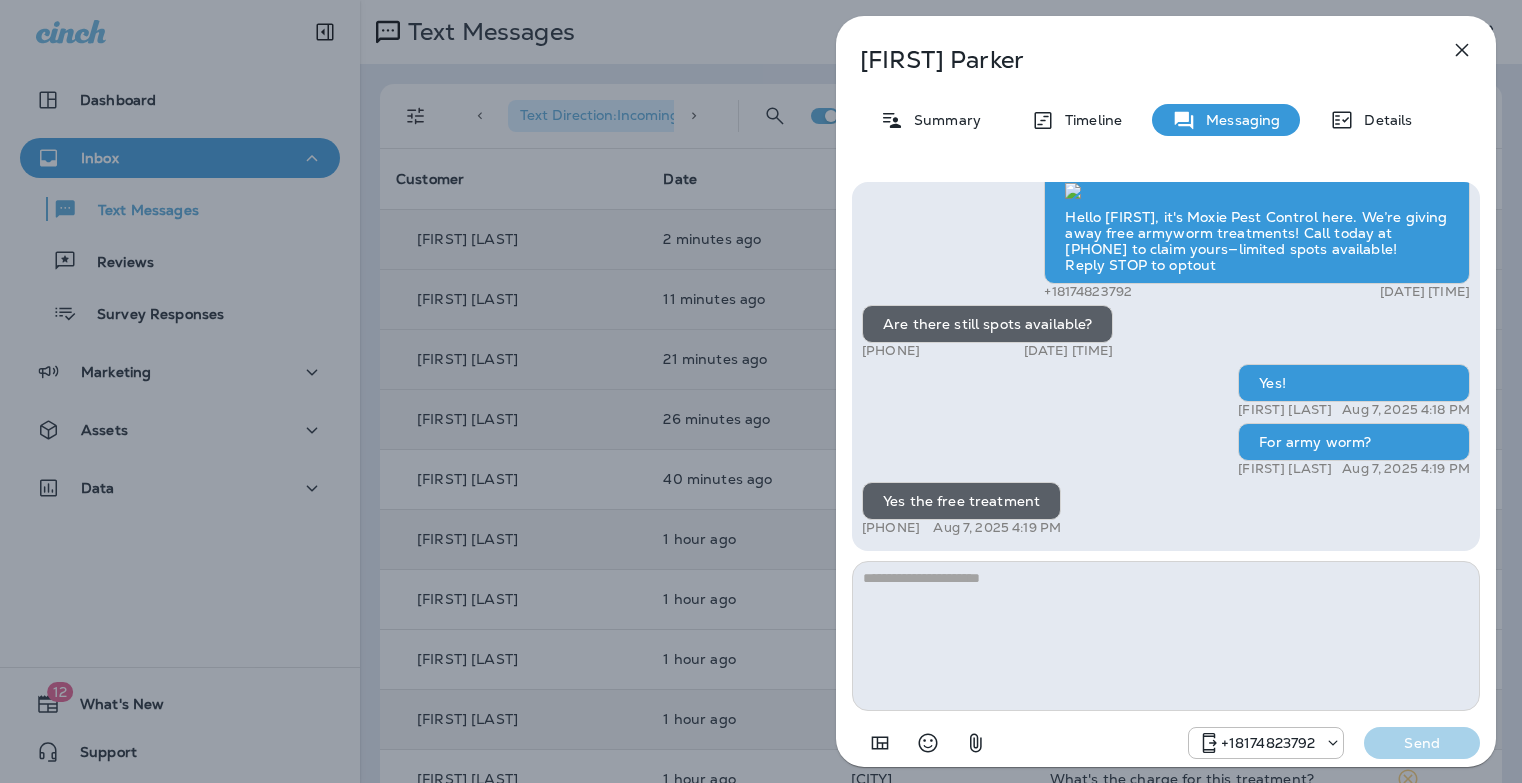 click at bounding box center (1166, 636) 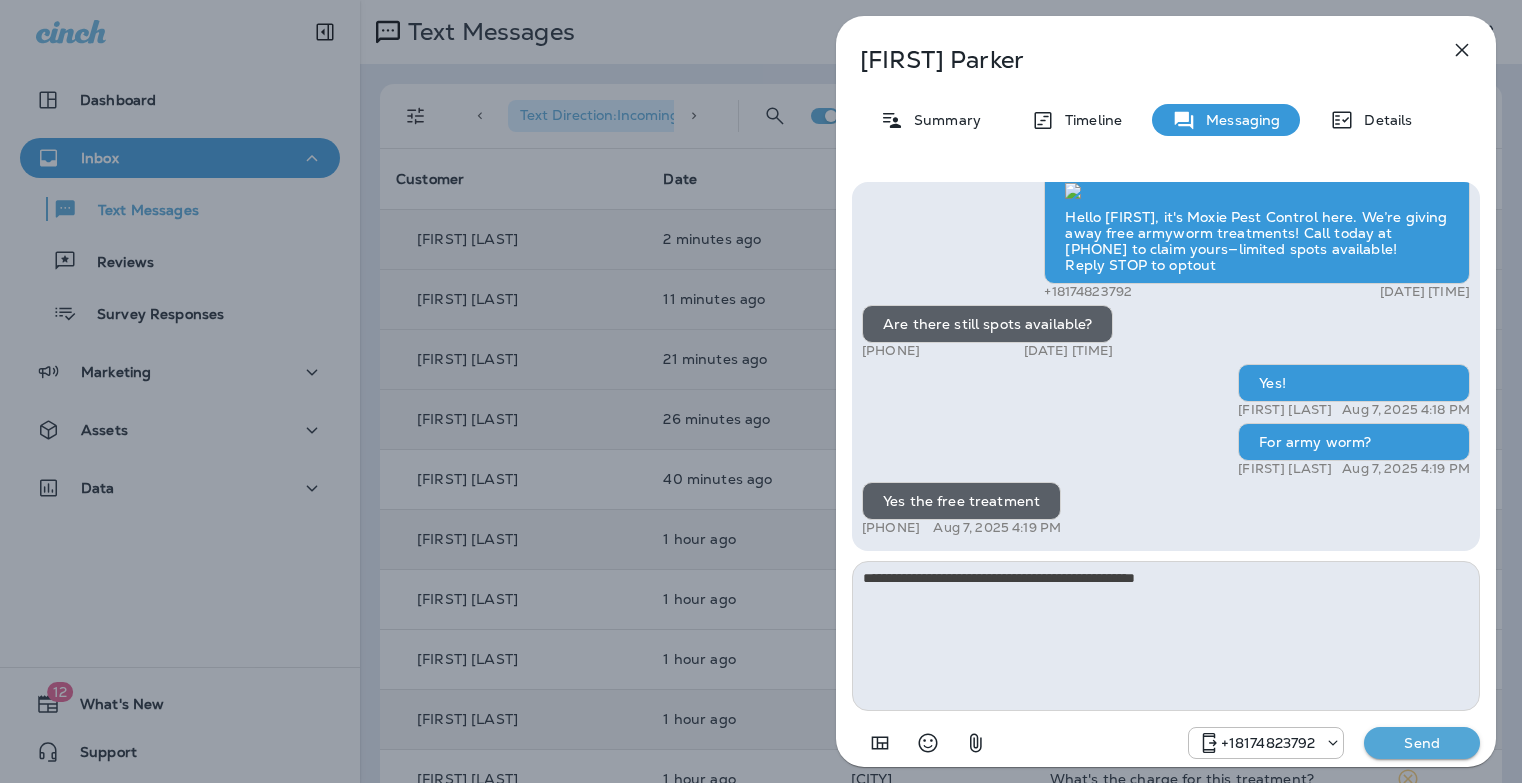 type on "**********" 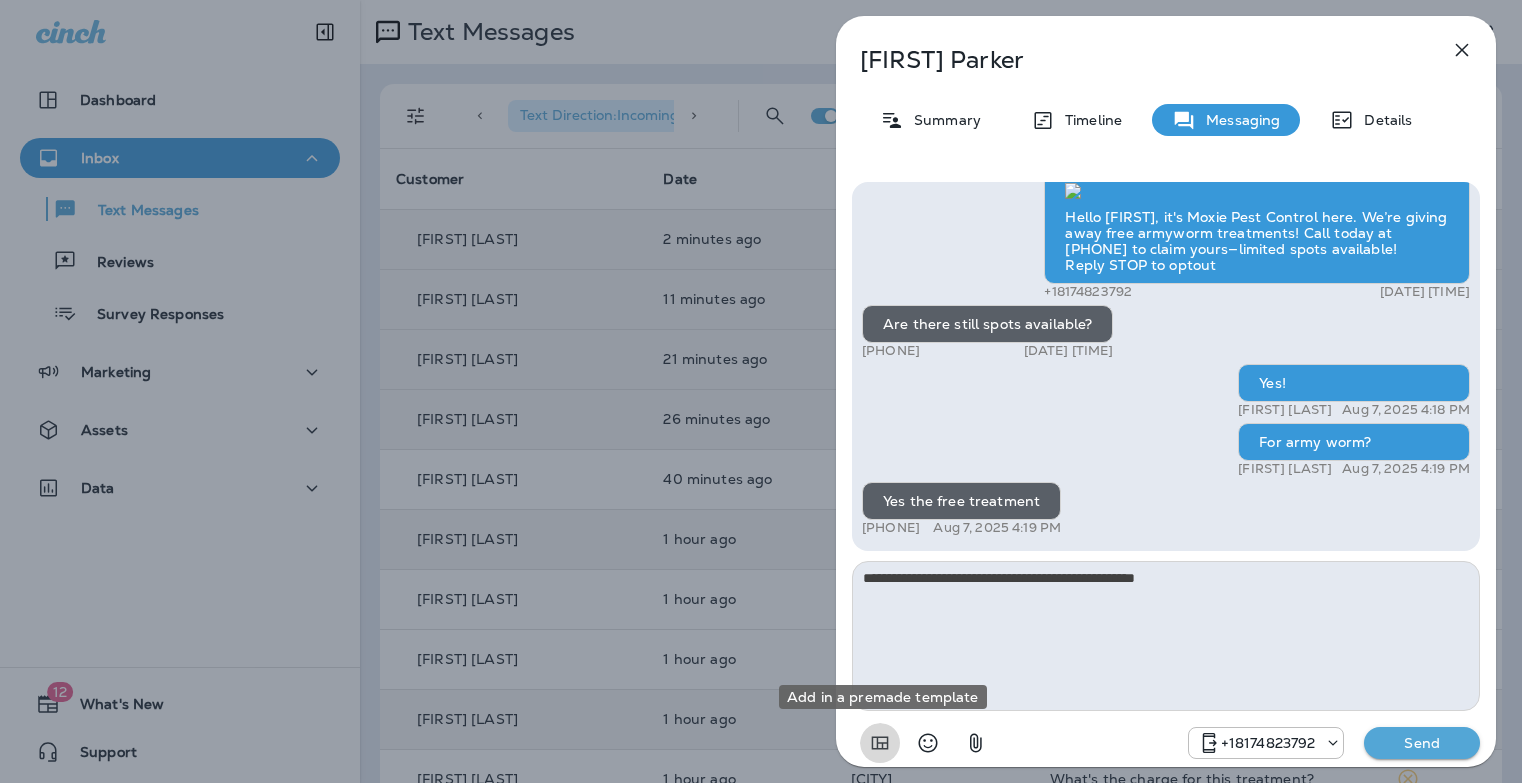 type 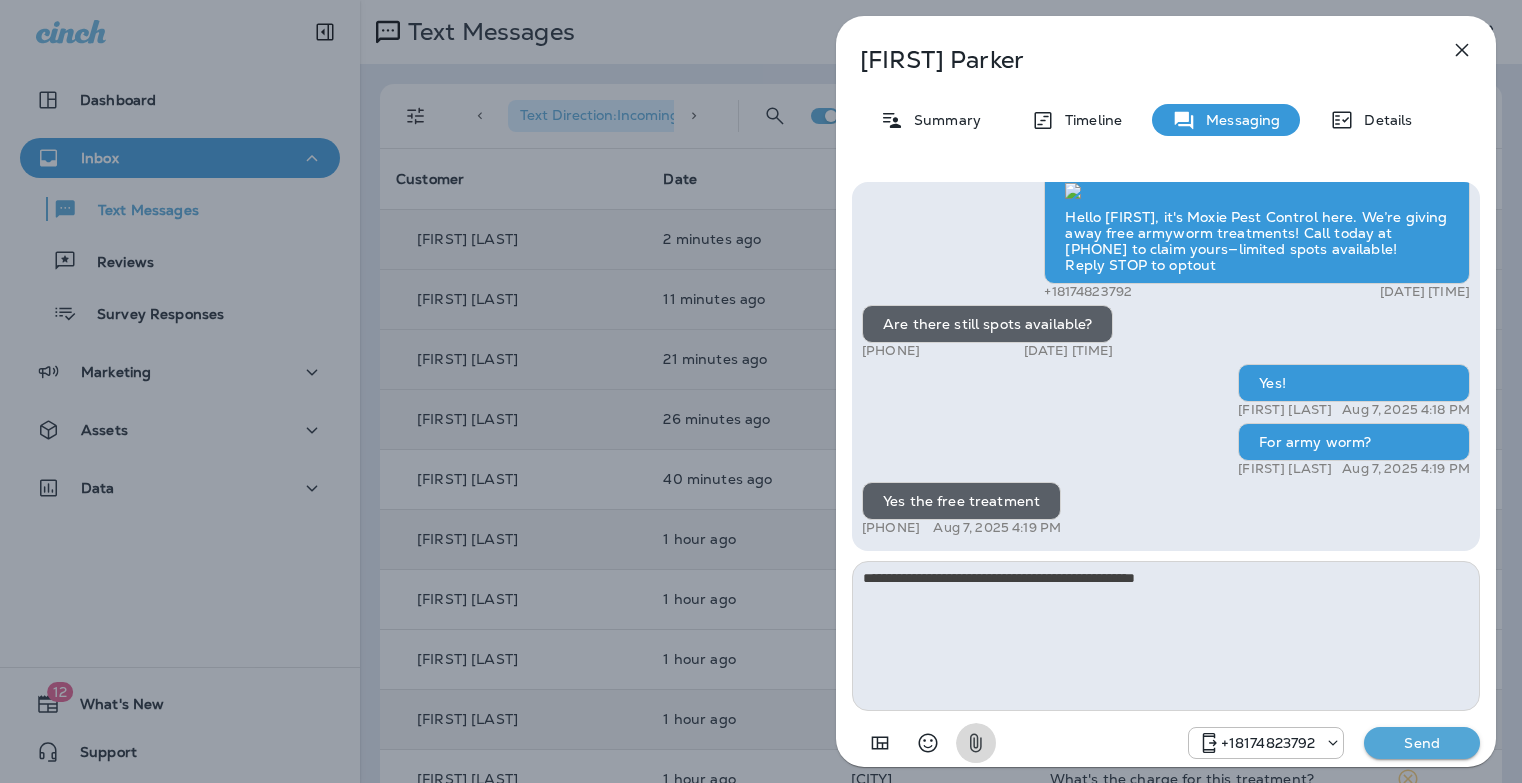 type 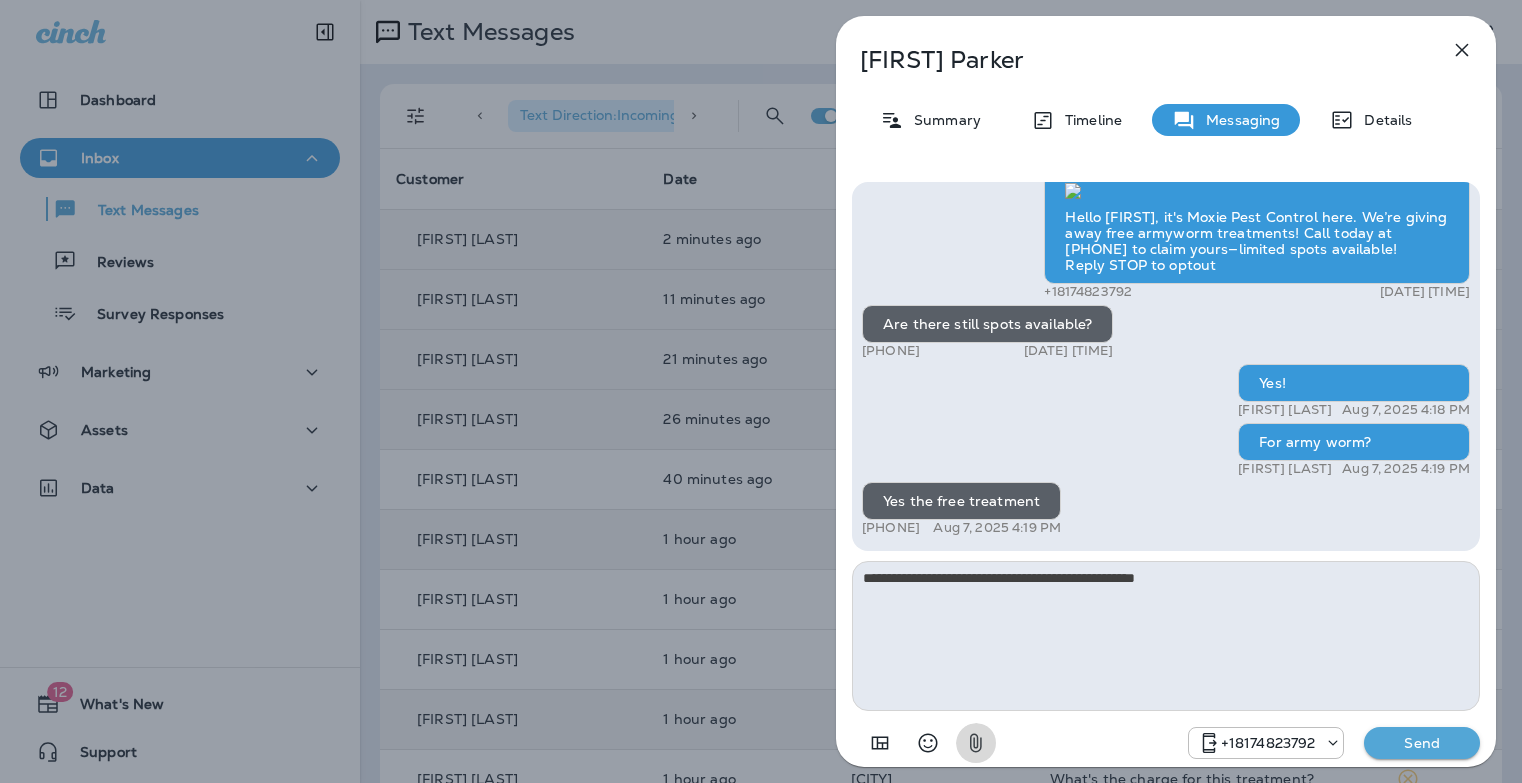 type 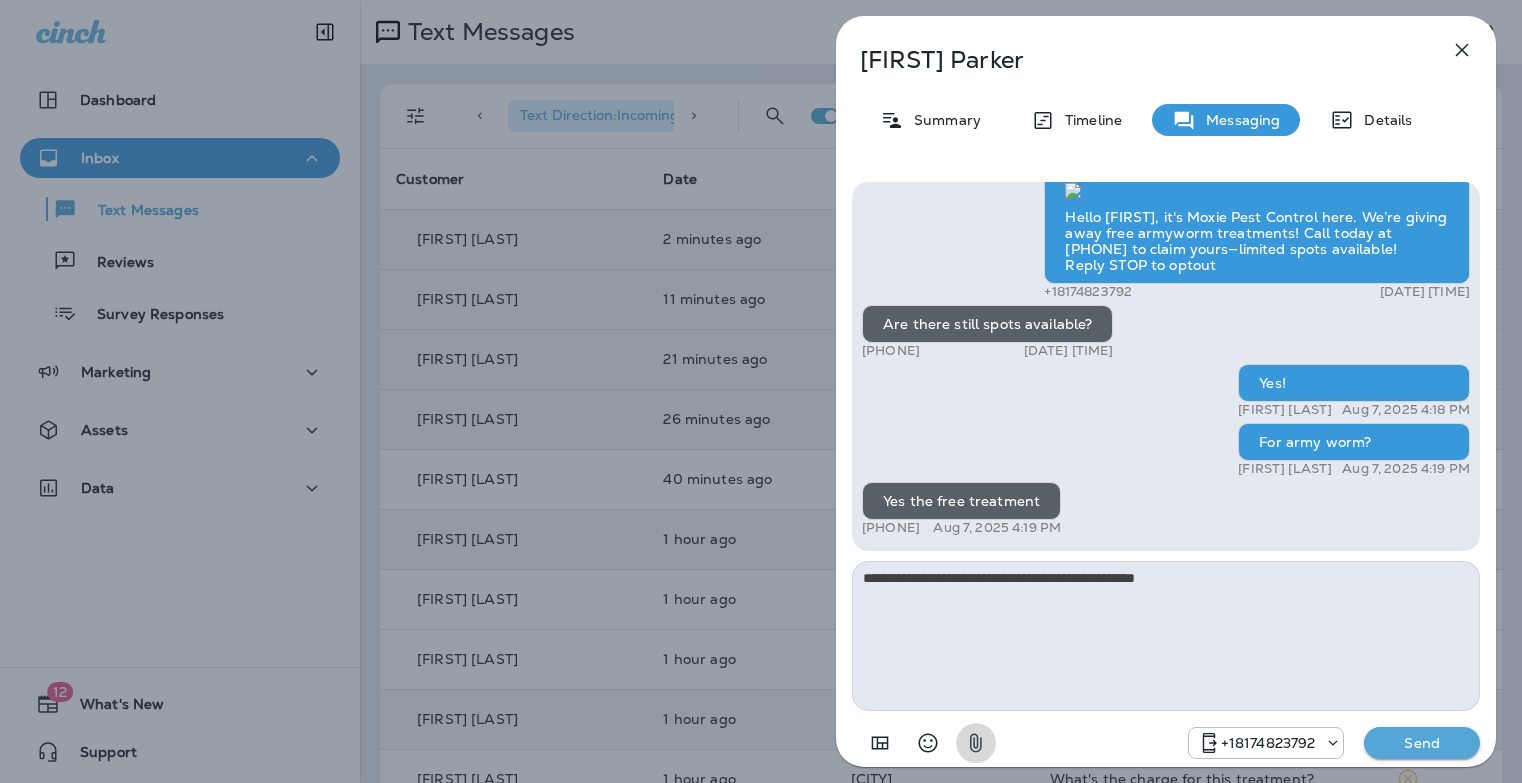 click on "Send" at bounding box center (1422, 743) 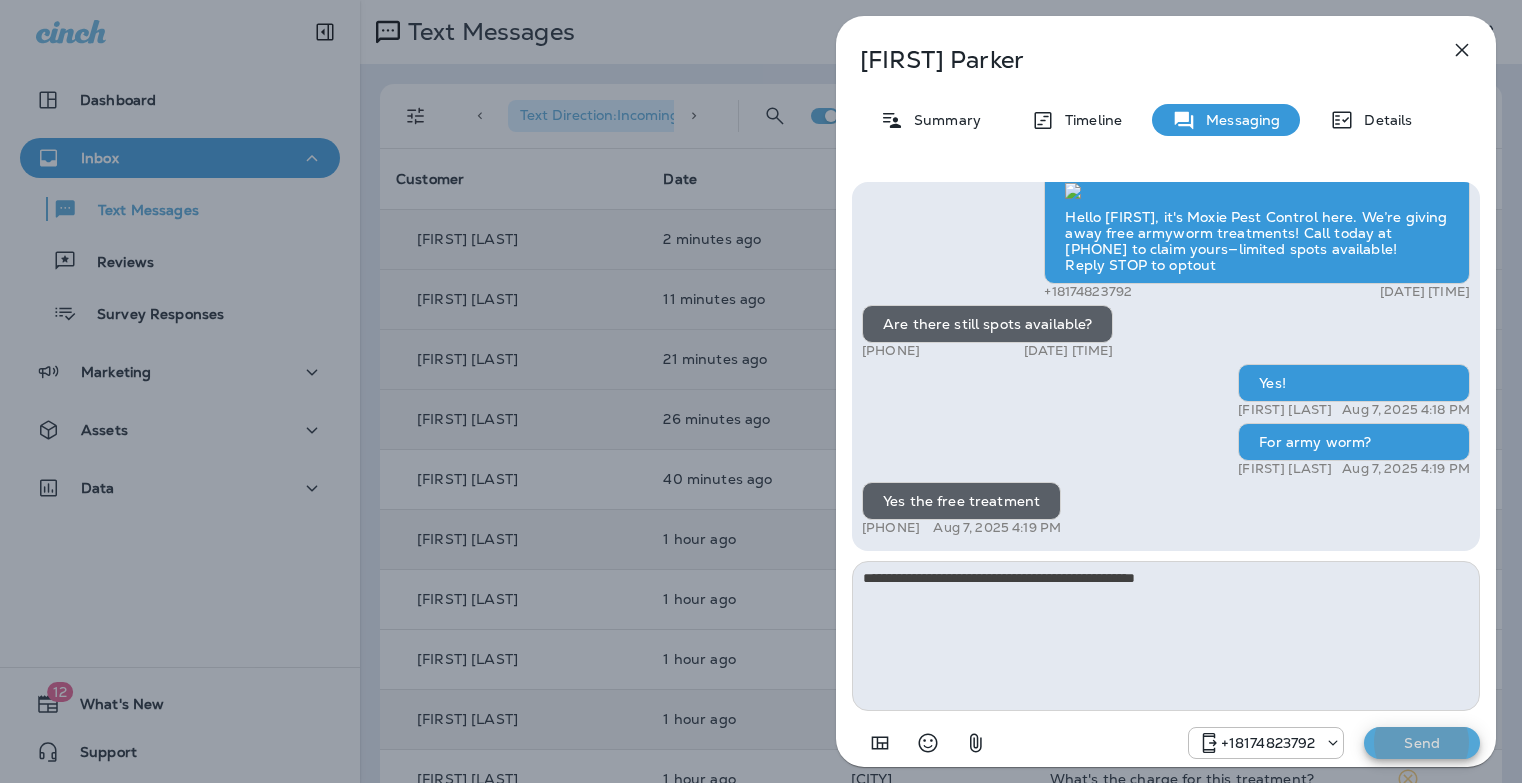type 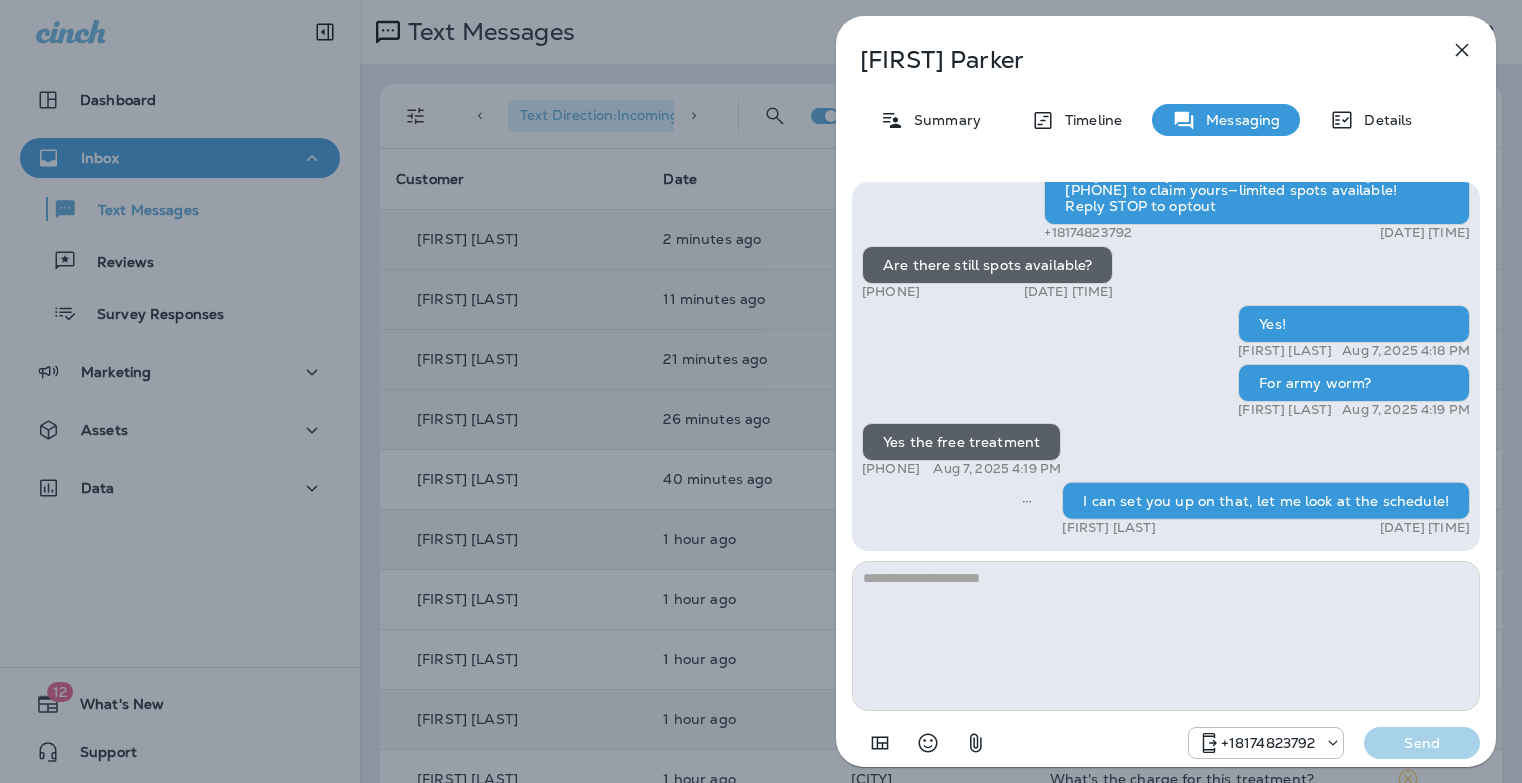 click on "[FIRST] [LAST] Summary   Timeline   Messaging   Details   Prepare for the unpredictable North Texas weather! Start your preparations today with Moxie Sprinkler Maintenance. Be one of the first 50 to schedule a sprinkler inspection and receive a FREE Winterization Service! Don’t wait—get your system ready!
Call [PHONE]
Reply STOP to optout [PHONE] [DATE] [TIME] We’re excited to offer the first 50 sign-ups their first service for only $19! Our experienced team is committed to helping you maintain a beautiful, weed-free lawn. We specialize in nourishing treatments that promote strong growth.
Contact us at today to claim your spot!
Reply STOP to optout [PHONE] [DATE] [TIME] Get your lawn summer-ready with Moxie Lawn Care! Call [PHONE] to book your first service and enjoy a healthy green yard—plus a free mosquito treatment on us for signing up.
Reply STOP to optout [PHONE] [DATE] [TIME] [PHONE] [DATE] [TIME] [PHONE] [DATE] [TIME]" at bounding box center (761, 391) 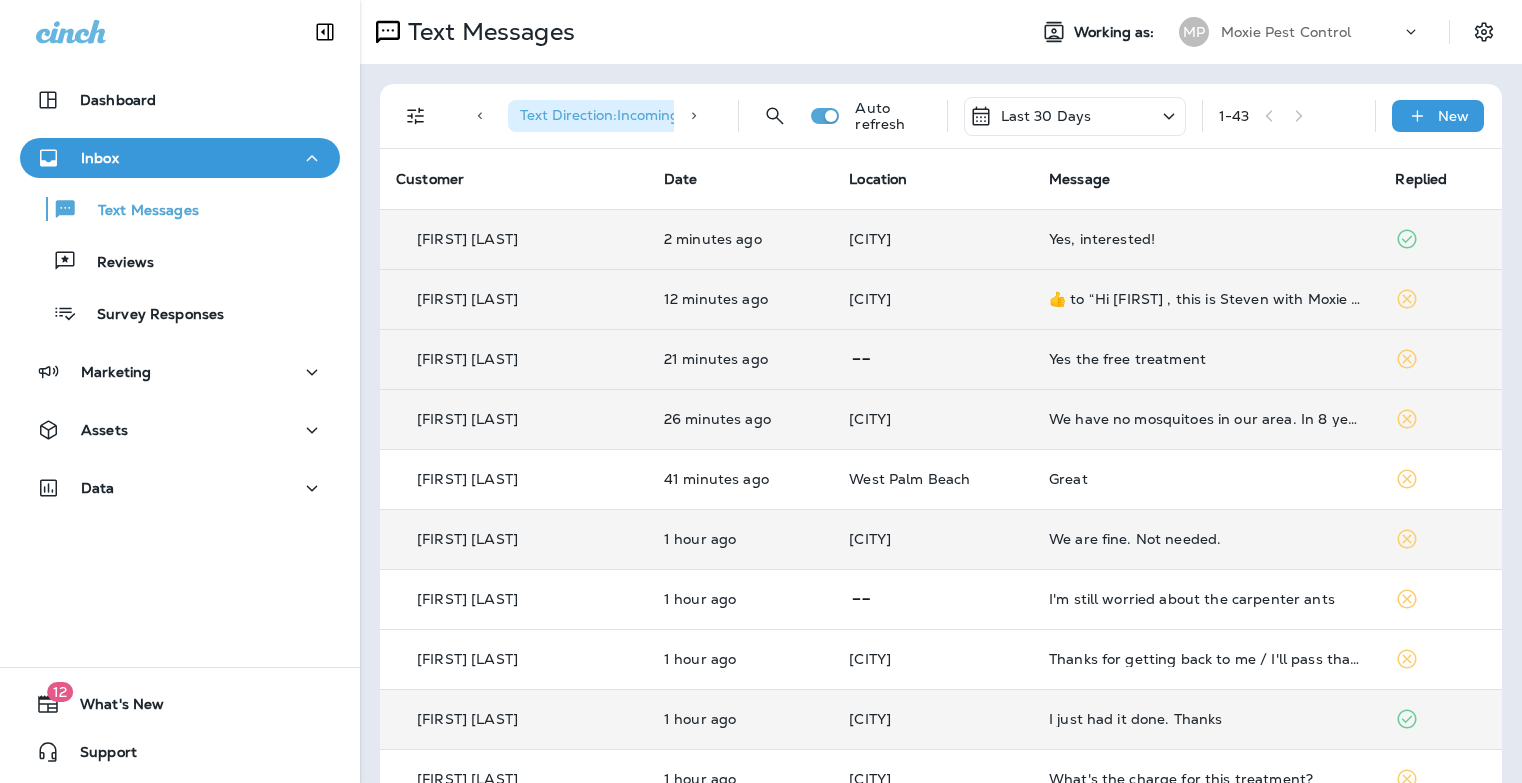 click on "Yes, interested!" at bounding box center [1206, 239] 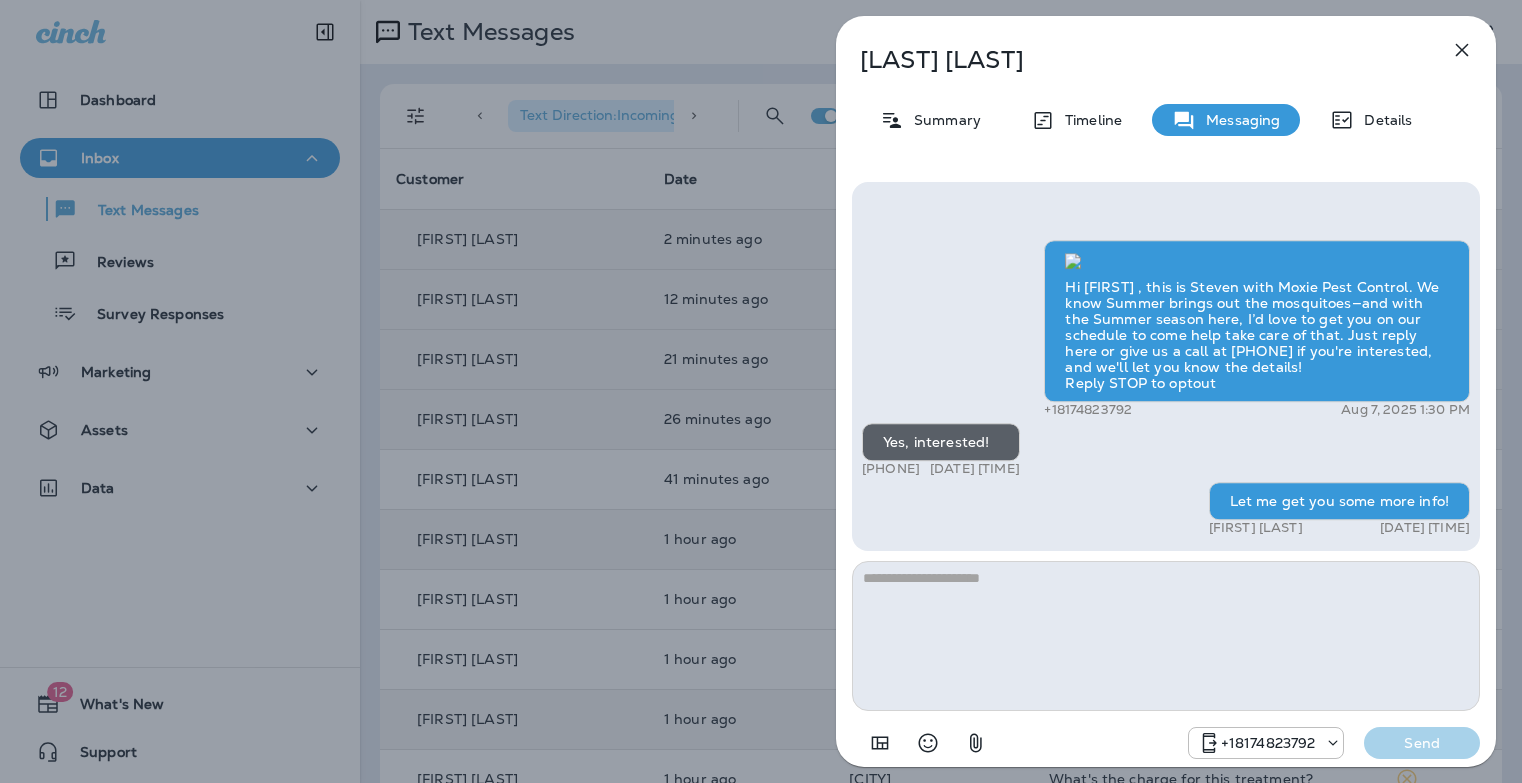 click on "[FIRST]   [LAST] Summary   Timeline   Messaging   Details   Hi [FIRST] , this is Steven with Moxie Pest Control. We know Summer brings out the mosquitoes—and with the Summer season here, I’d love to get you on our schedule to come help take care of that. Just reply here or give us a call at [PHONE] if you're interested, and we'll let you know the details!
Reply STOP to optout [PHONE] [DATE] [TIME] Yes, interested! [PHONE] [DATE] [TIME] Let me get you some more info! [FIRST] [LAST] [DATE] [TIME] [PHONE] Send" at bounding box center [761, 391] 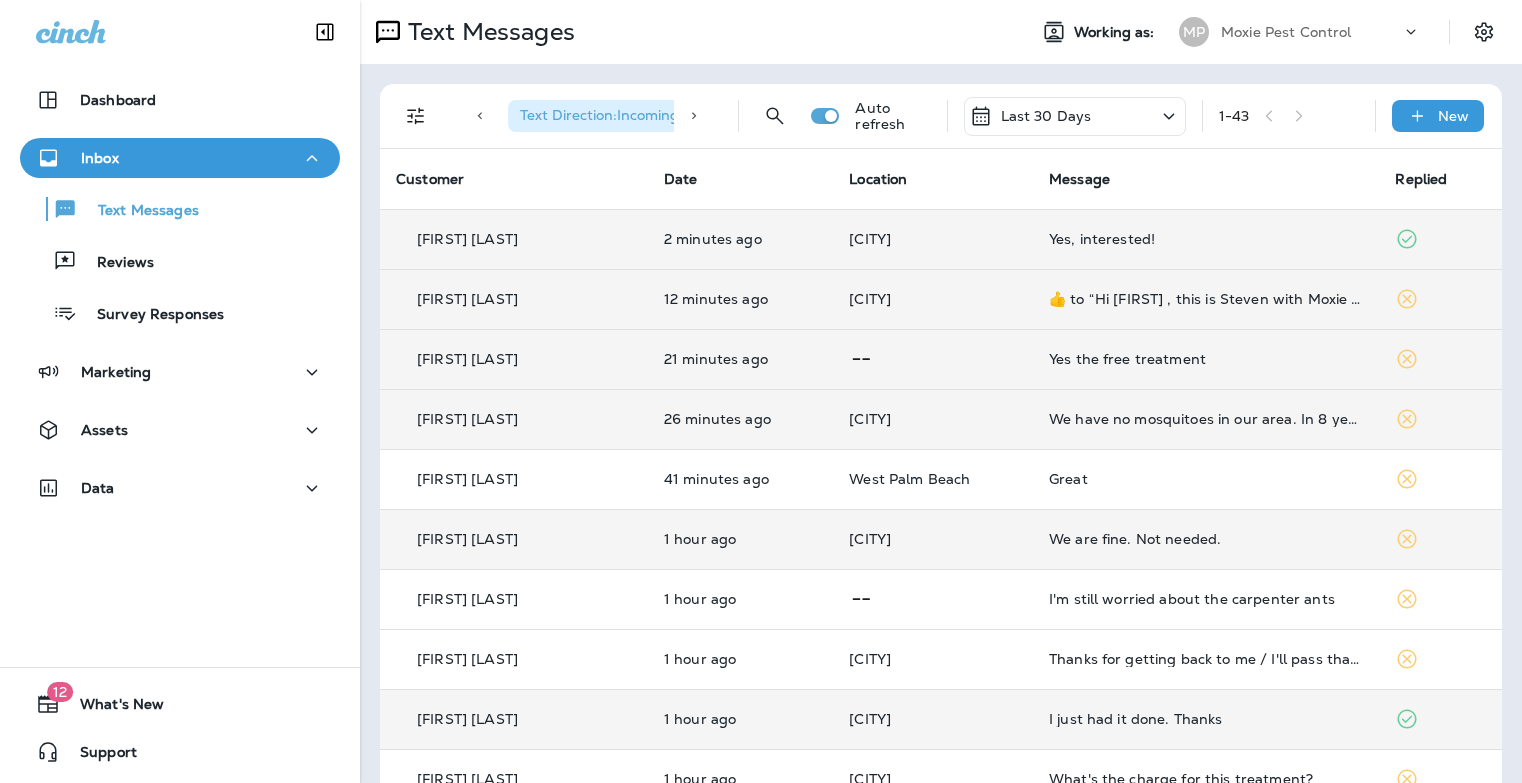 click on "Thanks for getting back to me / I'll pass thank you" at bounding box center [1206, 659] 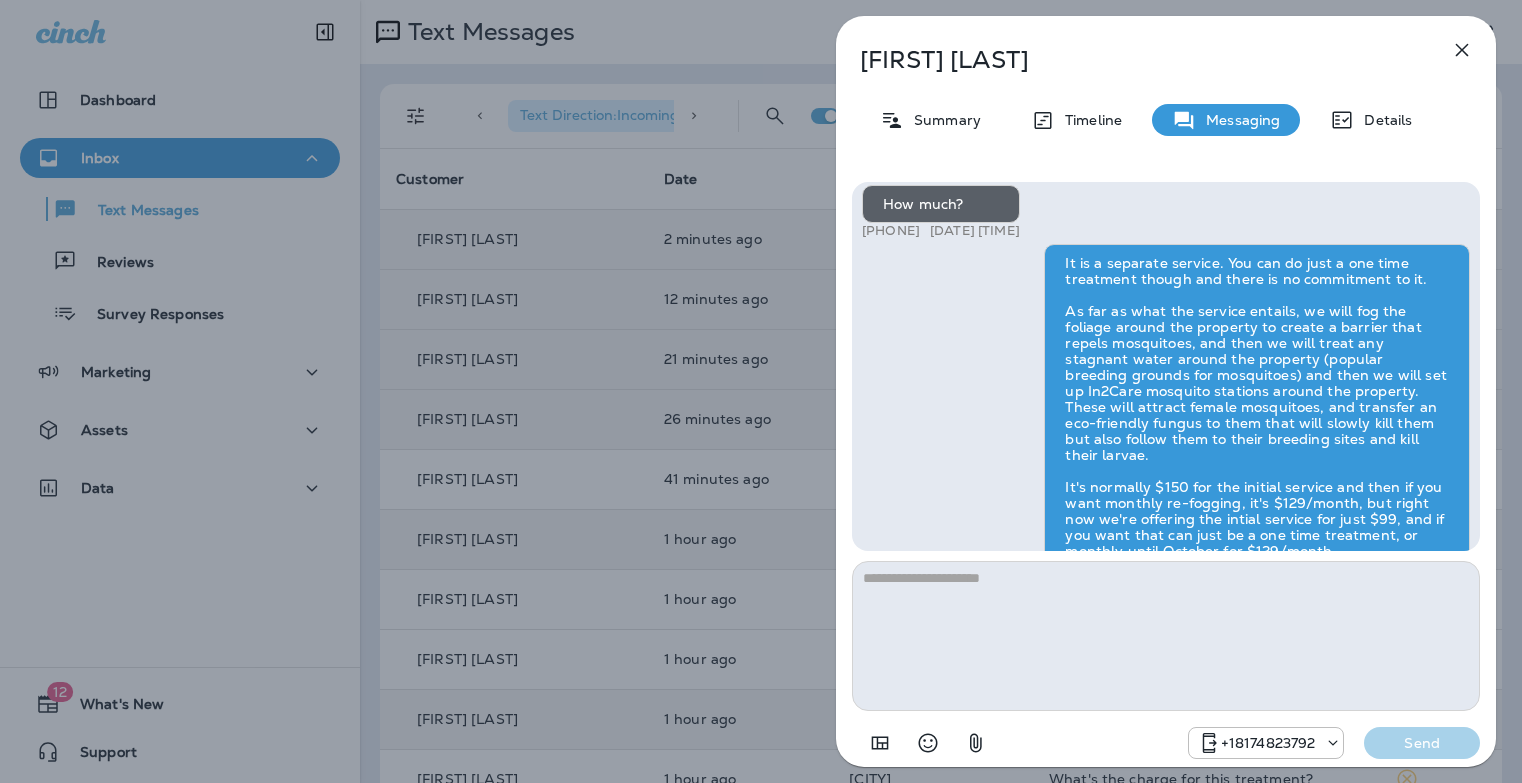 scroll, scrollTop: -184, scrollLeft: 0, axis: vertical 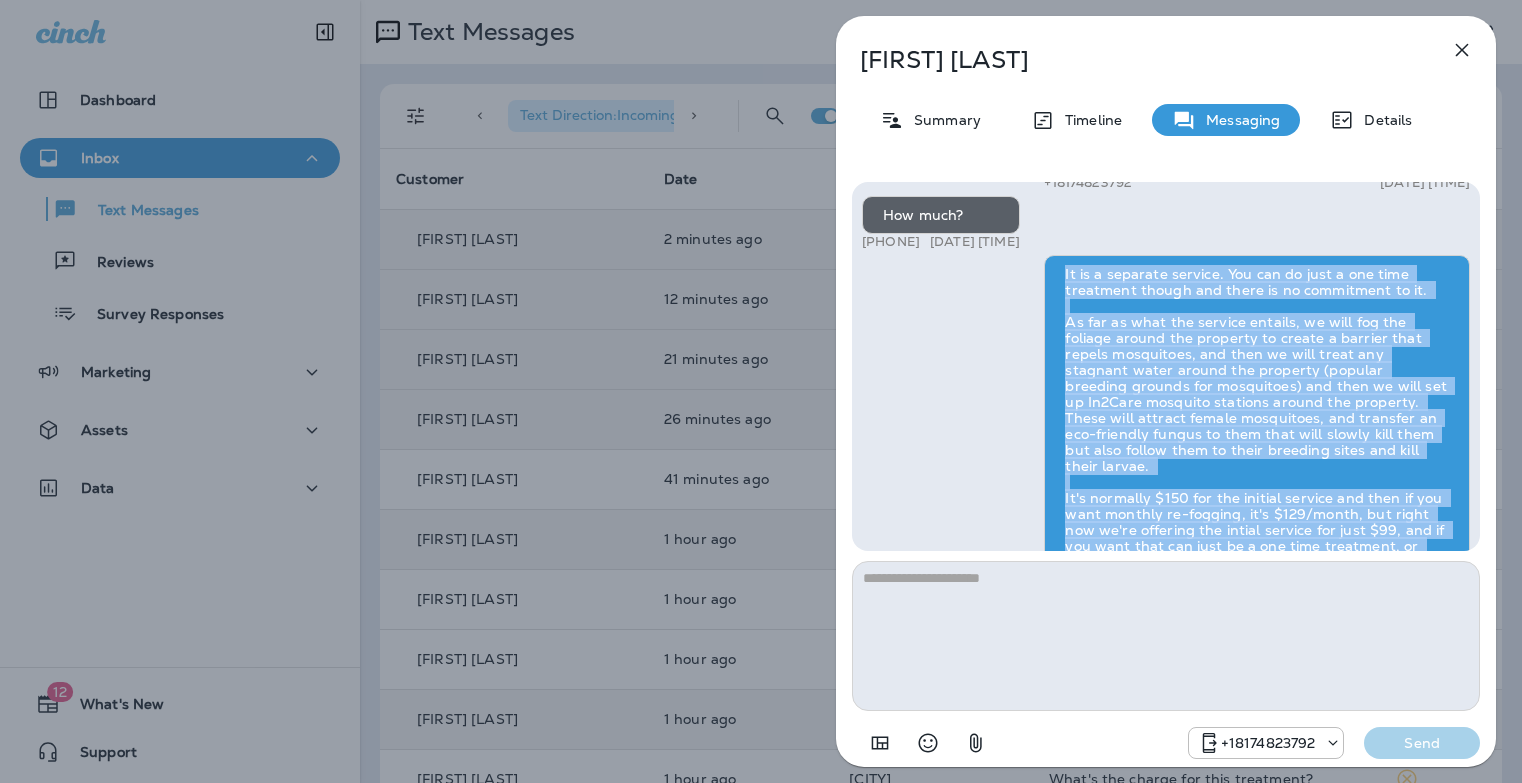 drag, startPoint x: 1446, startPoint y: 443, endPoint x: 1054, endPoint y: 307, distance: 414.9217 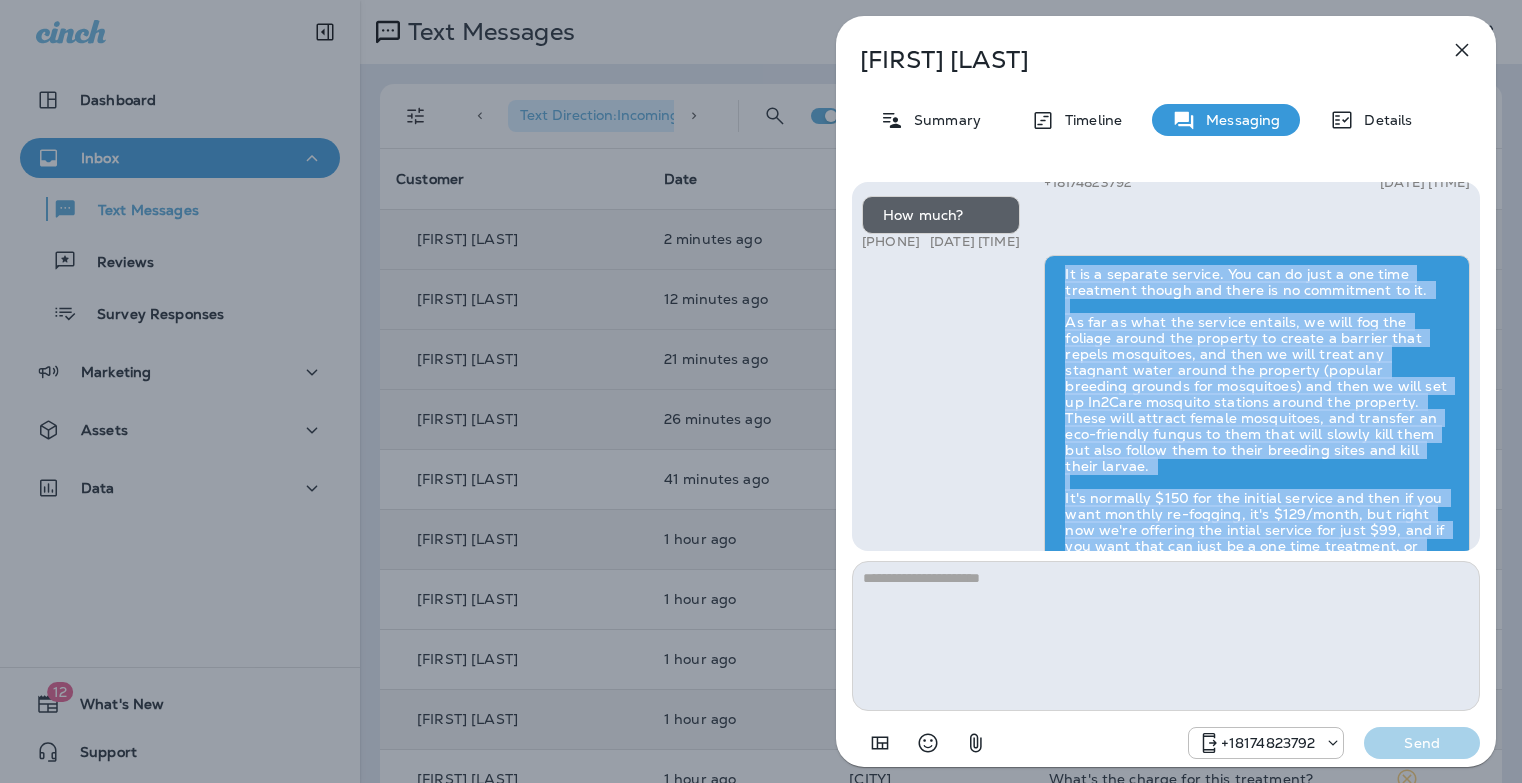 copy on "It is a separate service. You can do just a one time treatment though and there is no commitment to it.
As far as what the service entails, we will fog the foliage around the property to create a barrier that repels mosquitoes, and then we will treat any stagnant water around the property (popular breeding grounds for mosquitoes) and then we will set up In2Care mosquito stations around the property. These will attract female mosquitoes, and transfer an eco-friendly fungus to them that will slowly kill them but also follow them to their breeding sites and kill their larvae.
It's normally $150 for the initial service and then if you want monthly re-fogging, it's $129/month, but right now we're offering the intial service for just $99, and if you want that can just be a one time treatment, or monthly until October for $129/month.
If you'd like to get the service scheduled, just let me know a good day/time. You don't need to be home for it." 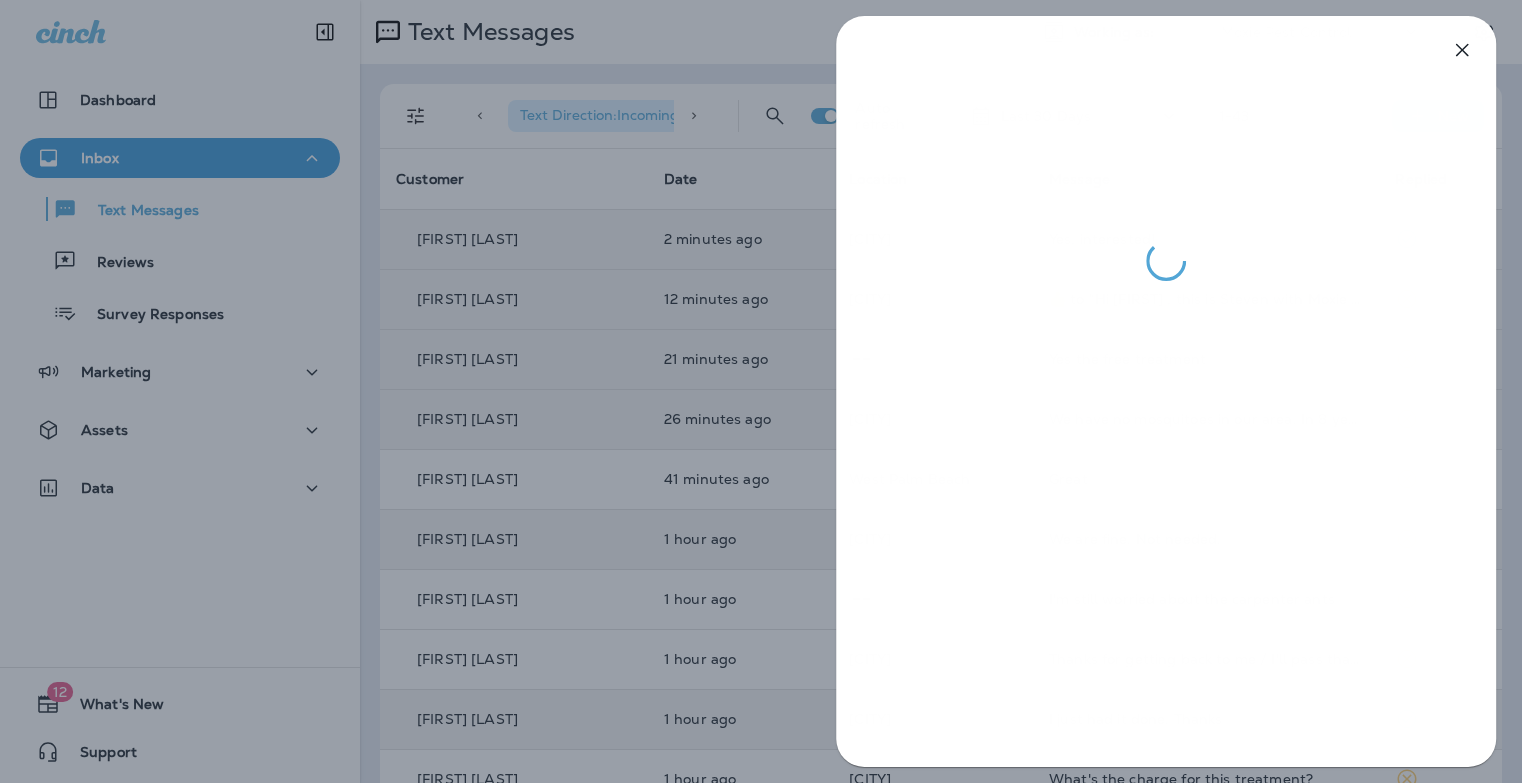 click at bounding box center [761, 391] 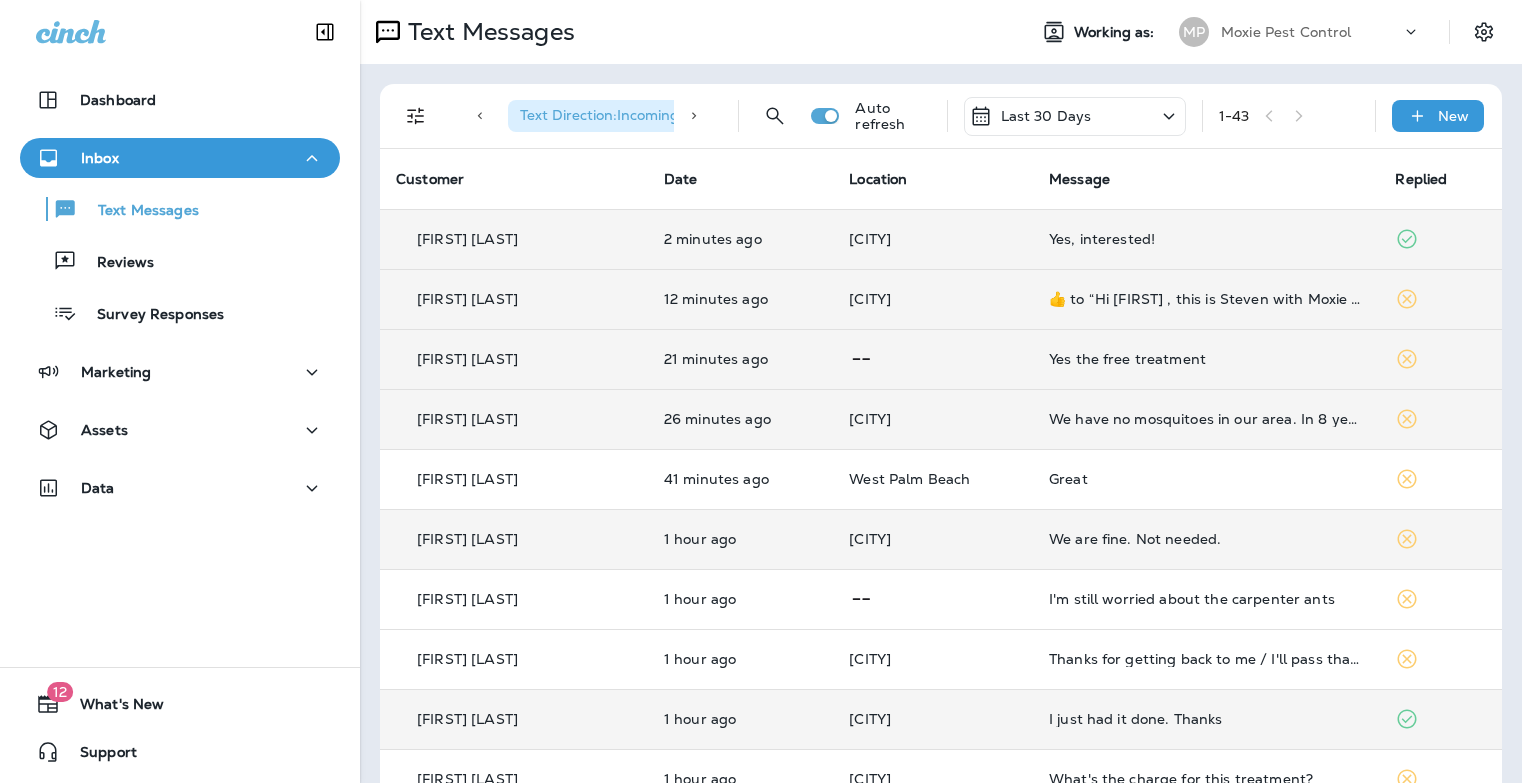 click at bounding box center [761, 391] 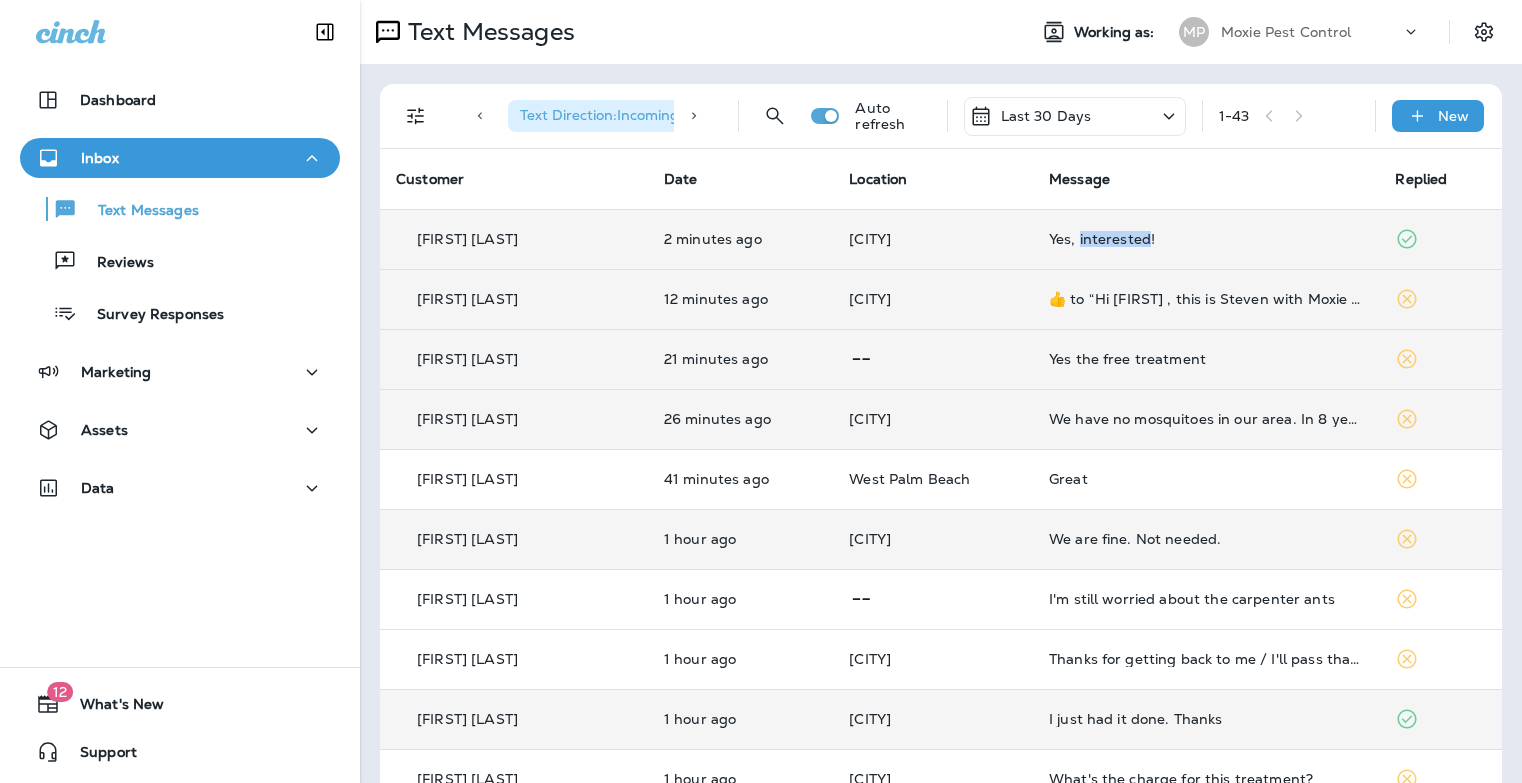 click on "Yes, interested!" at bounding box center (1206, 239) 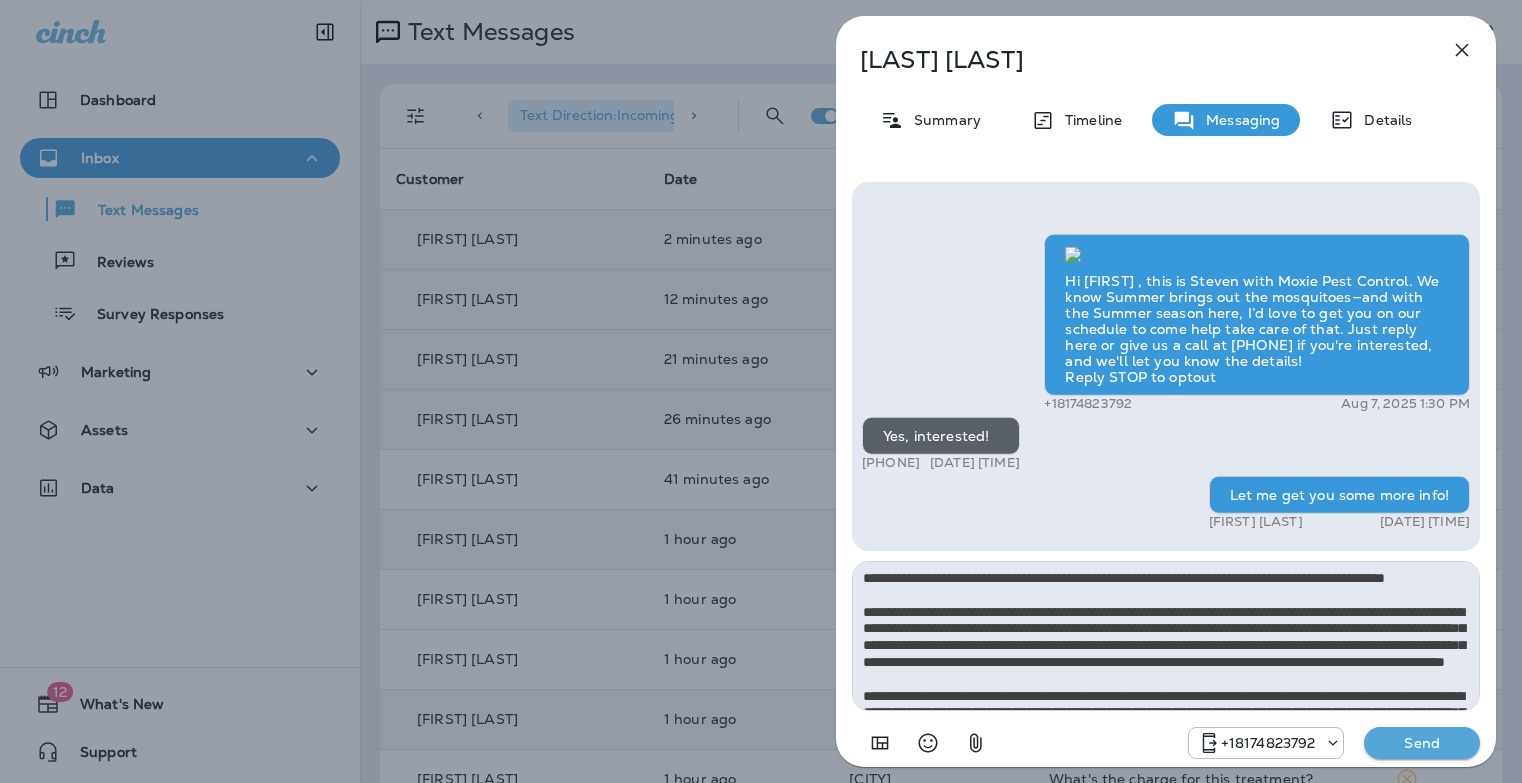 scroll, scrollTop: 112, scrollLeft: 0, axis: vertical 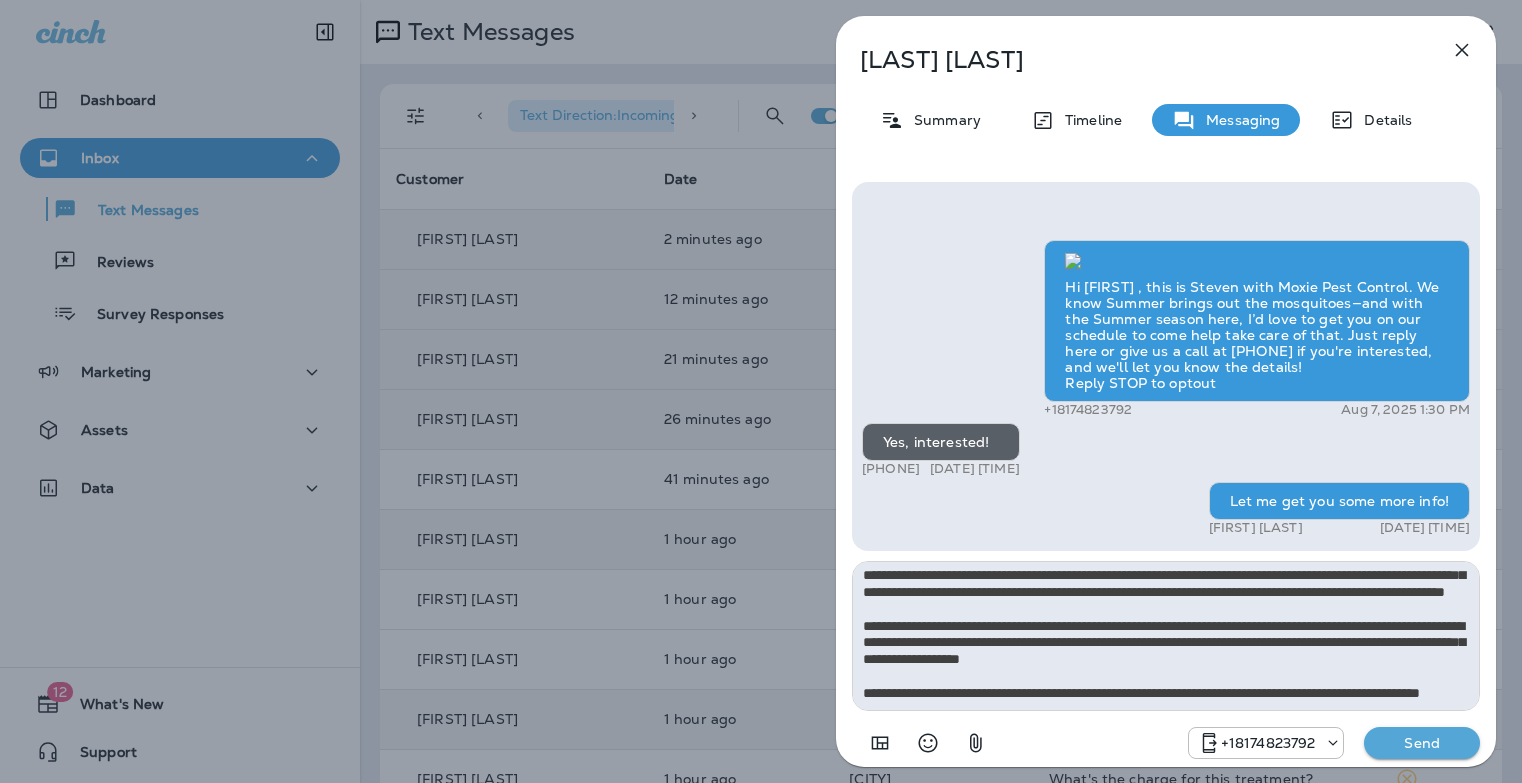 type on "**********" 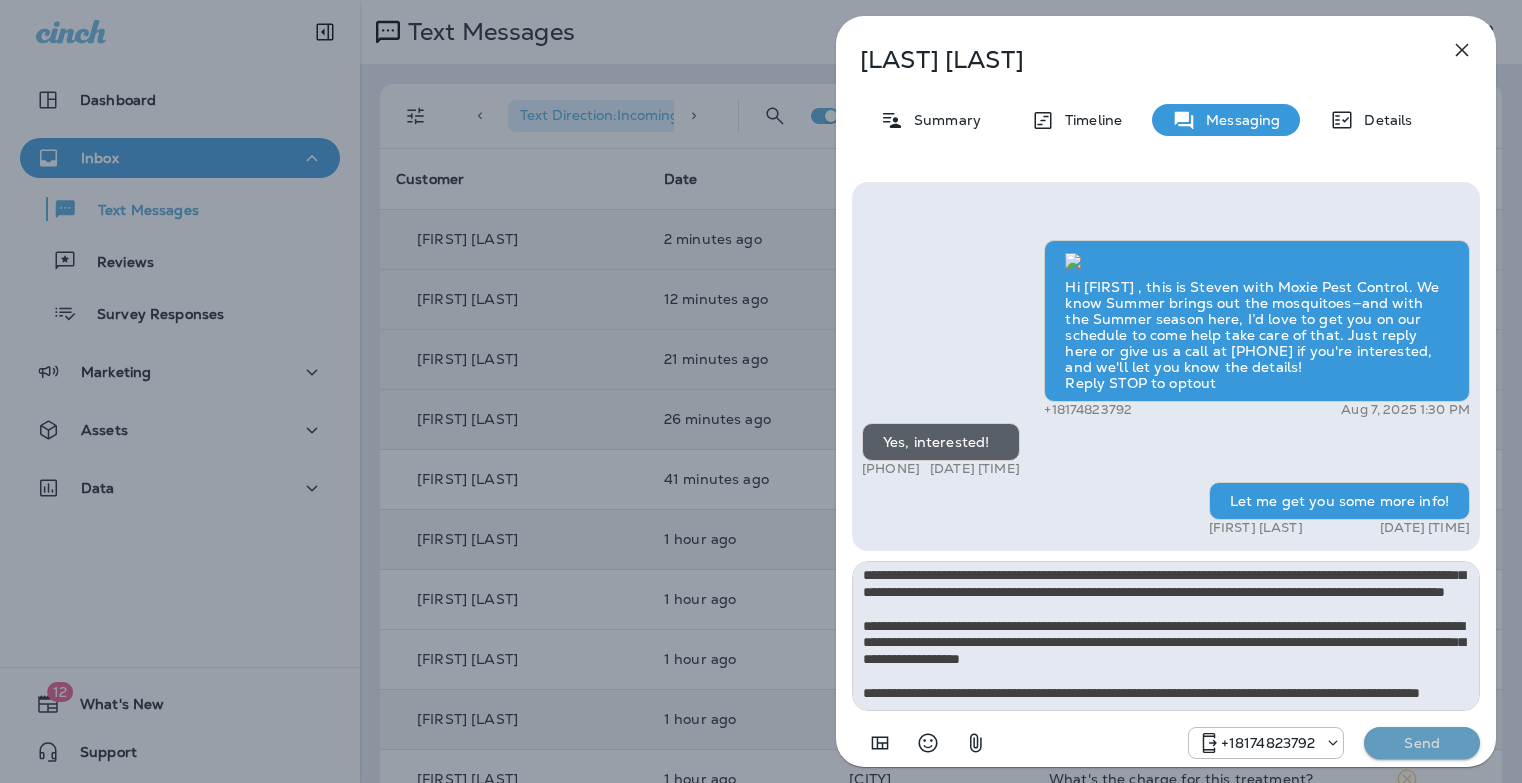 click on "Send" at bounding box center (1422, 743) 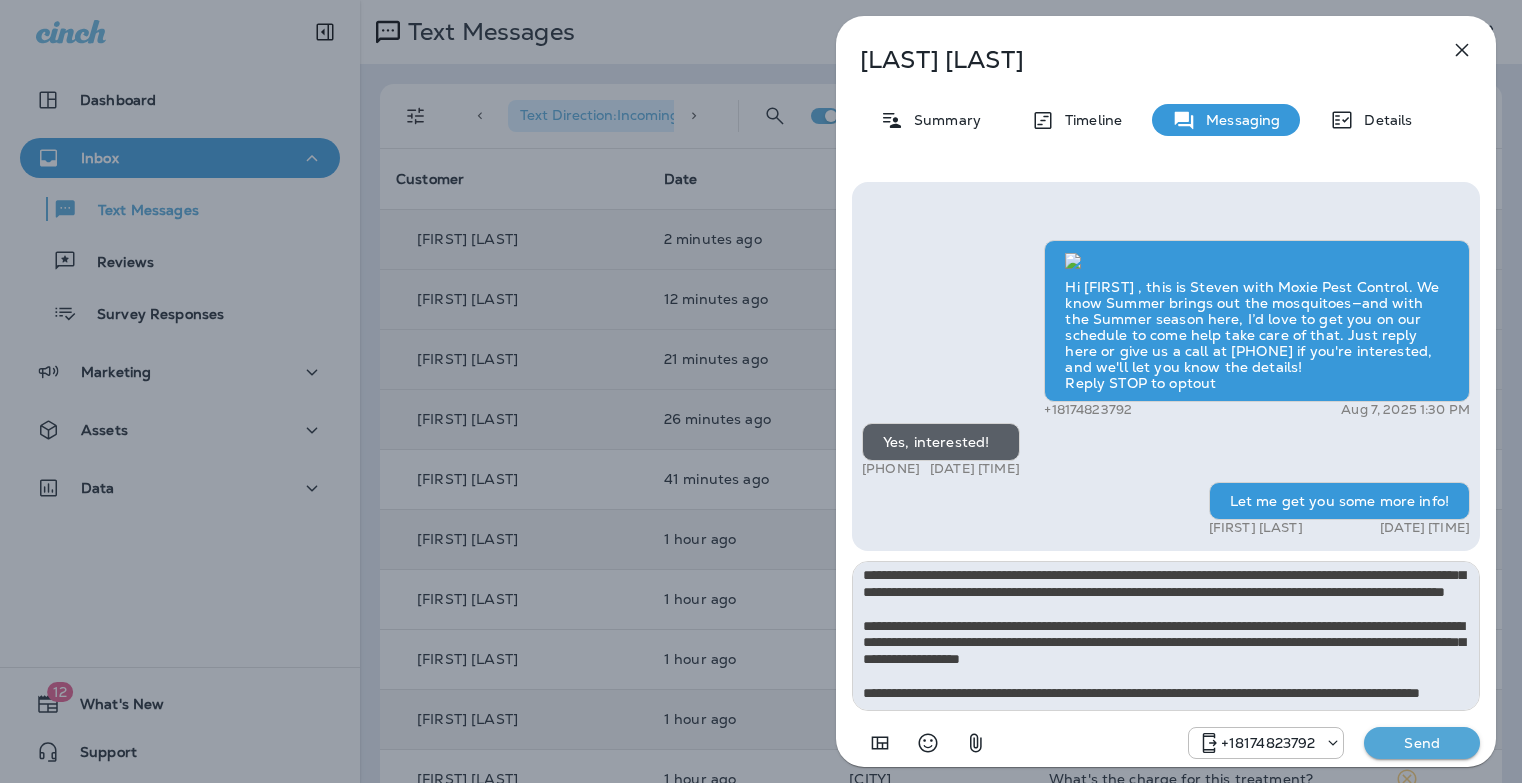type 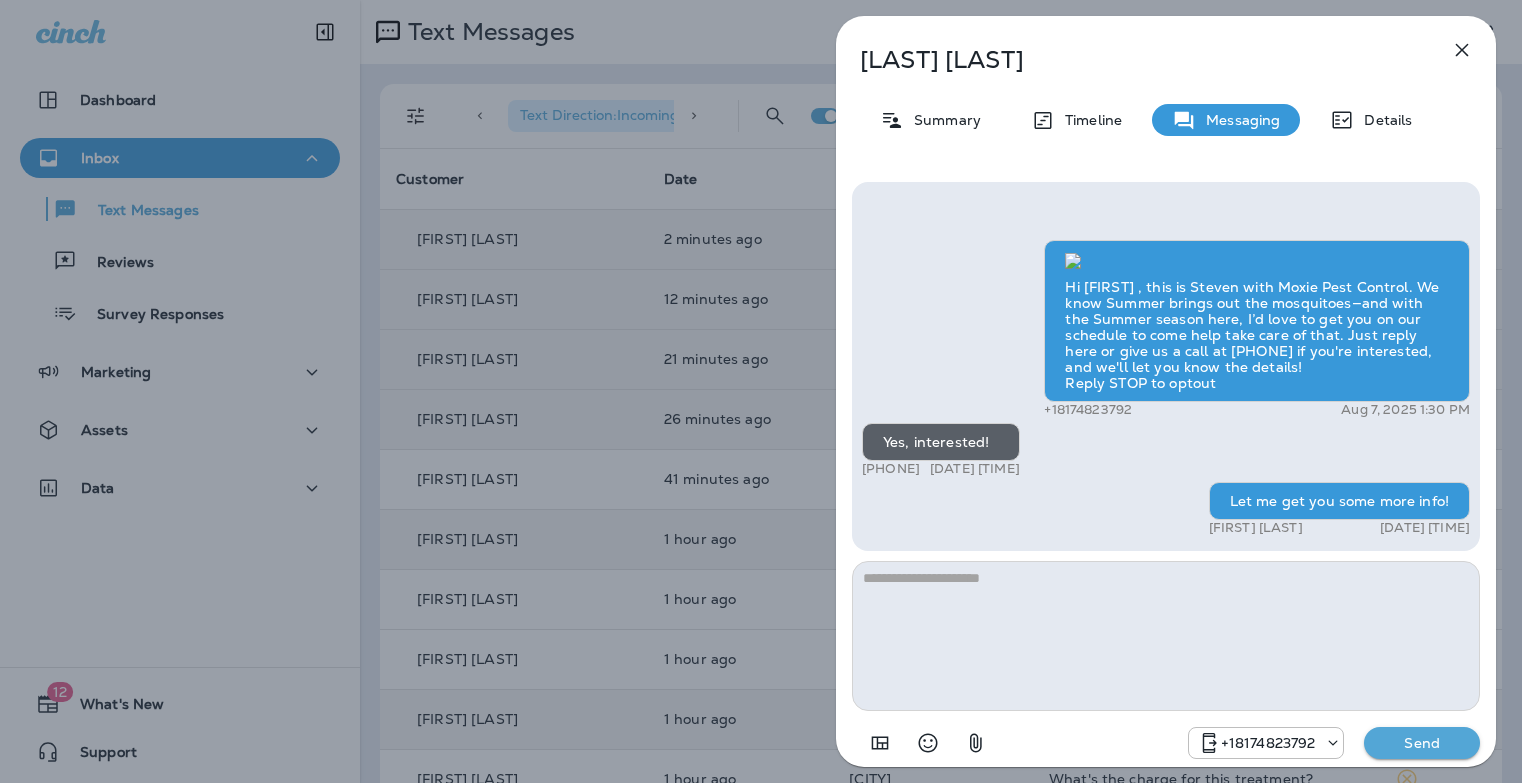 scroll, scrollTop: 0, scrollLeft: 0, axis: both 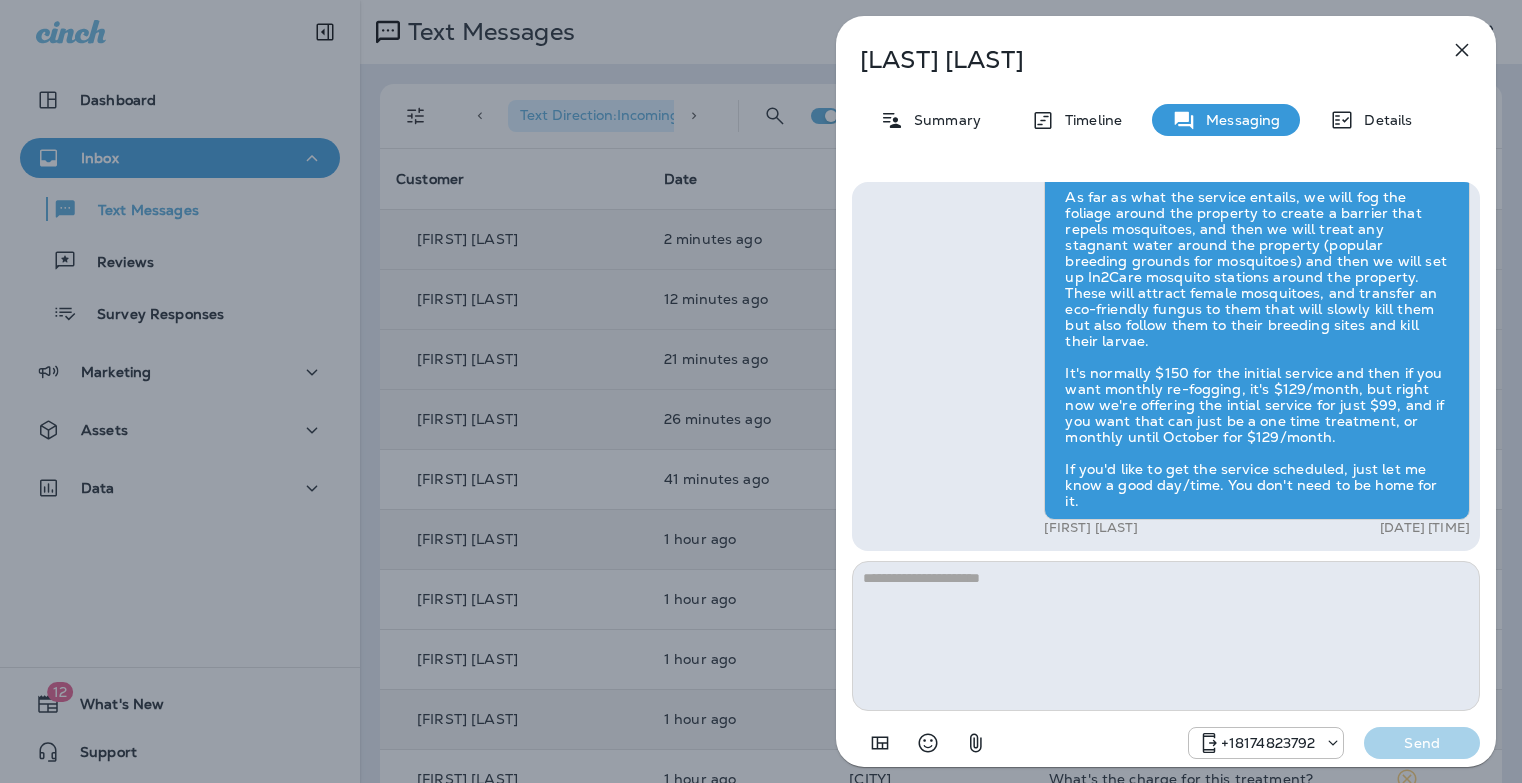 click on "[FIRST]   [LAST] Summary   Timeline   Messaging   Details   Hi [FIRST] , this is Steven with Moxie Pest Control. We know Summer brings out the mosquitoes—and with the Summer season here, I’d love to get you on our schedule to come help take care of that. Just reply here or give us a call at [PHONE] if you're interested, and we'll let you know the details!
Reply STOP to optout [PHONE] Aug 7, 2025 1:30 PM Yes, interested! [PHONE] Aug 7, 2025 4:38 PM Let me get you some more info! [FIRST] [LAST] Aug 7, 2025 4:40 PM   [FIRST] [LAST] Aug 7, 2025 4:41 PM [PHONE] Send" at bounding box center [761, 391] 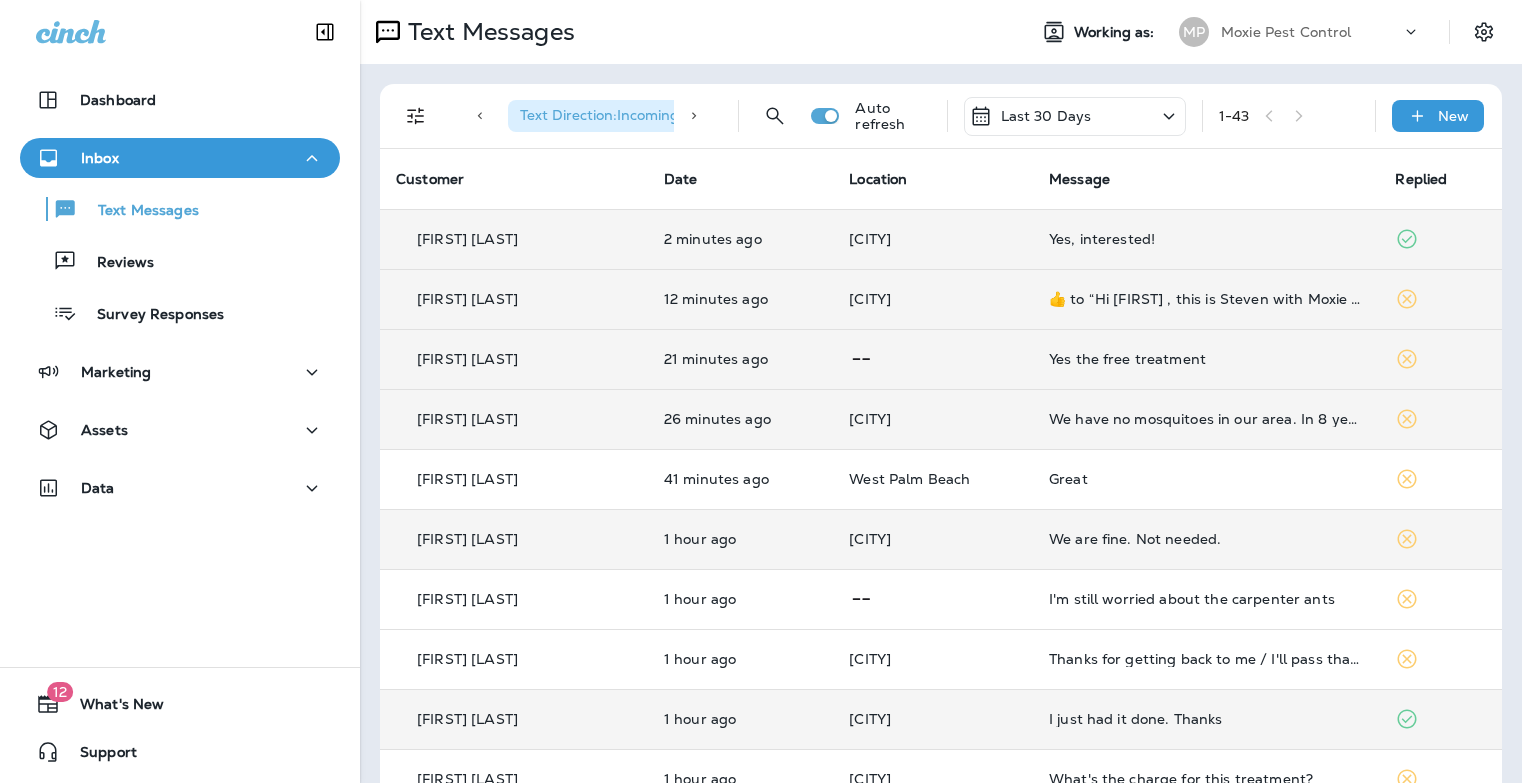 click on "Yes the free treatment" at bounding box center [1206, 359] 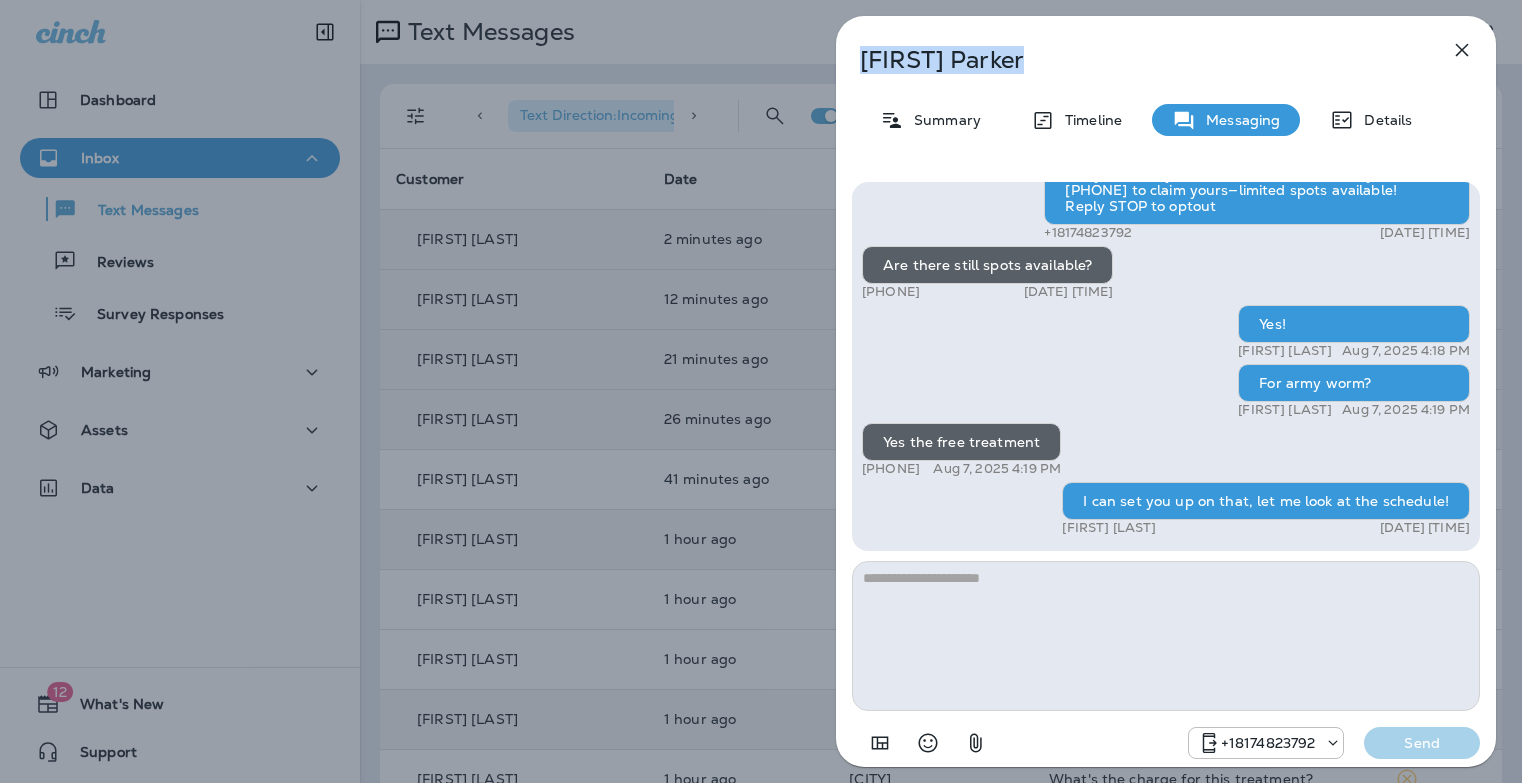 drag, startPoint x: 998, startPoint y: 64, endPoint x: 844, endPoint y: 63, distance: 154.00325 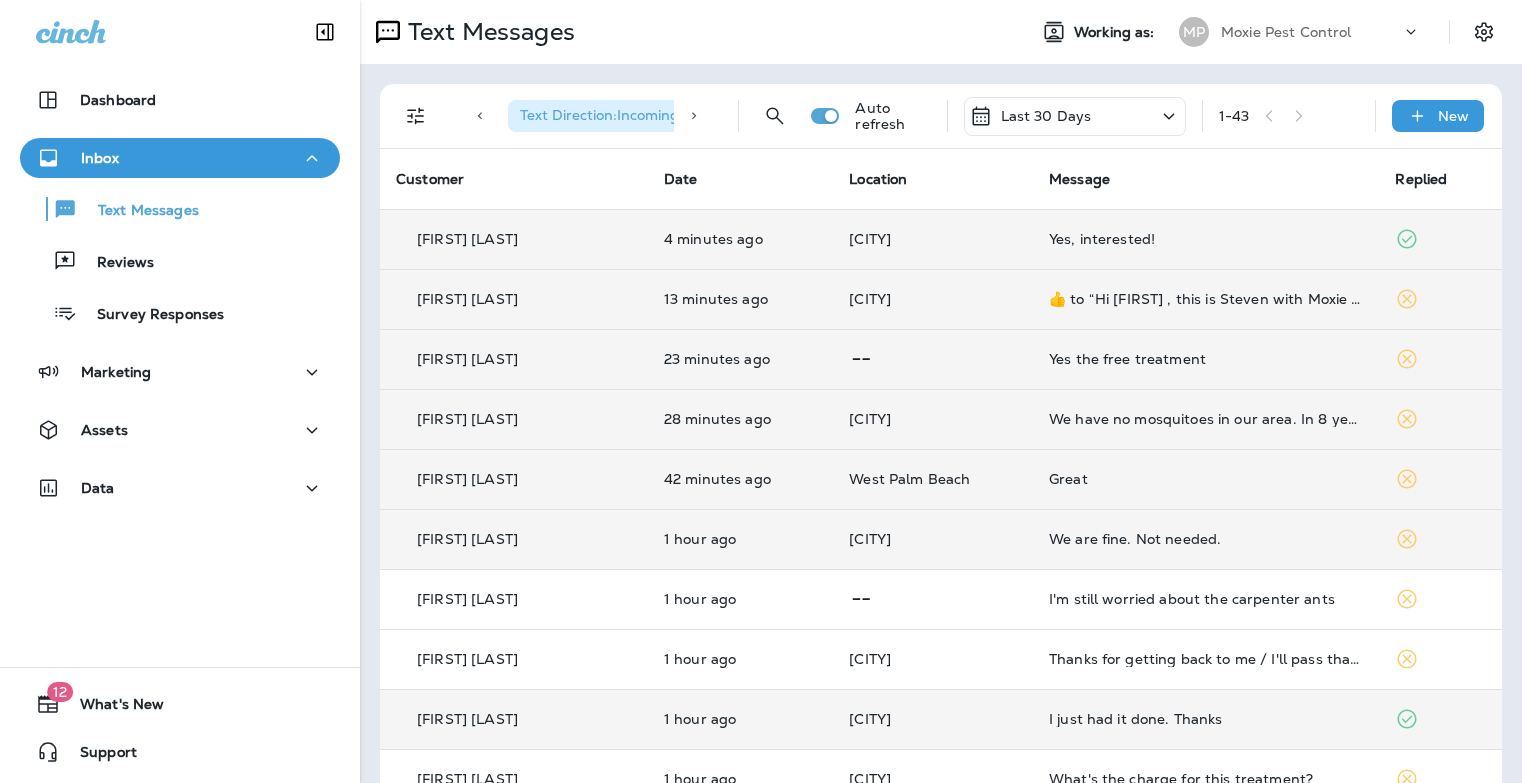 click on "Great" at bounding box center [1206, 479] 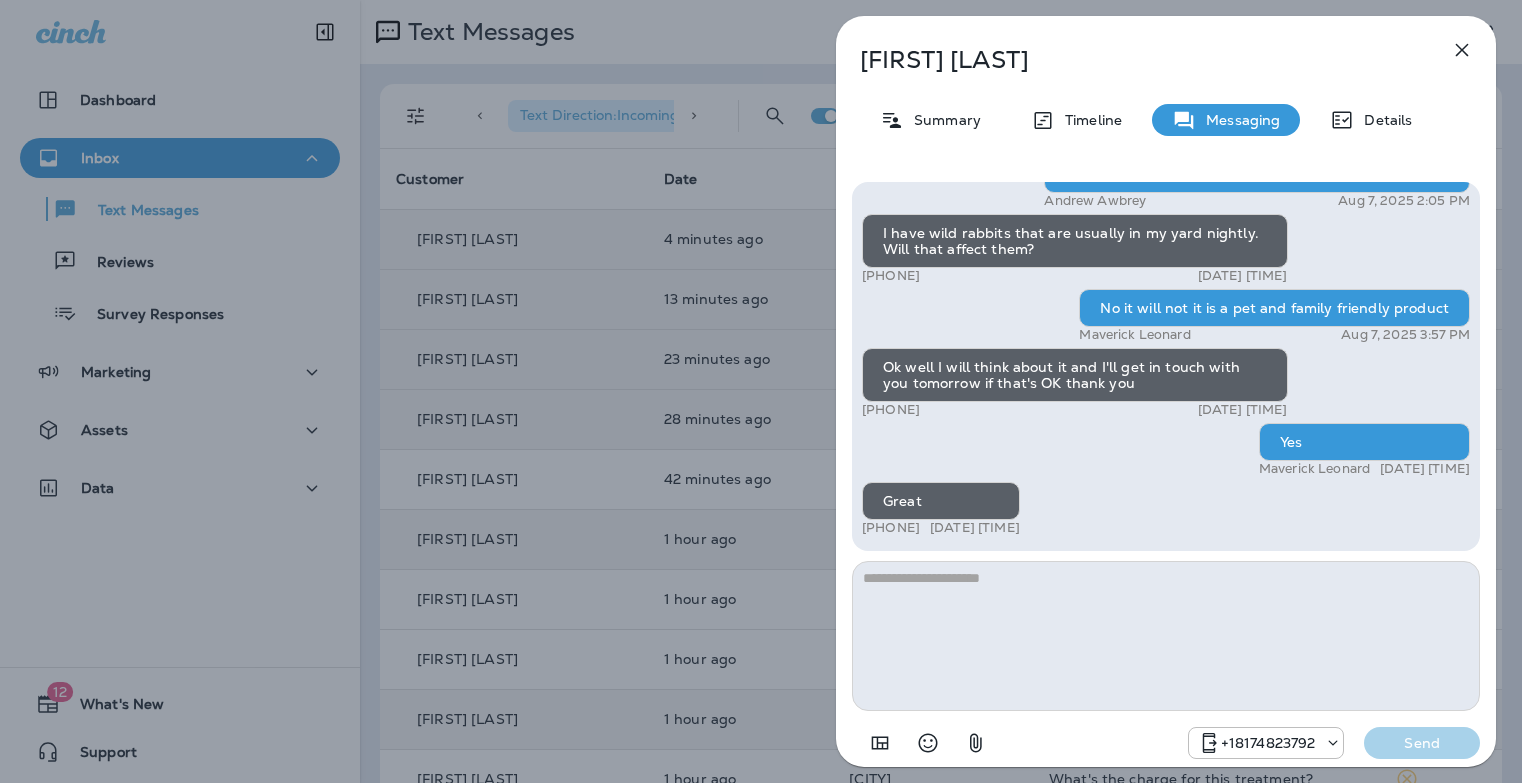 click on "[FIRST]   [LAST] Summary   Timeline   Messaging   Details     Hi [FIRST] , this is Steven with Moxie Pest Control. We know Summer brings out the mosquitoes—and with the Summer season here, I’d love to get you on our schedule to come help take care of that. Just reply here or give us a call at [PHONE] if you're interested, and we'll let you know the details!
Reply STOP to optout [PHONE] [DATE] [TIME] Thank you Steven [PHONE] [DATE] [TIME] [FIRST] [LAST] [DATE] [TIME] I have wild rabbits that are usually in my yard nightly.  Will that affect them? [PHONE] [DATE] [TIME] No it will not it is a pet and family friendly product [FIRST] [LAST] [DATE] [TIME] Ok well I will think about it and I'll get in touch with you tomorrow if that's OK thank you [PHONE] [DATE] [TIME] Yes [FIRST] [LAST] [DATE] [TIME] Great [PHONE] [DATE] [TIME] [PHONE] Send" at bounding box center [761, 391] 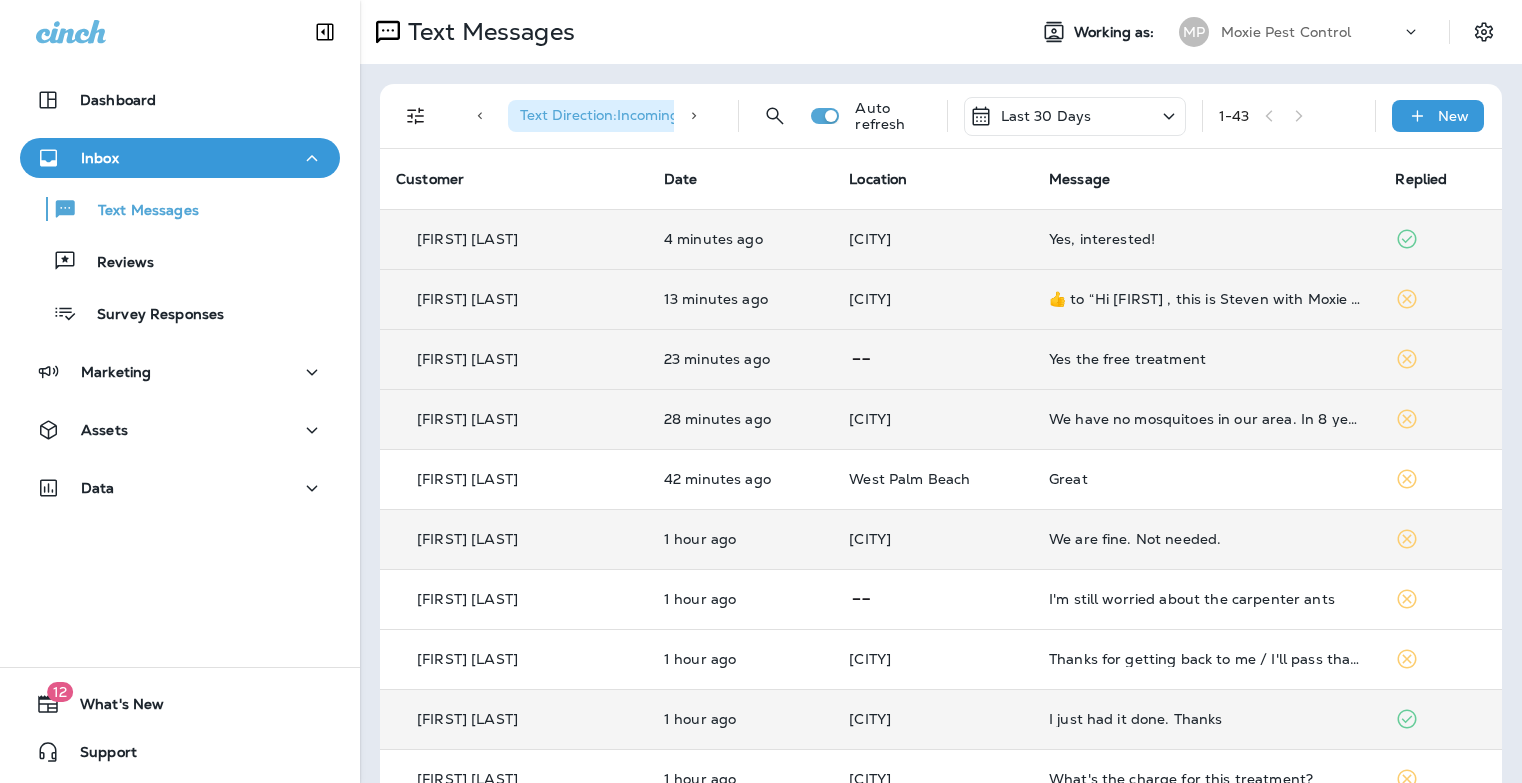 click on "Yes the free treatment" at bounding box center [1206, 359] 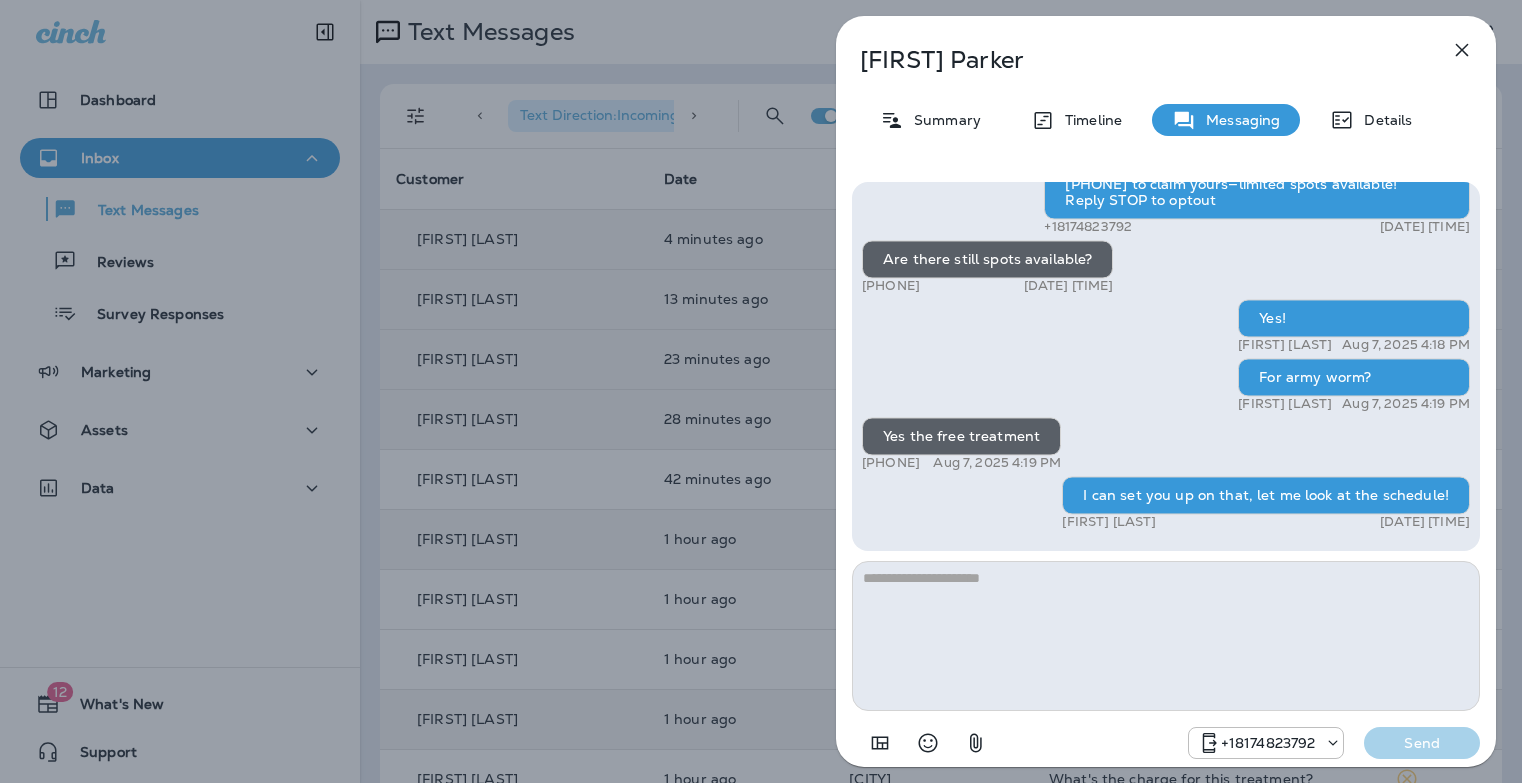 click at bounding box center [1166, 636] 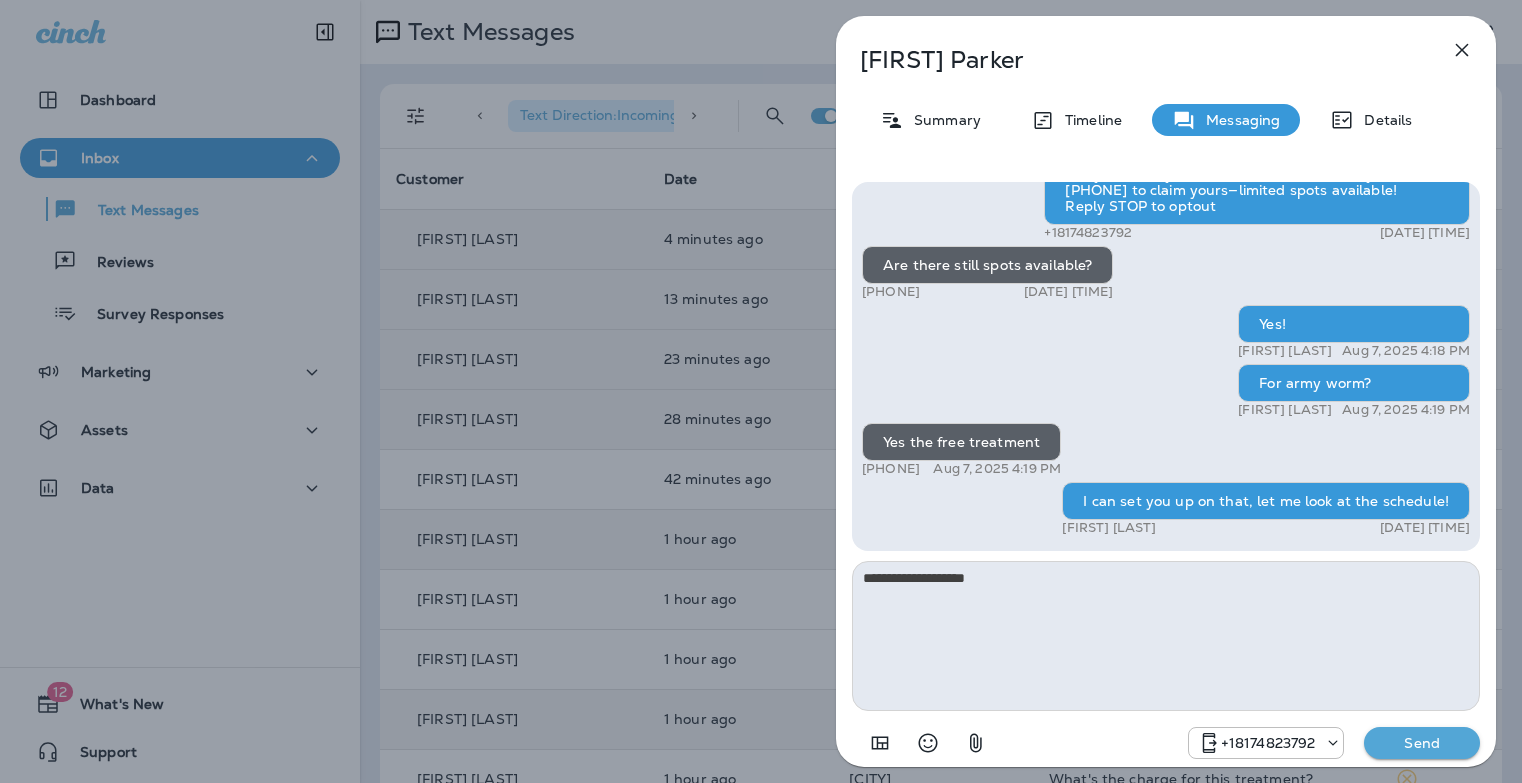 type on "**********" 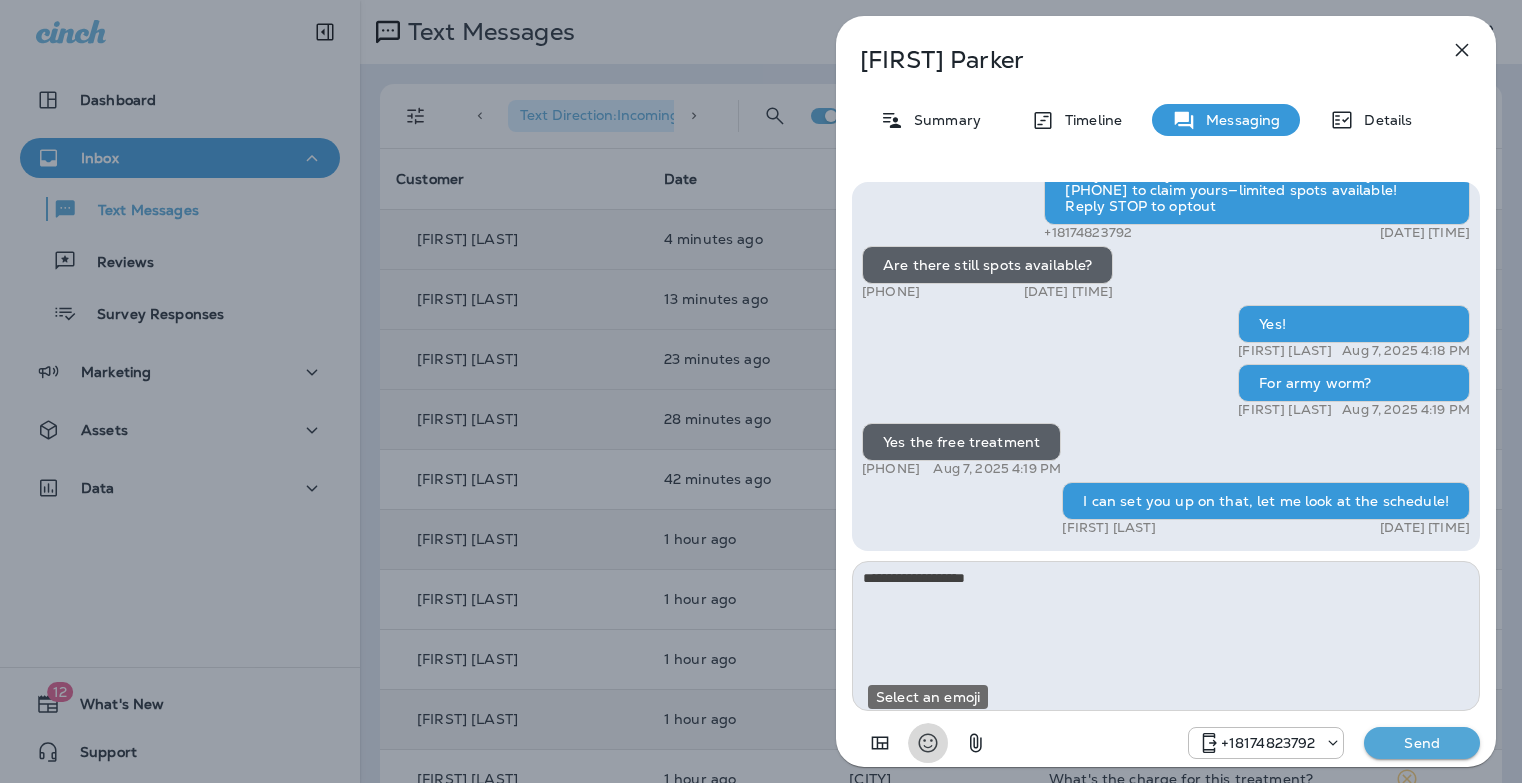 type 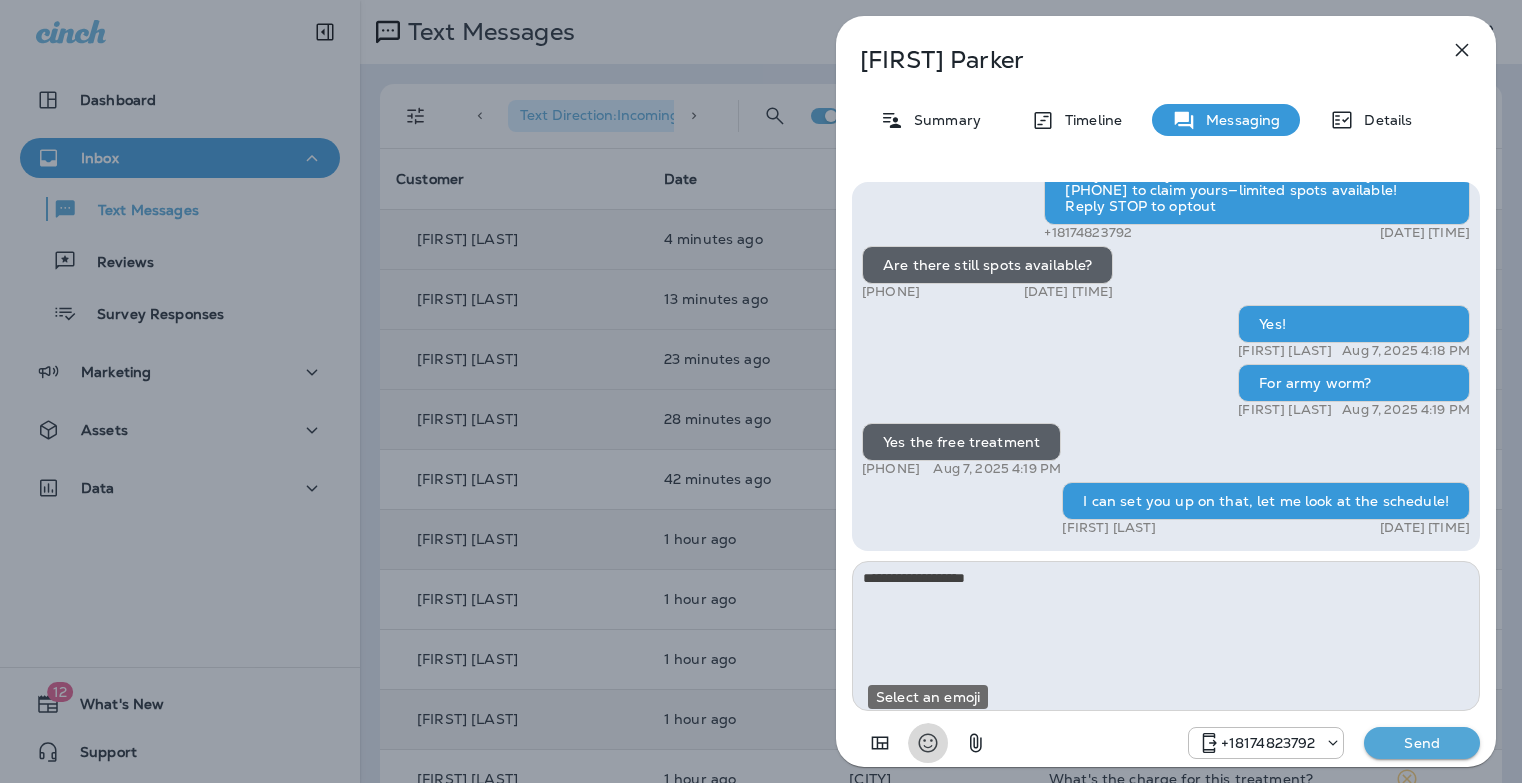 type 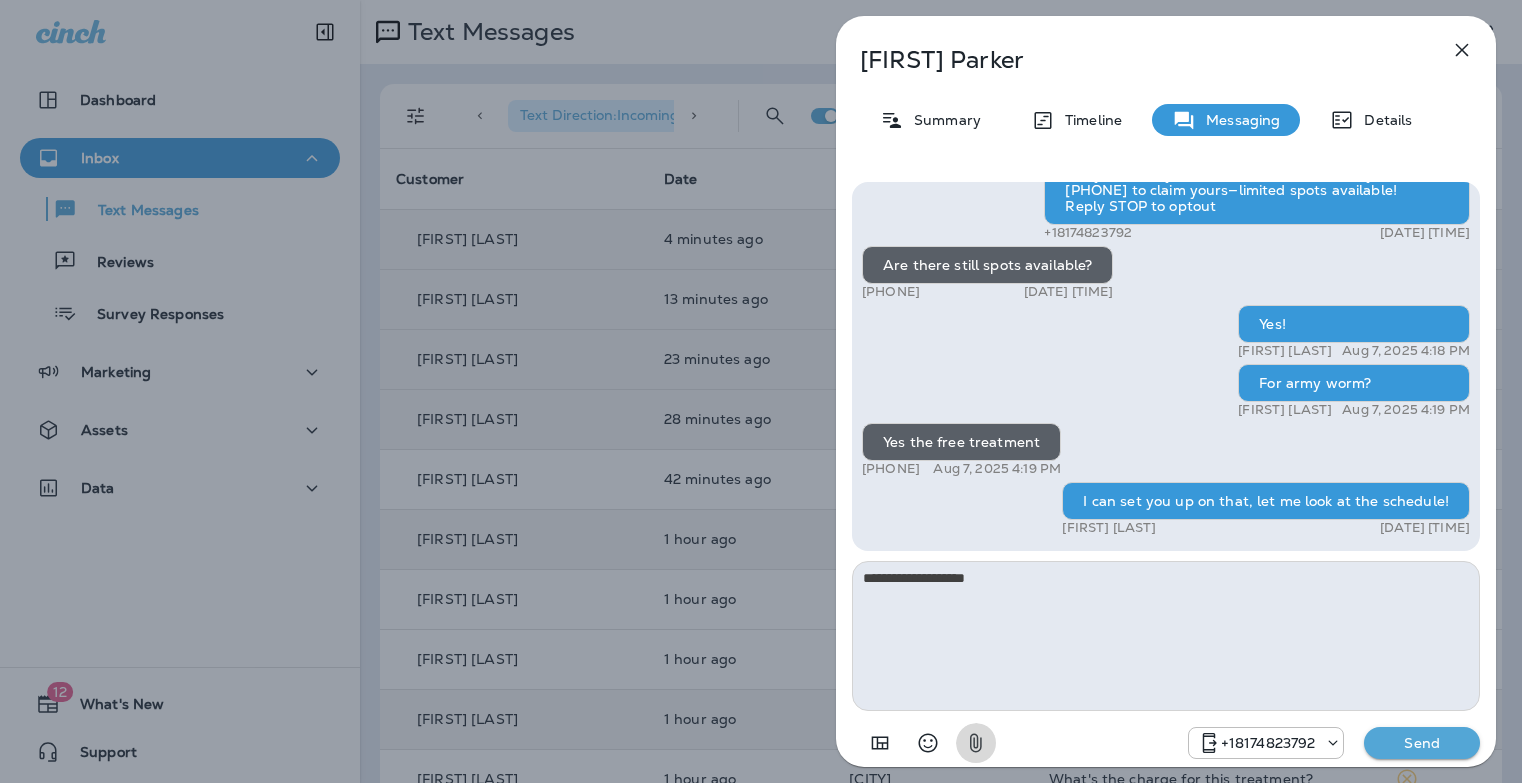 type 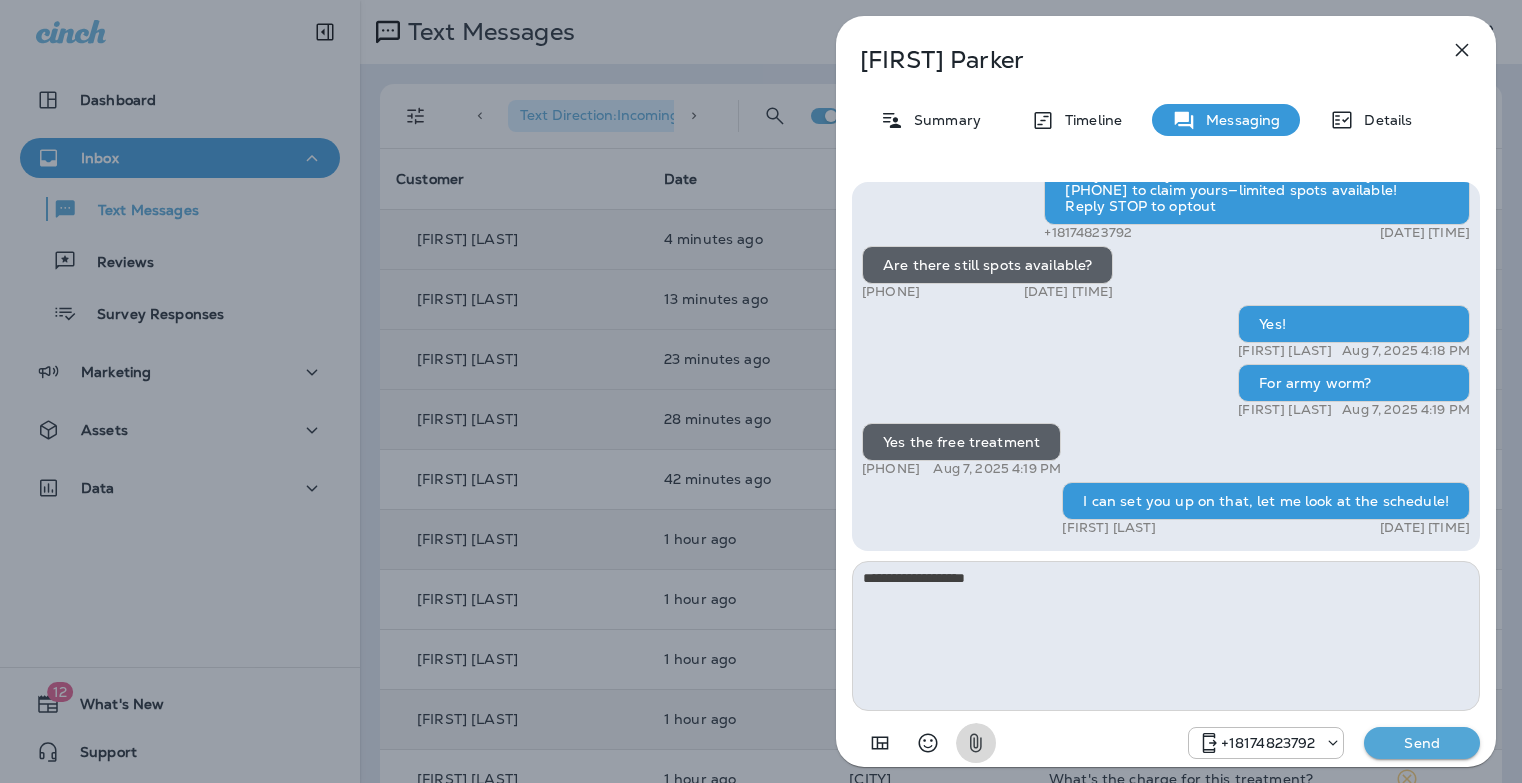 click on "Send" at bounding box center (1422, 743) 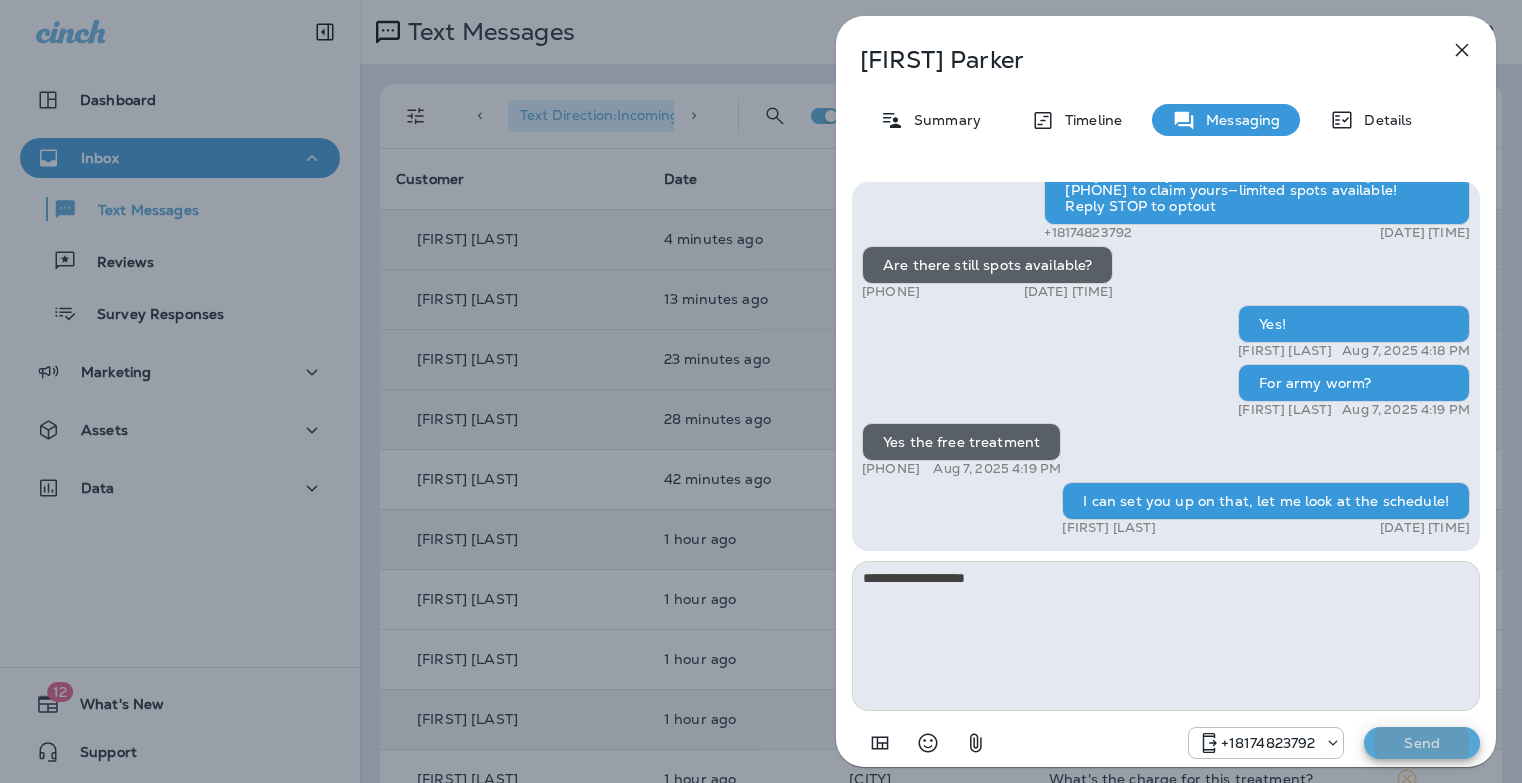 type 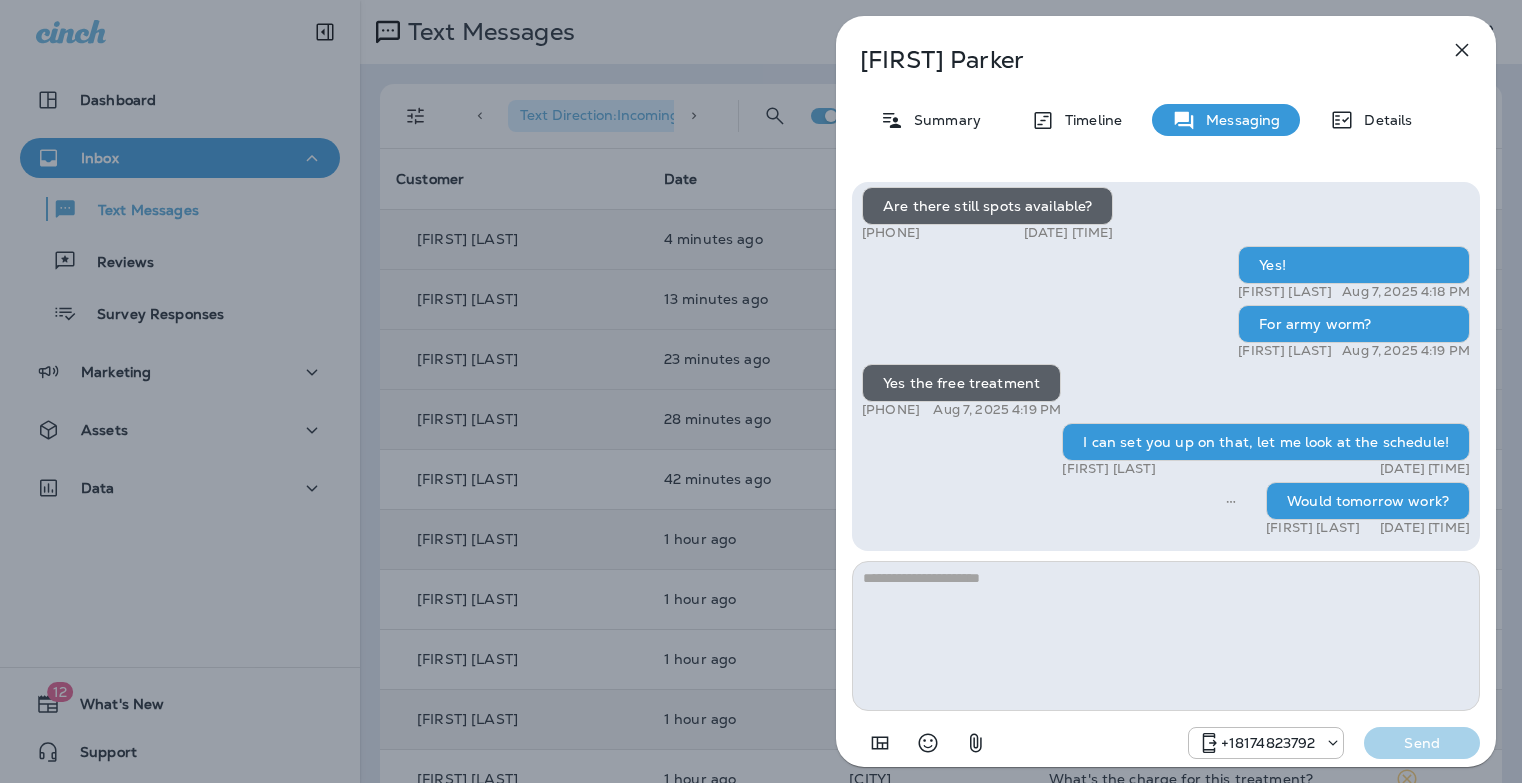 click on "[FIRST] [LAST] Summary   Timeline   Messaging   Details   Prepare for the unpredictable North Texas weather! Start your preparations today with Moxie Sprinkler Maintenance. Be one of the first 50 to schedule a sprinkler inspection and receive a FREE Winterization Service! Don’t wait—get your system ready!
Call [PHONE]
Reply STOP to optout [PHONE] [DATE] [TIME] We’re excited to offer the first 50 sign-ups their first service for only $19! Our experienced team is committed to helping you maintain a beautiful, weed-free lawn. We specialize in nourishing treatments that promote strong growth.
Contact us at today to claim your spot!
Reply STOP to optout [PHONE] [DATE] [TIME] Get your lawn summer-ready with Moxie Lawn Care! Call [PHONE] to book your first service and enjoy a healthy green yard—plus a free mosquito treatment on us for signing up.
Reply STOP to optout [PHONE] [DATE] [TIME] [PHONE] [DATE] [TIME] [PHONE] [DATE] [TIME]" at bounding box center (761, 391) 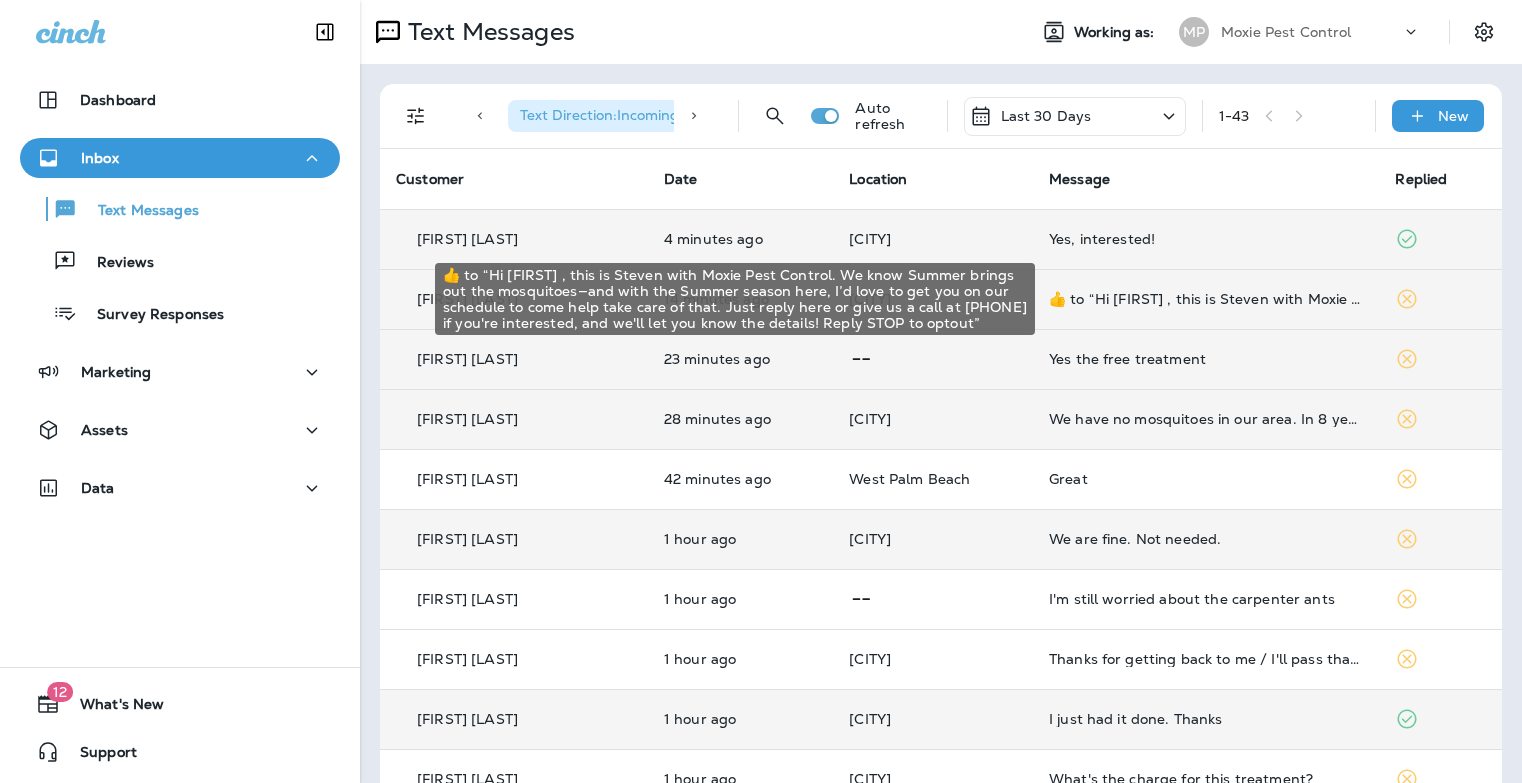 click on "​👍​ to “ Hi [FIRST] , this is Steven with Moxie Pest Control. We know Summer brings out the mosquitoes—and with the Summer season here, I’d love to get you on our schedule to come help take care of that. Just reply here or give us a call at [PHONE] if you're interested, and we'll let you know the details!
Reply STOP to optout ”" at bounding box center (1206, 299) 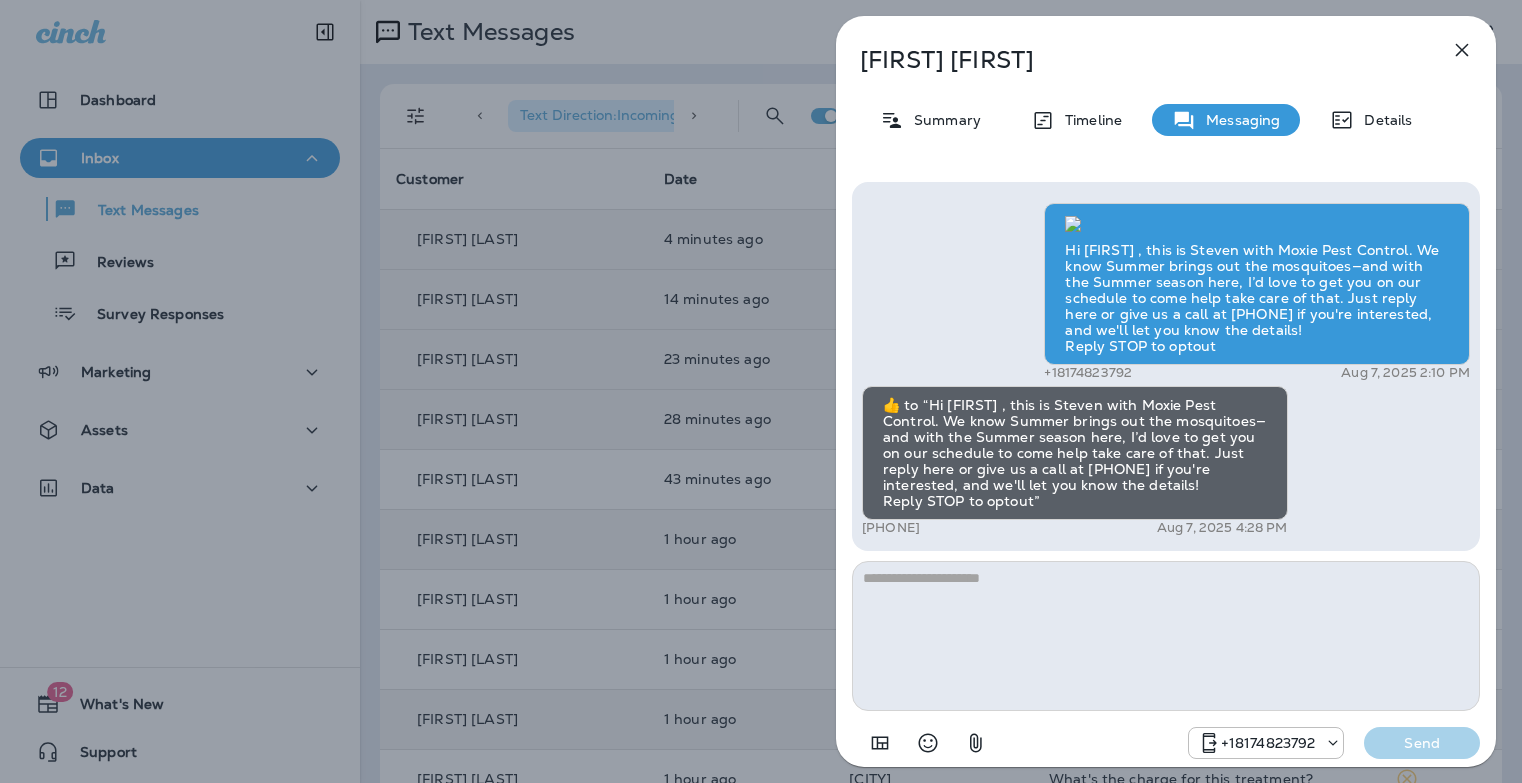 scroll, scrollTop: 1, scrollLeft: 0, axis: vertical 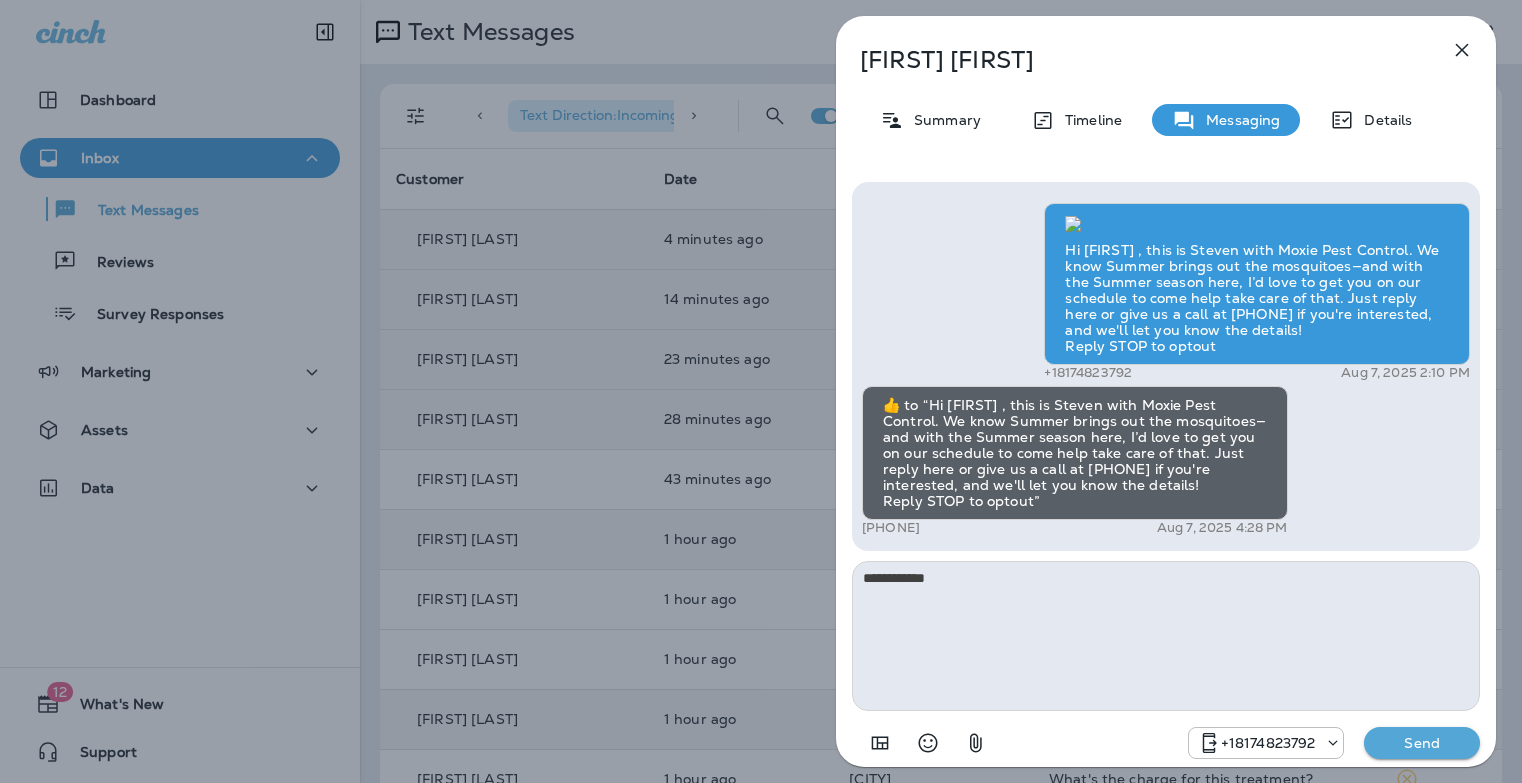 drag, startPoint x: 969, startPoint y: 585, endPoint x: 846, endPoint y: 580, distance: 123.101585 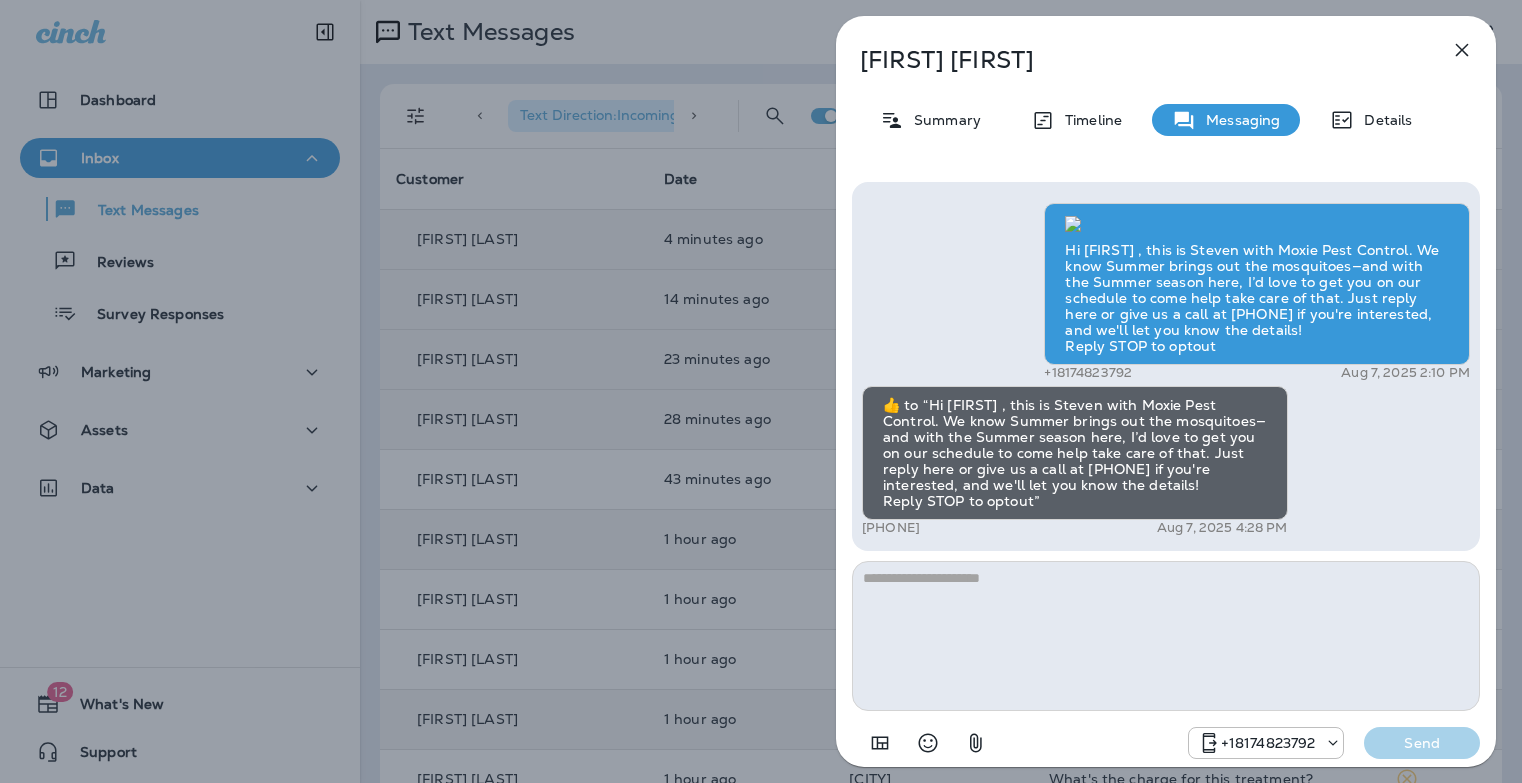 type on "*" 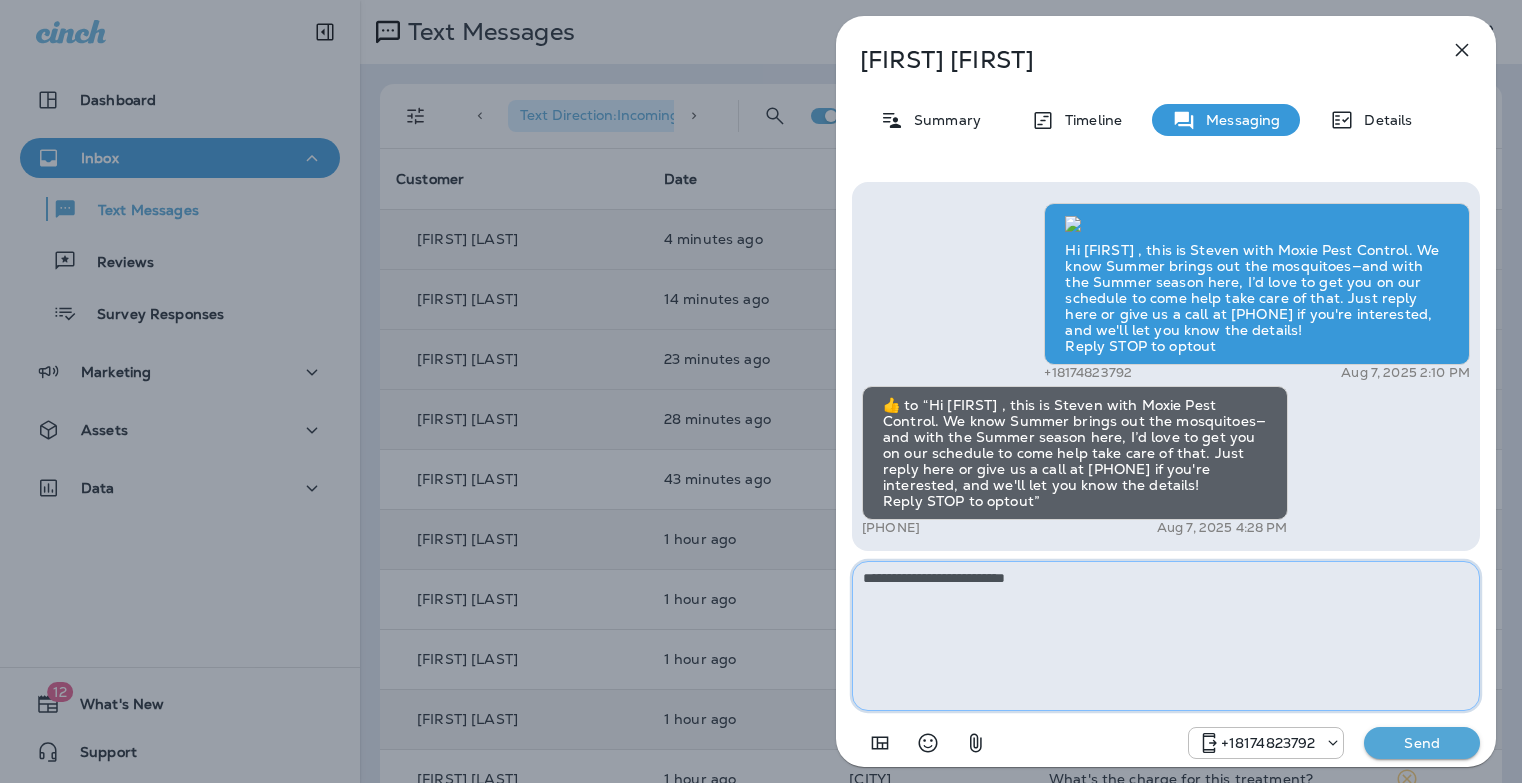 paste on "**********" 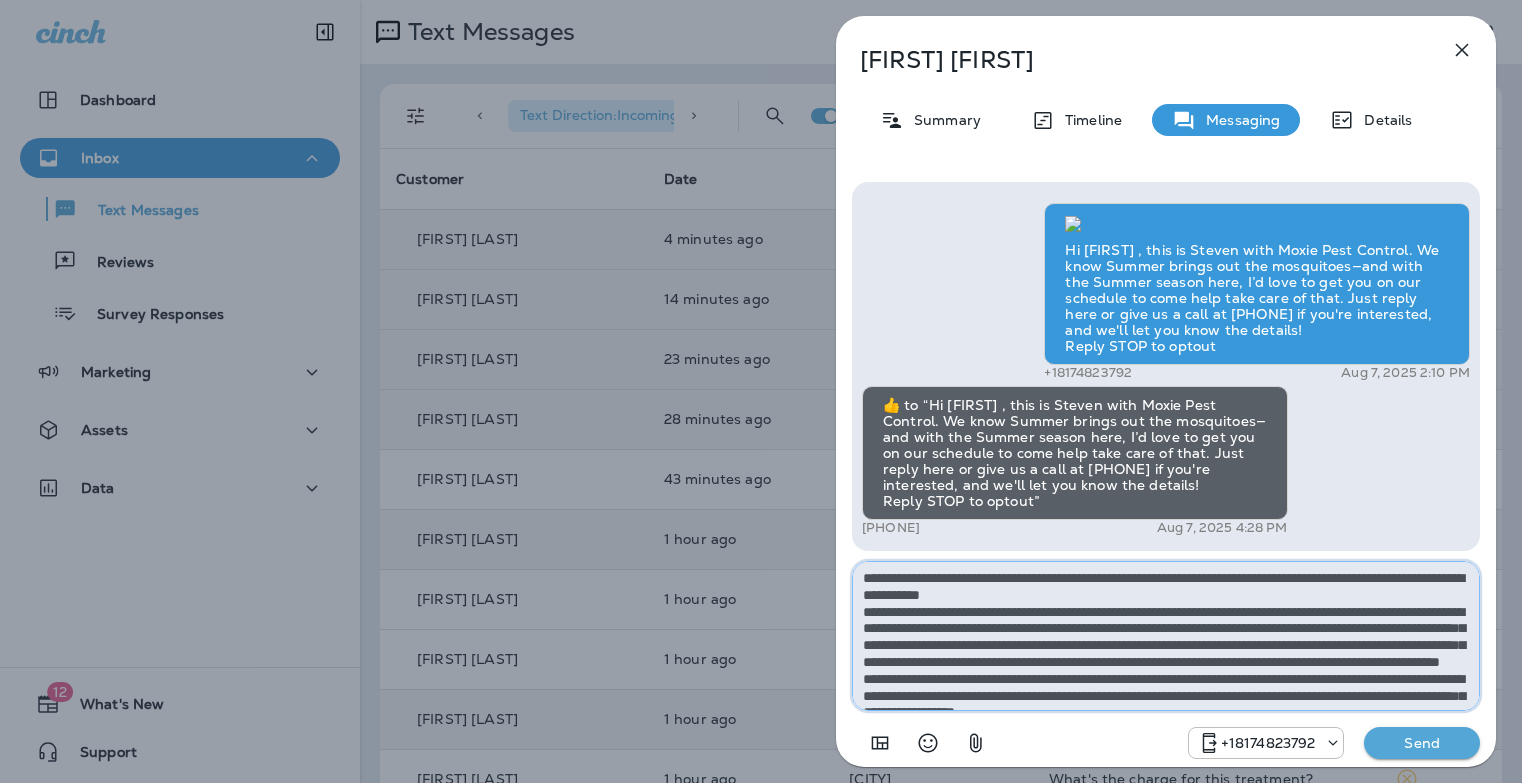 scroll, scrollTop: 61, scrollLeft: 0, axis: vertical 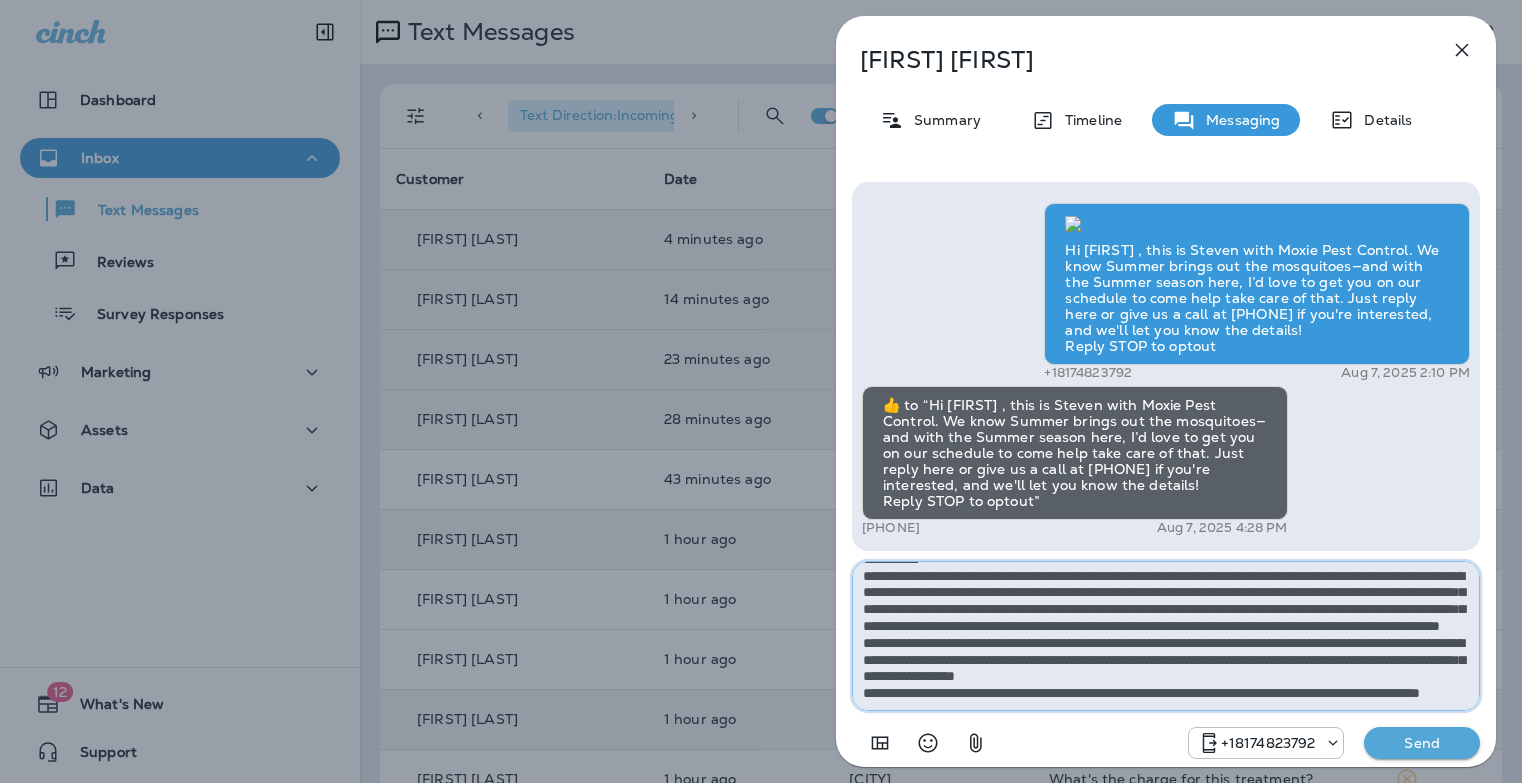 type on "**********" 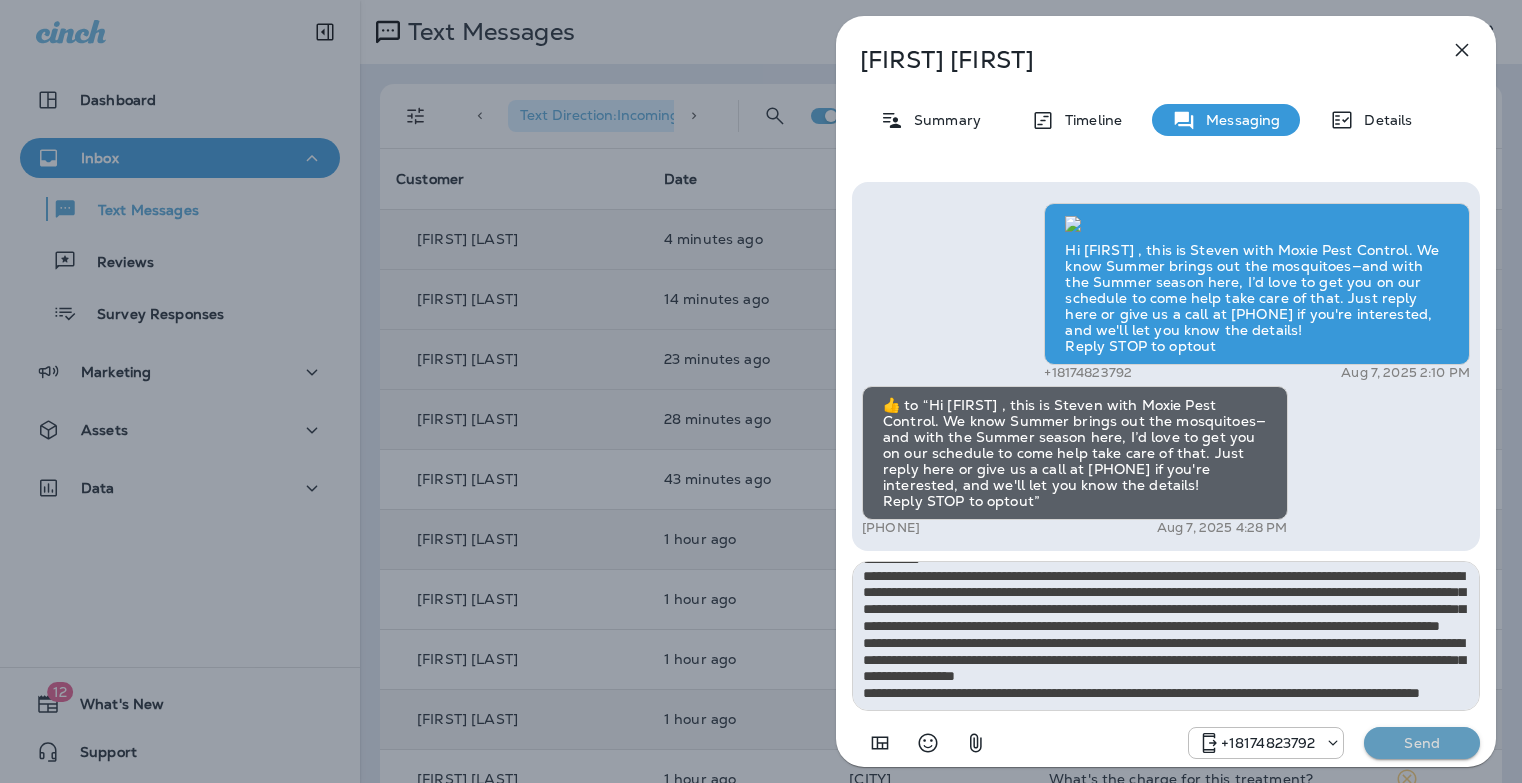click on "Send" at bounding box center (1422, 743) 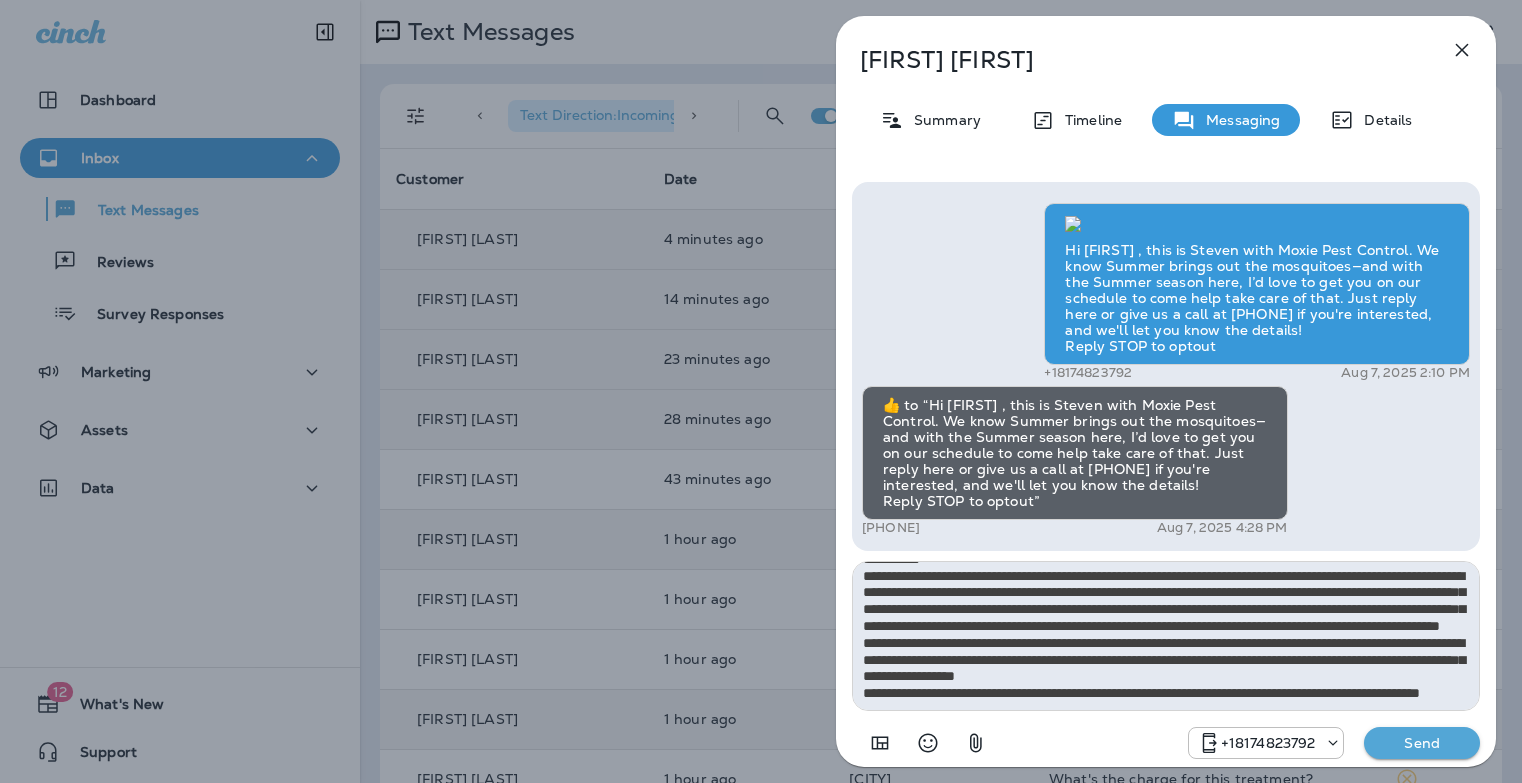 type 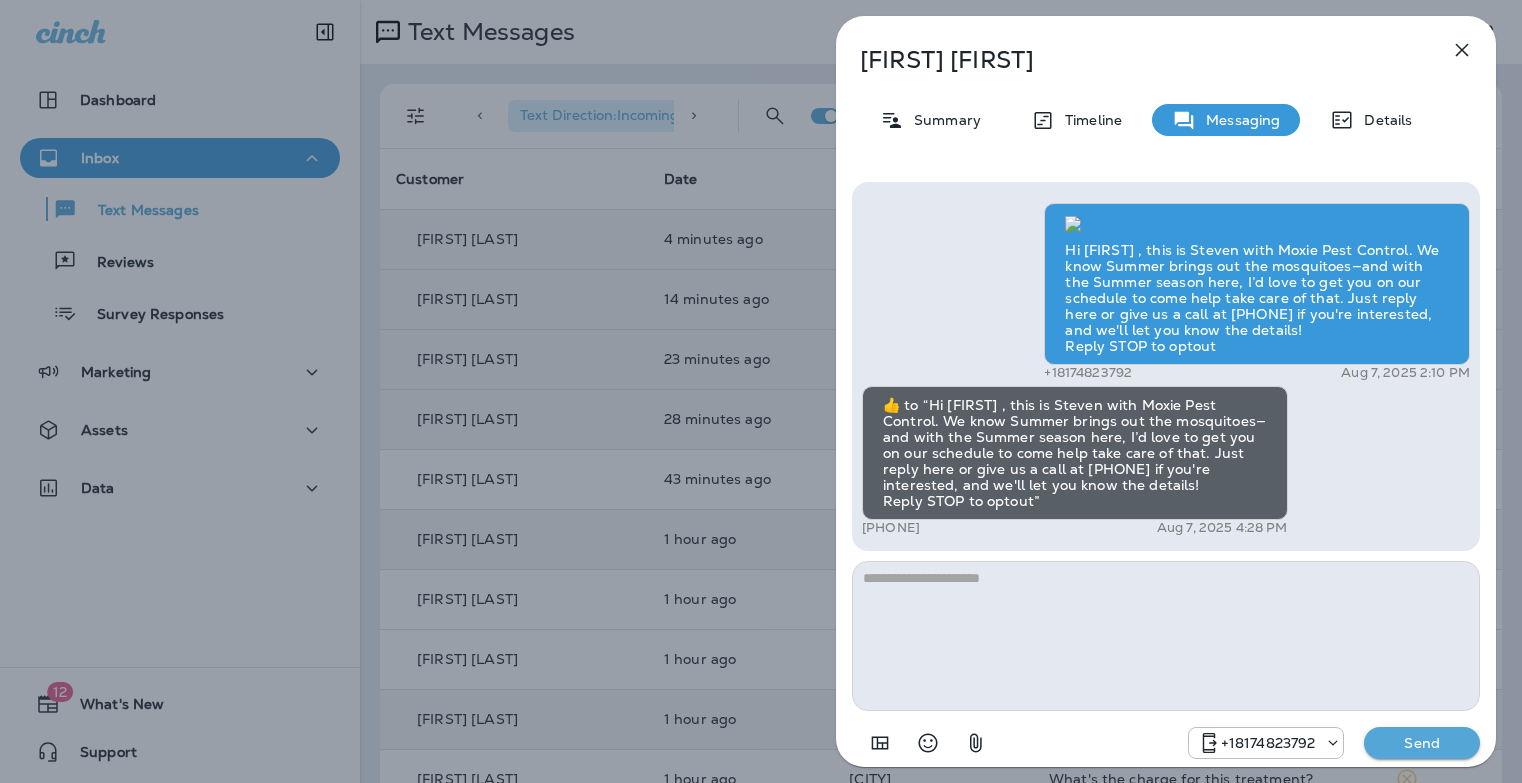 scroll, scrollTop: 0, scrollLeft: 0, axis: both 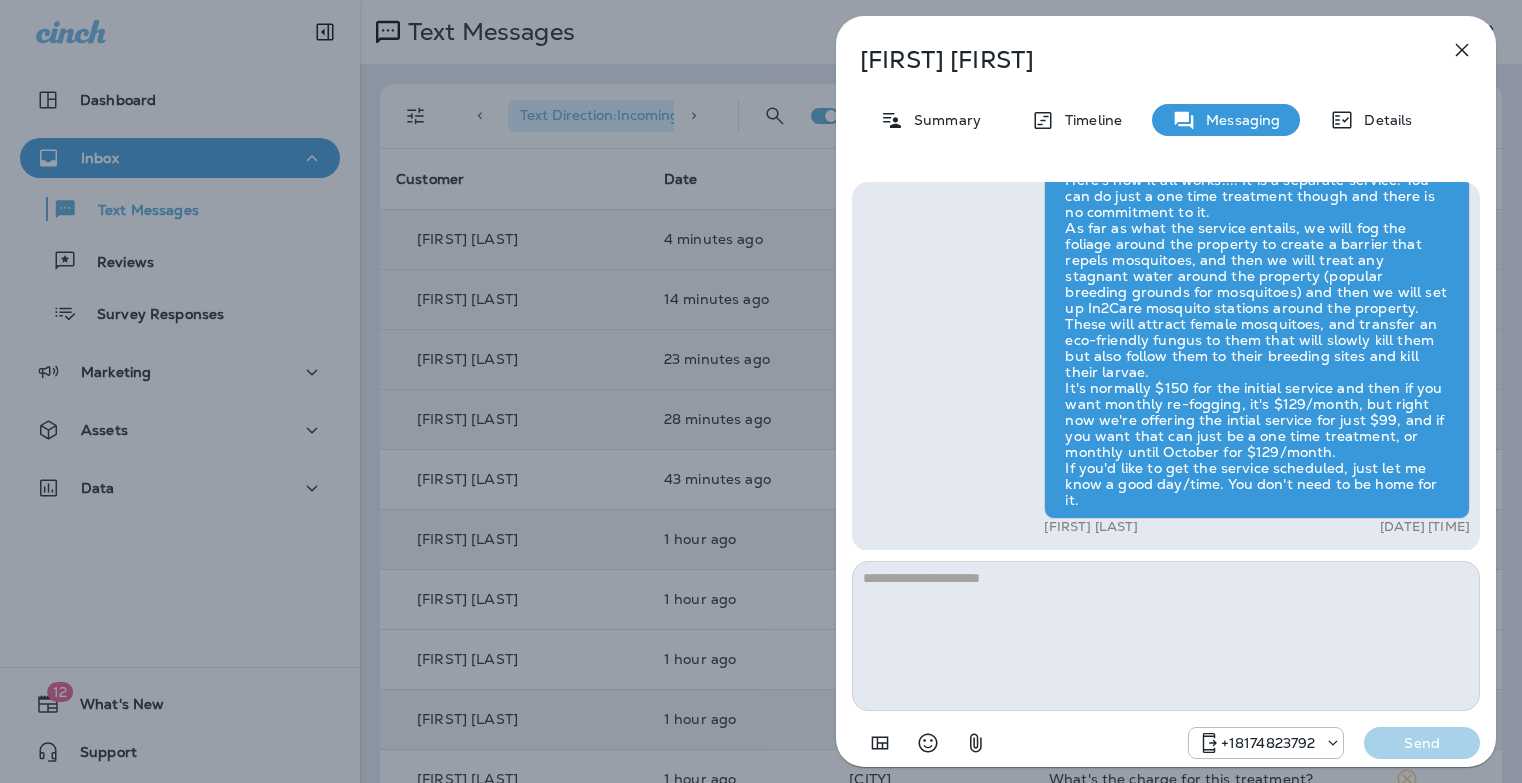 click on "[FIRST]   [LAST] Summary   Timeline   Messaging   Details   Hi [FIRST] , this is Steven with Moxie Pest Control. We know Summer brings out the mosquitoes—and with the Summer season here, I’d love to get you on our schedule to come help take care of that. Just reply here or give us a call at [PHONE] if you're interested, and we'll let you know the details!
Reply STOP to optout [PHONE] [DATE] [TIME]  👍 to “ Hi [FIRST] , this is Steven with Moxie Pest Control. We know Summer brings out the mosquitoes—and with the Summer season here, I’d love to get you on our schedule to come help take care of that. Just reply here or give us a call at [PHONE] if you're interested, and we'll let you know the details!
Reply STOP to optout ”  [PHONE] [DATE] [TIME]   [FIRST] [LAST] [DATE] [TIME] [PHONE] Send" at bounding box center [761, 391] 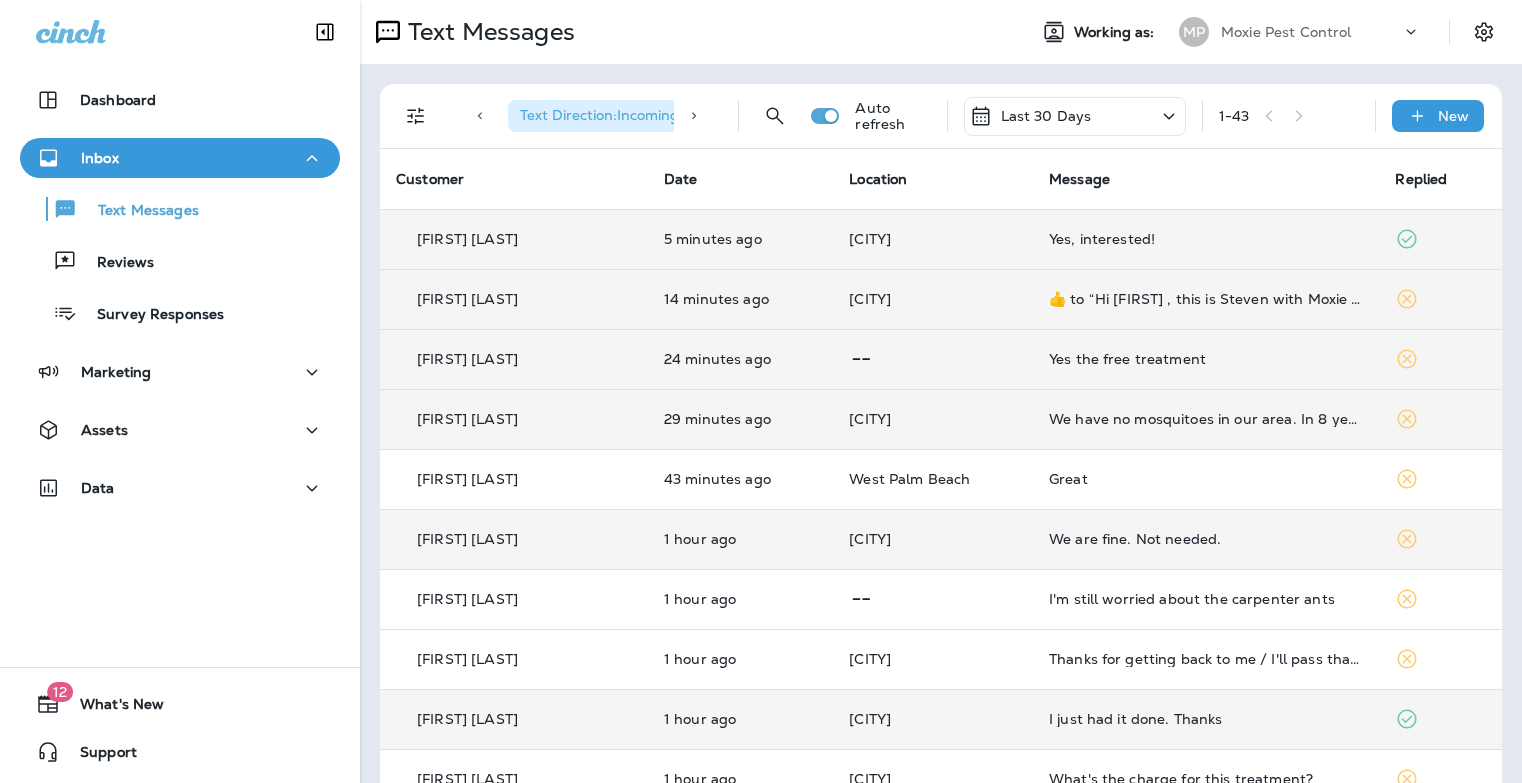 click on "Yes, interested!" at bounding box center [1206, 239] 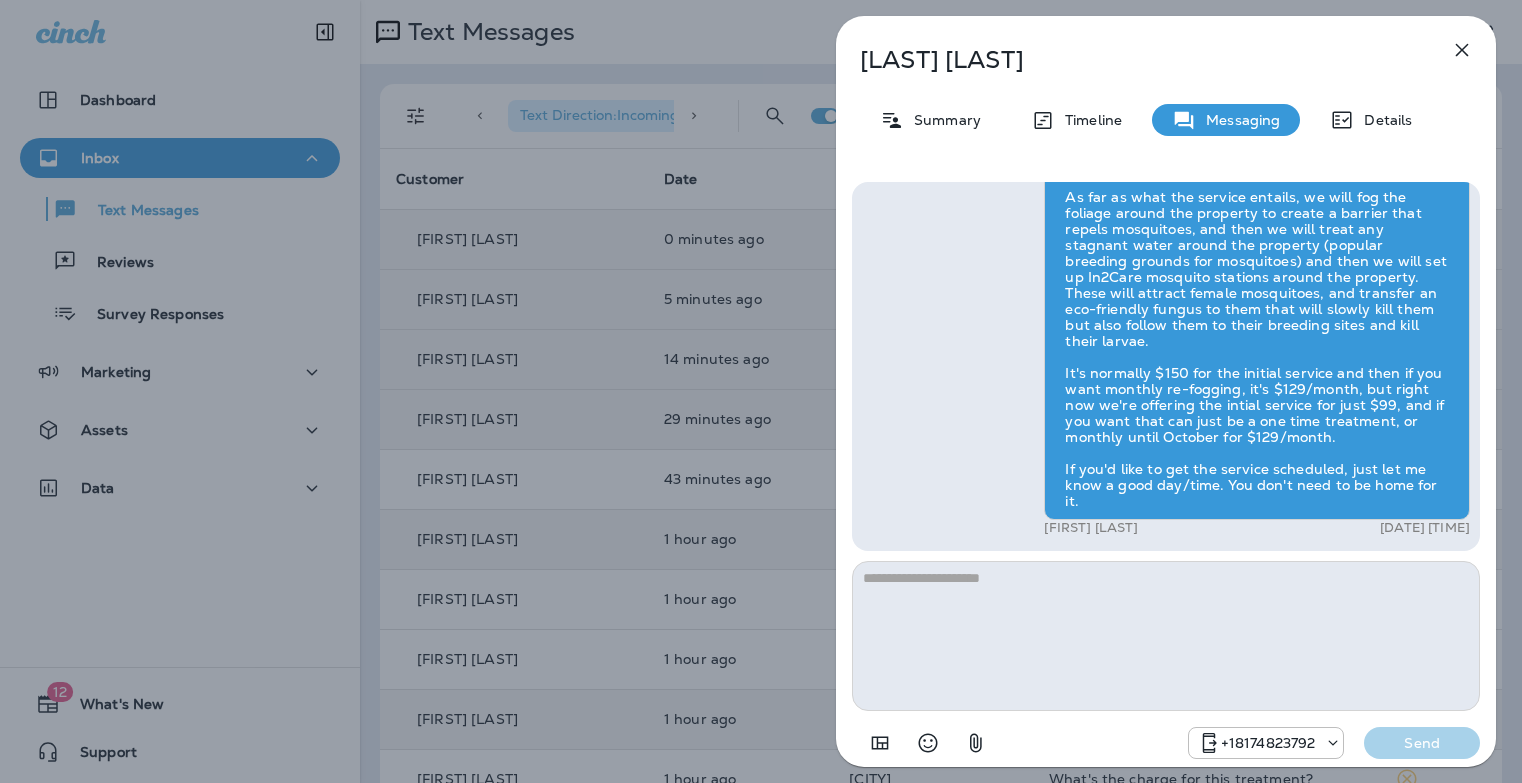 click on "[FIRST]   [LAST] Summary   Timeline   Messaging   Details   Hi [FIRST] , this is Steven with Moxie Pest Control. We know Summer brings out the mosquitoes—and with the Summer season here, I’d love to get you on our schedule to come help take care of that. Just reply here or give us a call at [PHONE] if you're interested, and we'll let you know the details!
Reply STOP to optout [PHONE] Aug 7, 2025 1:30 PM Yes, interested! [PHONE] Aug 7, 2025 4:38 PM Let me get you some more info! [FIRST] [LAST] Aug 7, 2025 4:40 PM [FIRST] [LAST] Aug 7, 2025 4:41 PM [PHONE] Send" at bounding box center [761, 391] 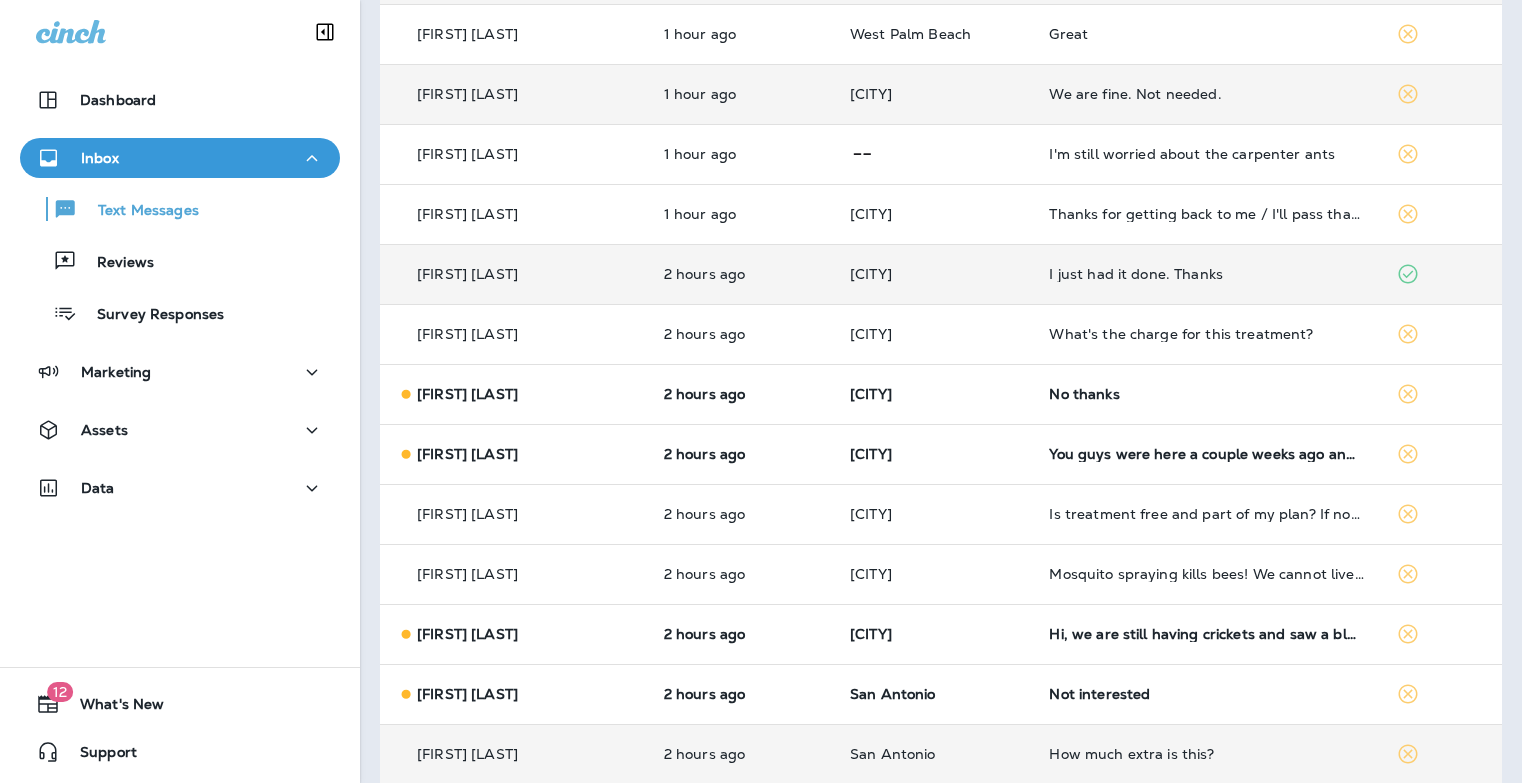 scroll, scrollTop: 6, scrollLeft: 0, axis: vertical 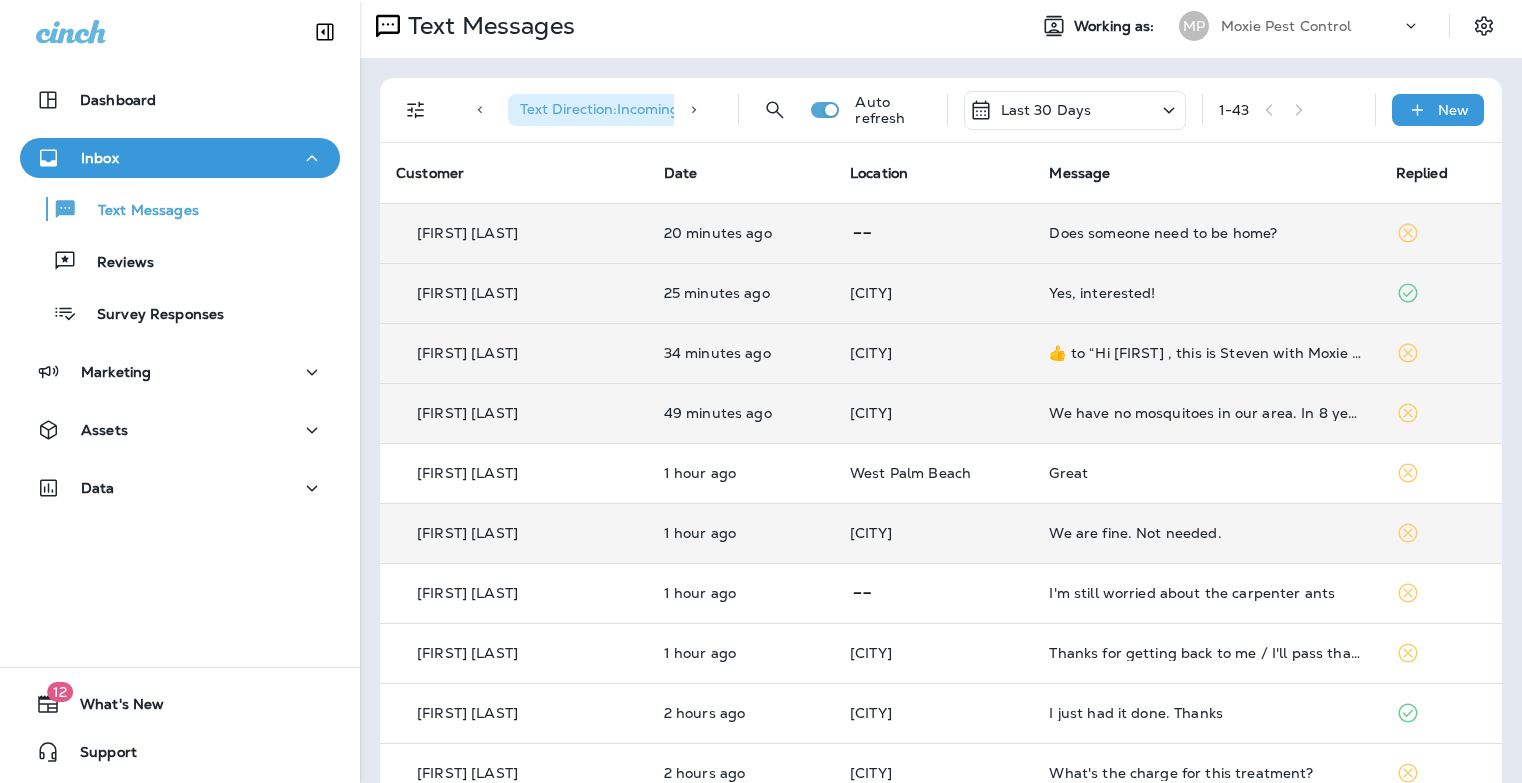 click on "Does someone need to be home?" at bounding box center (1206, 233) 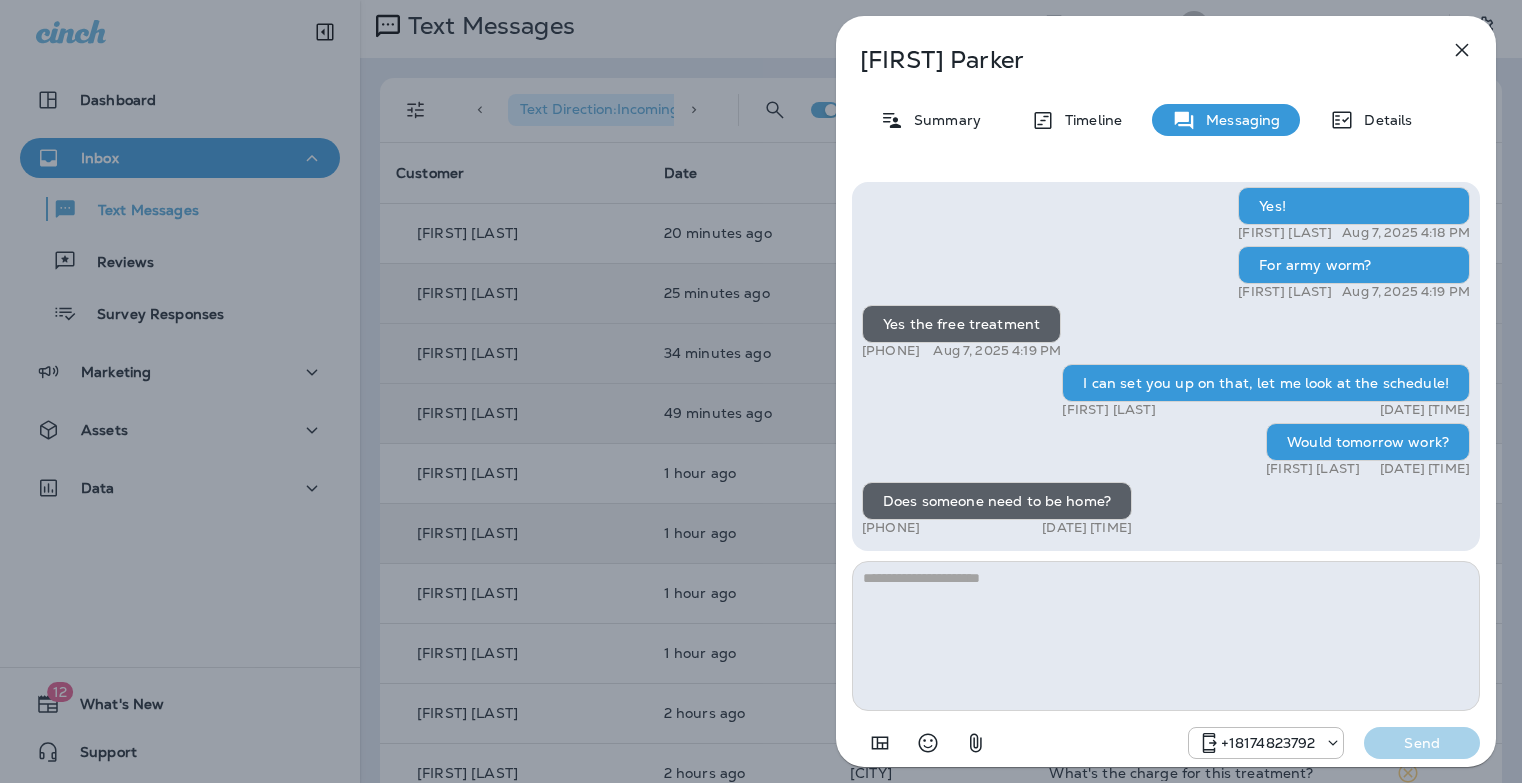 click at bounding box center [1166, 636] 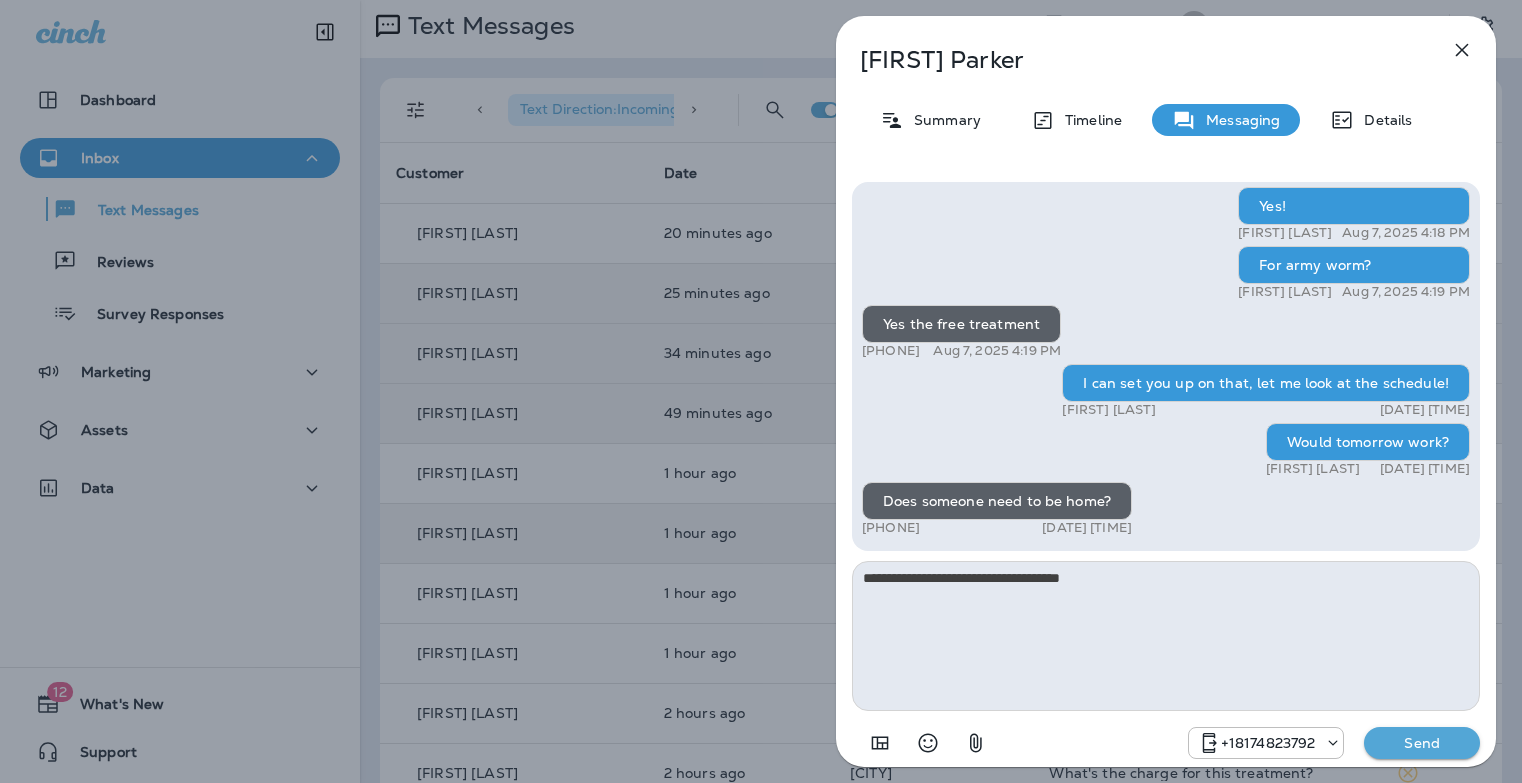 type on "**********" 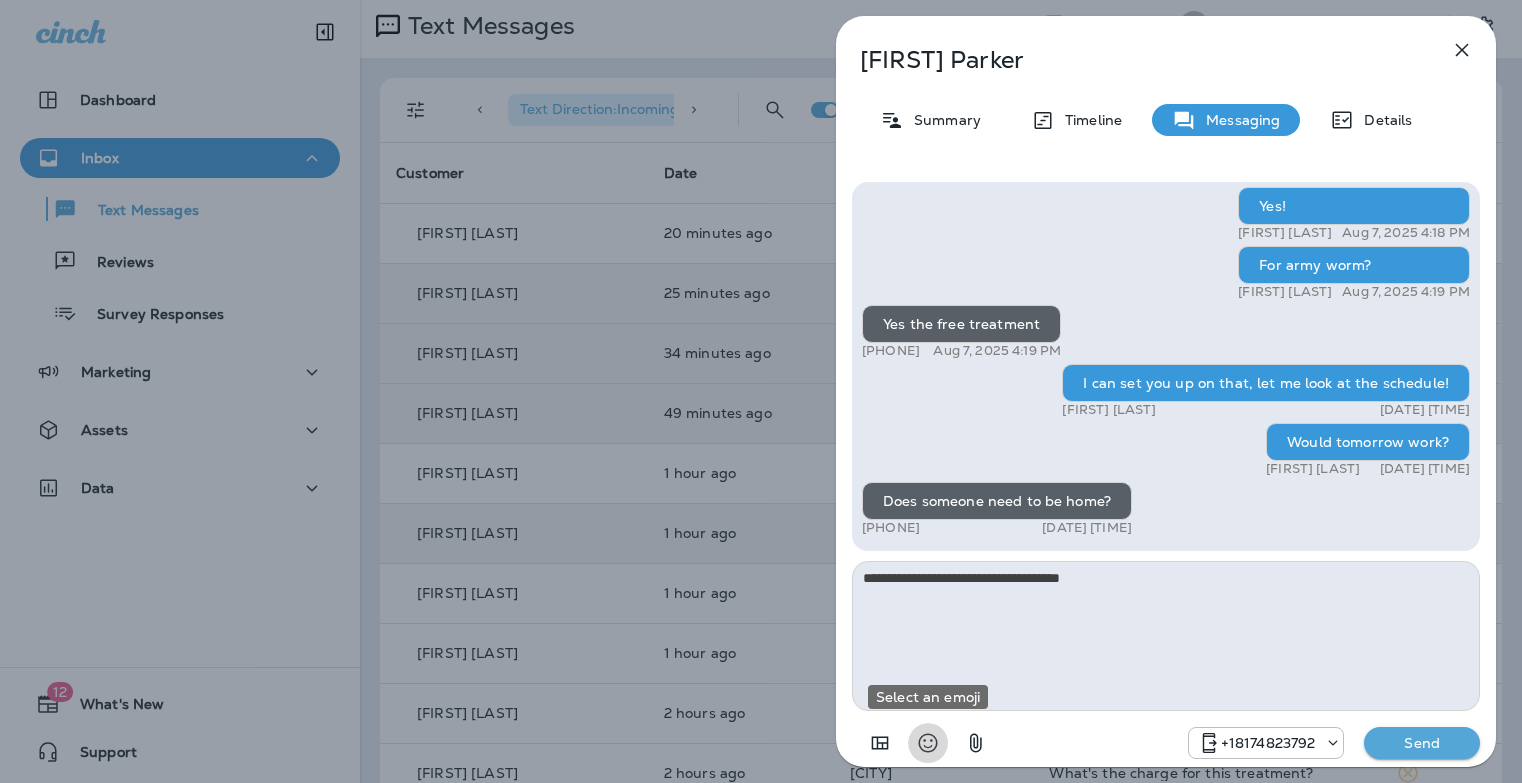 type 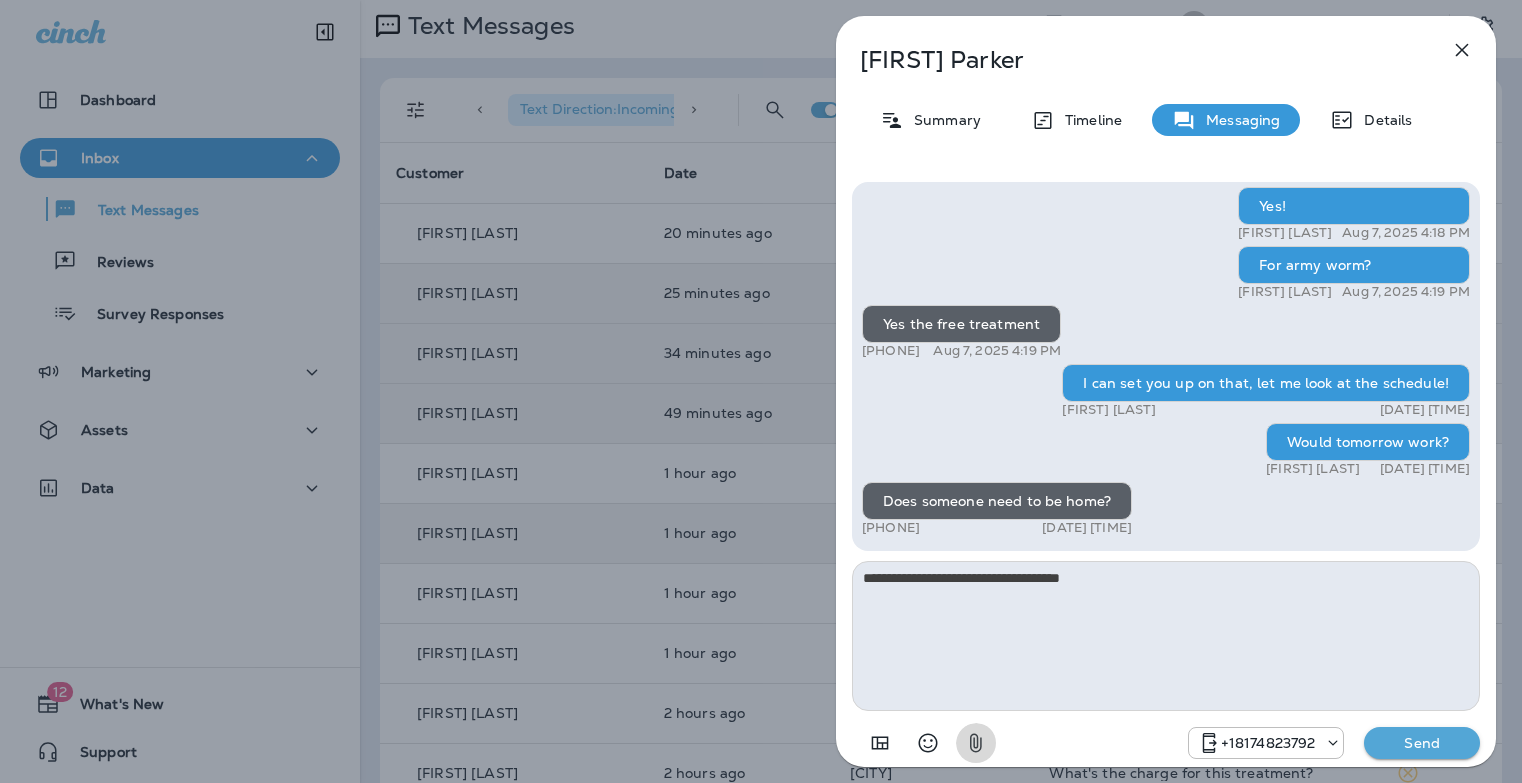type 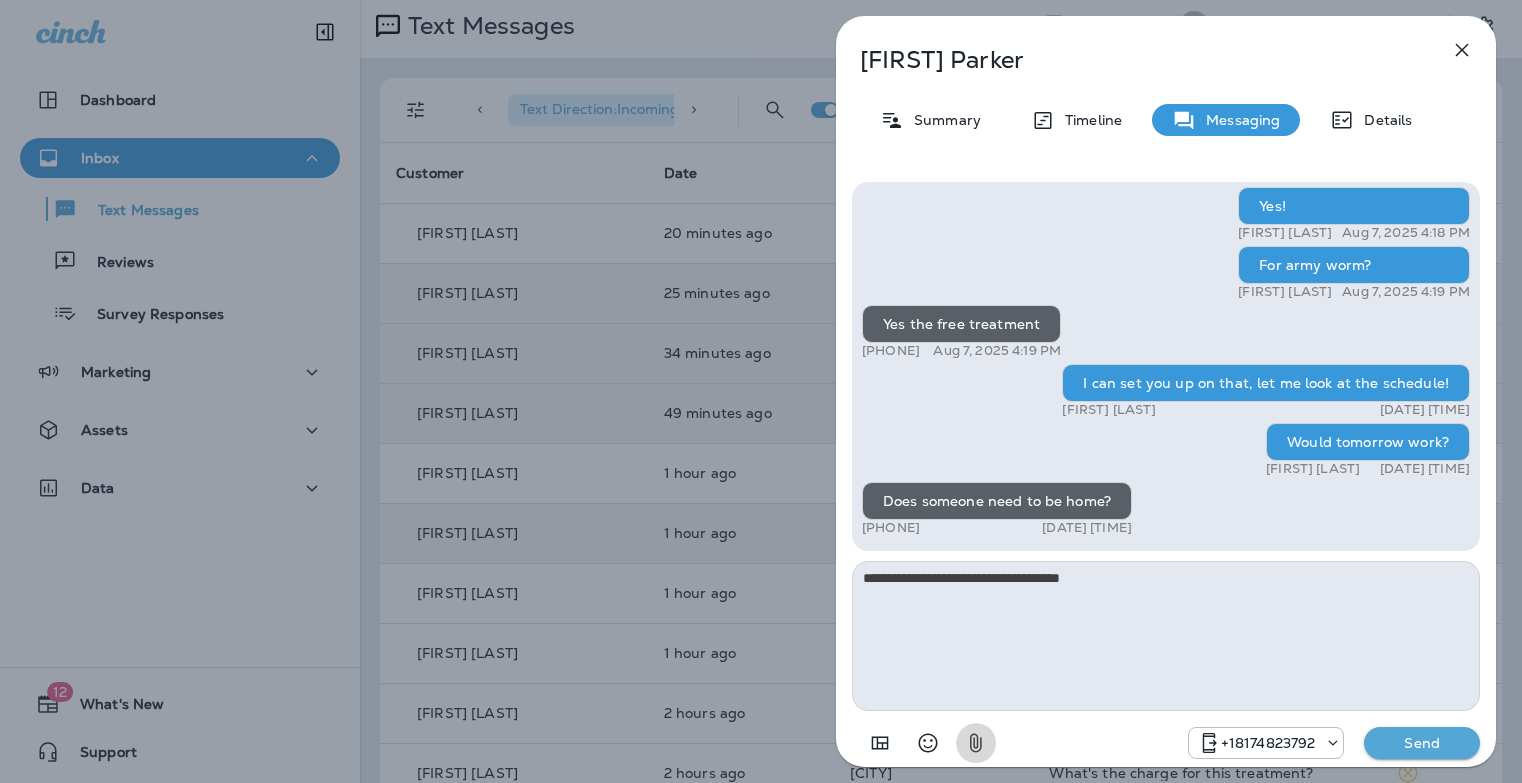 click on "Send" at bounding box center [1422, 743] 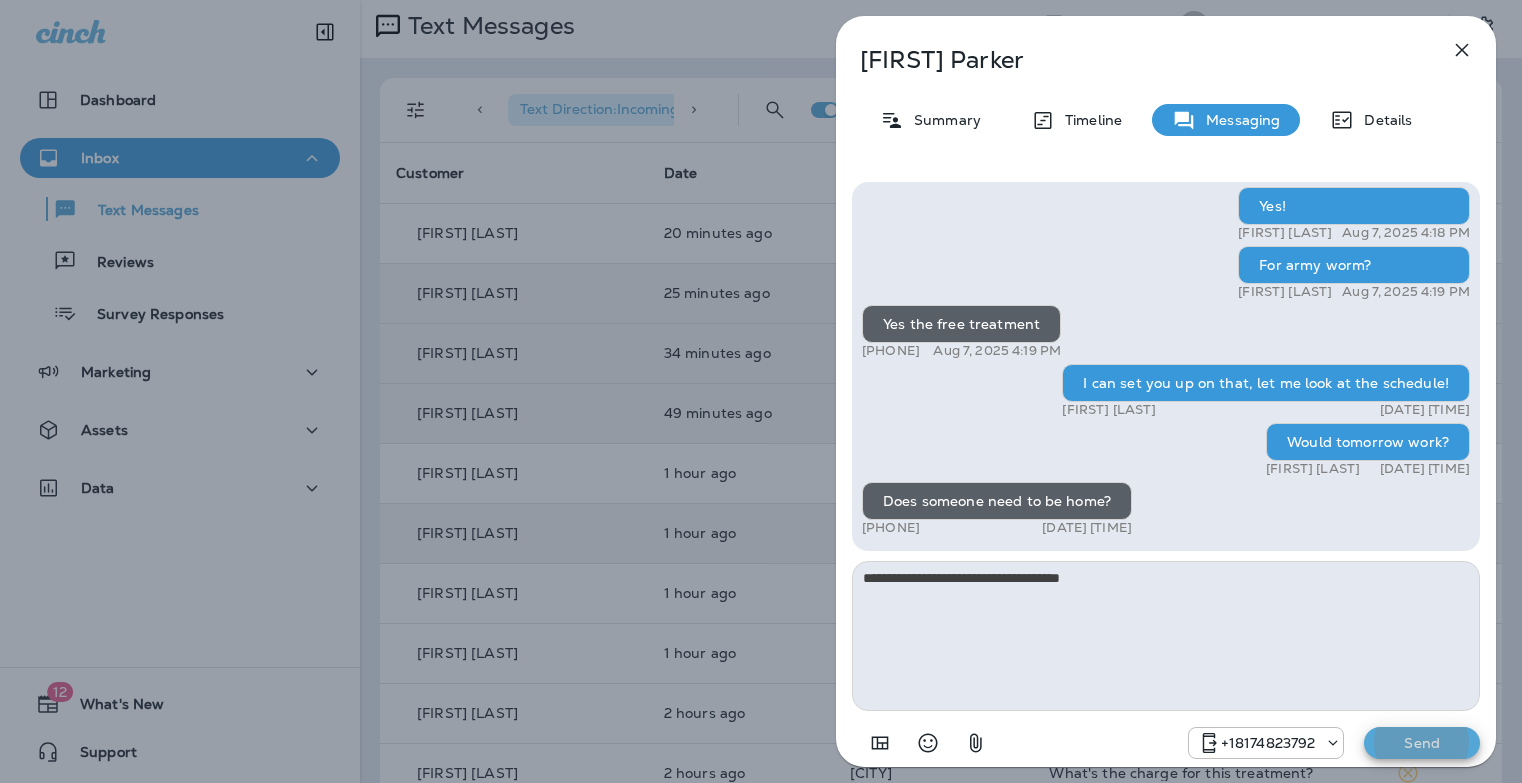 type 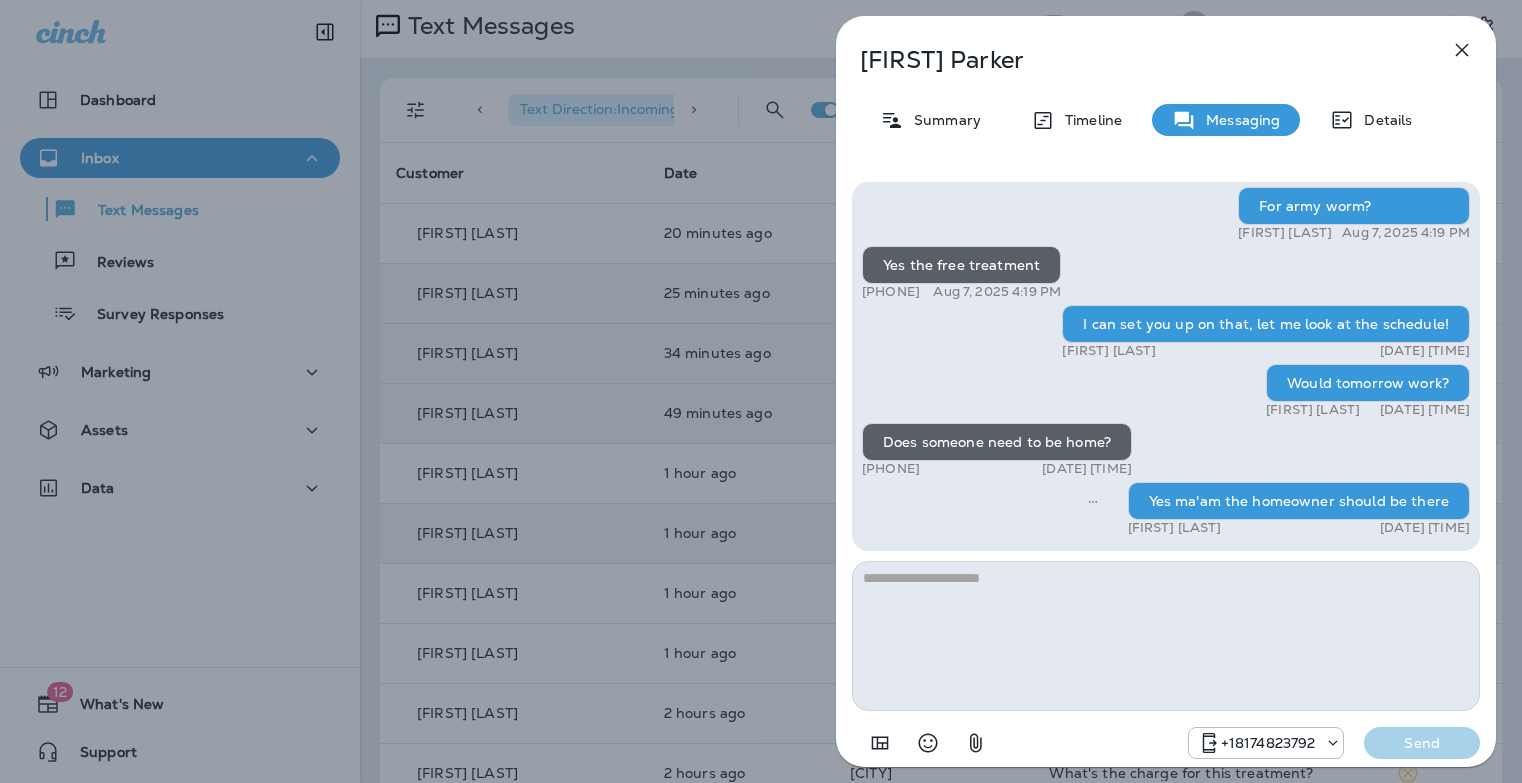 click on "[FIRST] [LAST] Summary   Timeline   Messaging   Details   Prepare for the unpredictable North Texas weather! Start your preparations today with Moxie Sprinkler Maintenance. Be one of the first 50 to schedule a sprinkler inspection and receive a FREE Winterization Service! Don’t wait—get your system ready!
Call [PHONE]
Reply STOP to optout [PHONE] [DATE] [TIME] We’re excited to offer the first 50 sign-ups their first service for only $19! Our experienced team is committed to helping you maintain a beautiful, weed-free lawn. We specialize in nourishing treatments that promote strong growth.
Contact us at today to claim your spot!
Reply STOP to optout [PHONE] [DATE] [TIME] Get your lawn summer-ready with Moxie Lawn Care! Call [PHONE] to book your first service and enjoy a healthy green yard—plus a free mosquito treatment on us for signing up.
Reply STOP to optout [PHONE] [DATE] [TIME] [PHONE] [DATE] [TIME] [PHONE] [DATE] [TIME]" at bounding box center (761, 391) 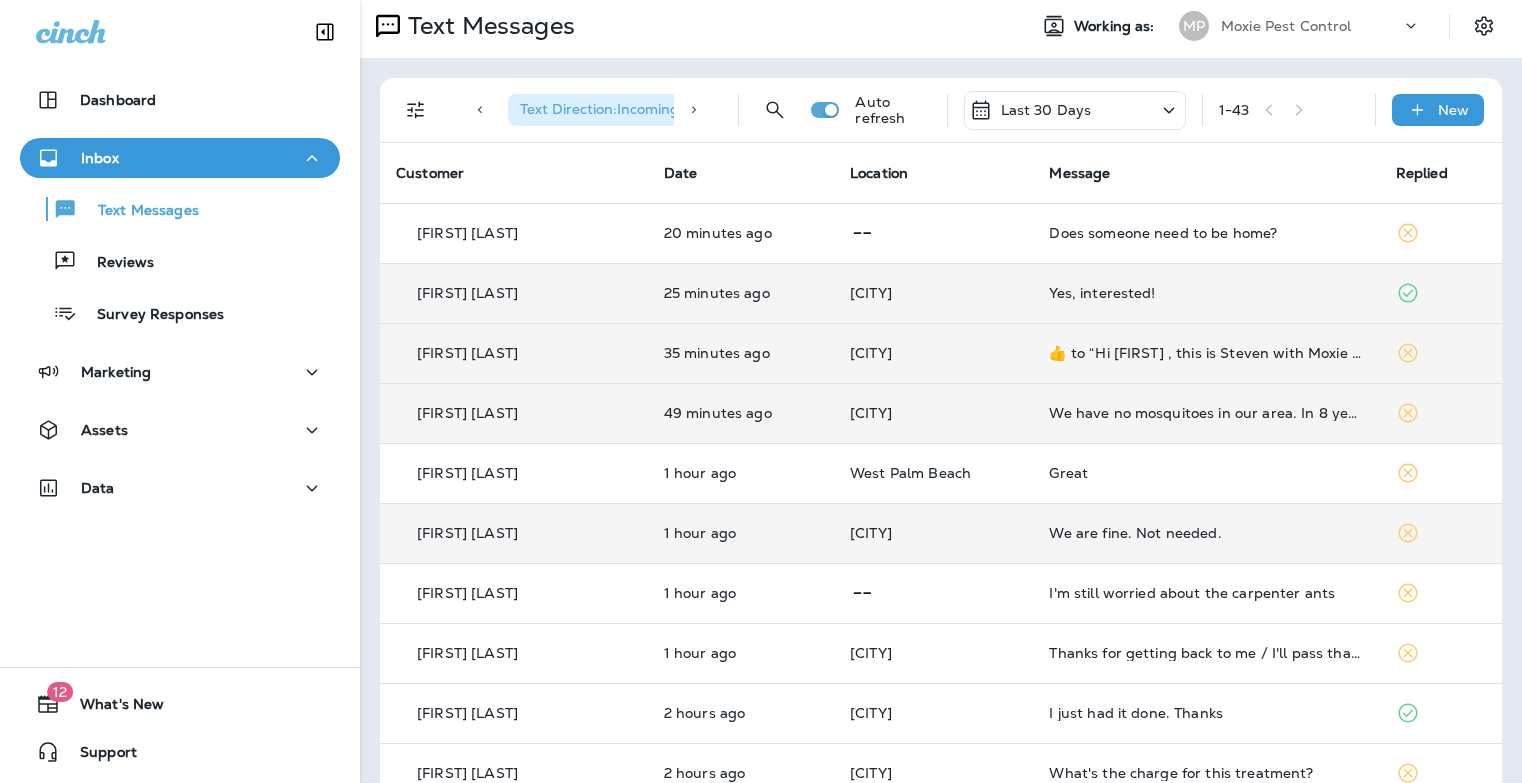 click on "Yes, interested!" at bounding box center [1206, 293] 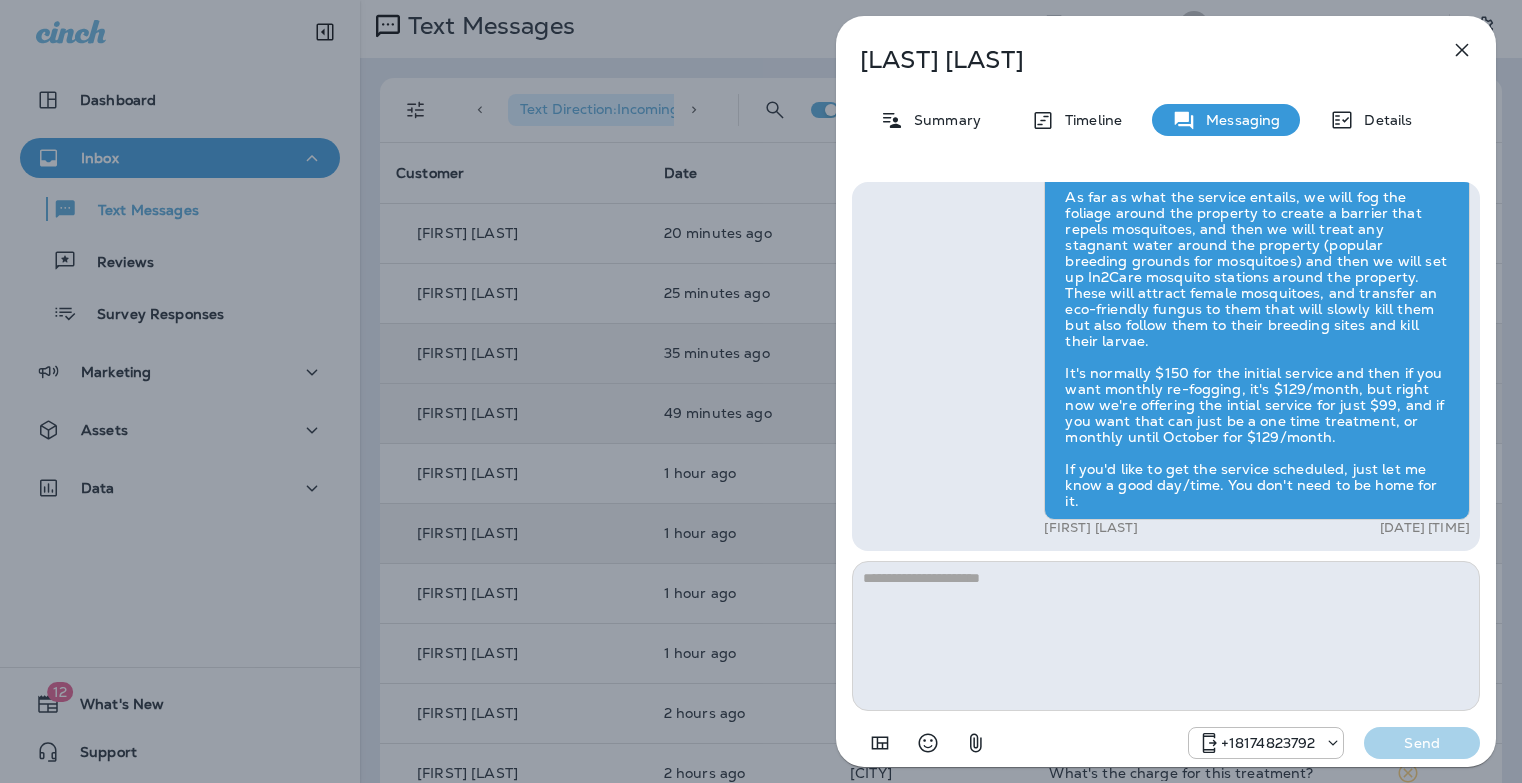click on "[FIRST]   [LAST] Summary   Timeline   Messaging   Details   Hi [FIRST] , this is Steven with Moxie Pest Control. We know Summer brings out the mosquitoes—and with the Summer season here, I’d love to get you on our schedule to come help take care of that. Just reply here or give us a call at [PHONE] if you're interested, and we'll let you know the details!
Reply STOP to optout [PHONE] Aug 7, 2025 1:30 PM Yes, interested! [PHONE] Aug 7, 2025 4:38 PM Let me get you some more info! [FIRST] [LAST] Aug 7, 2025 4:40 PM [FIRST] [LAST] Aug 7, 2025 4:41 PM [PHONE] Send" at bounding box center (761, 391) 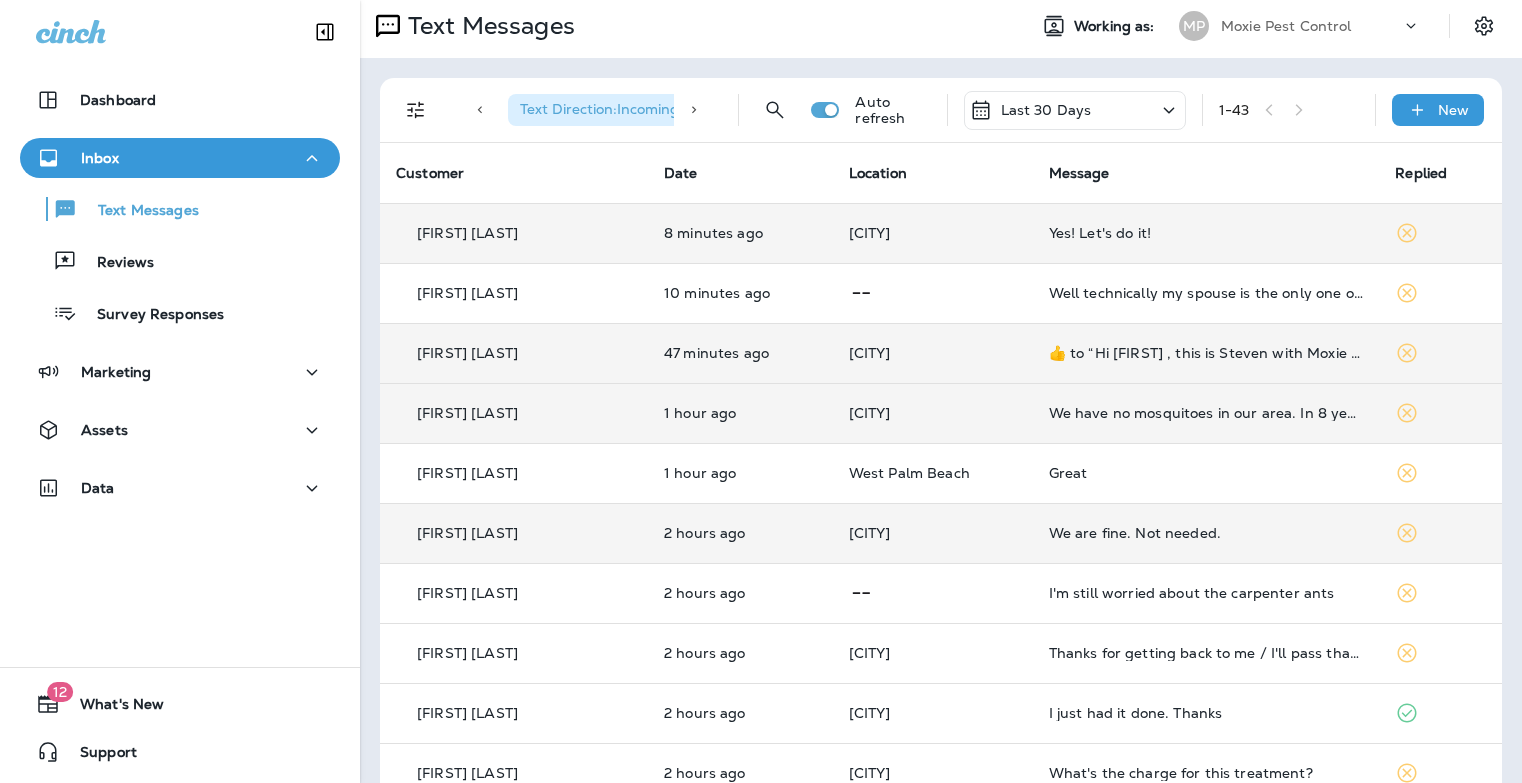 click on "Yes! Let's do it!" at bounding box center [1206, 233] 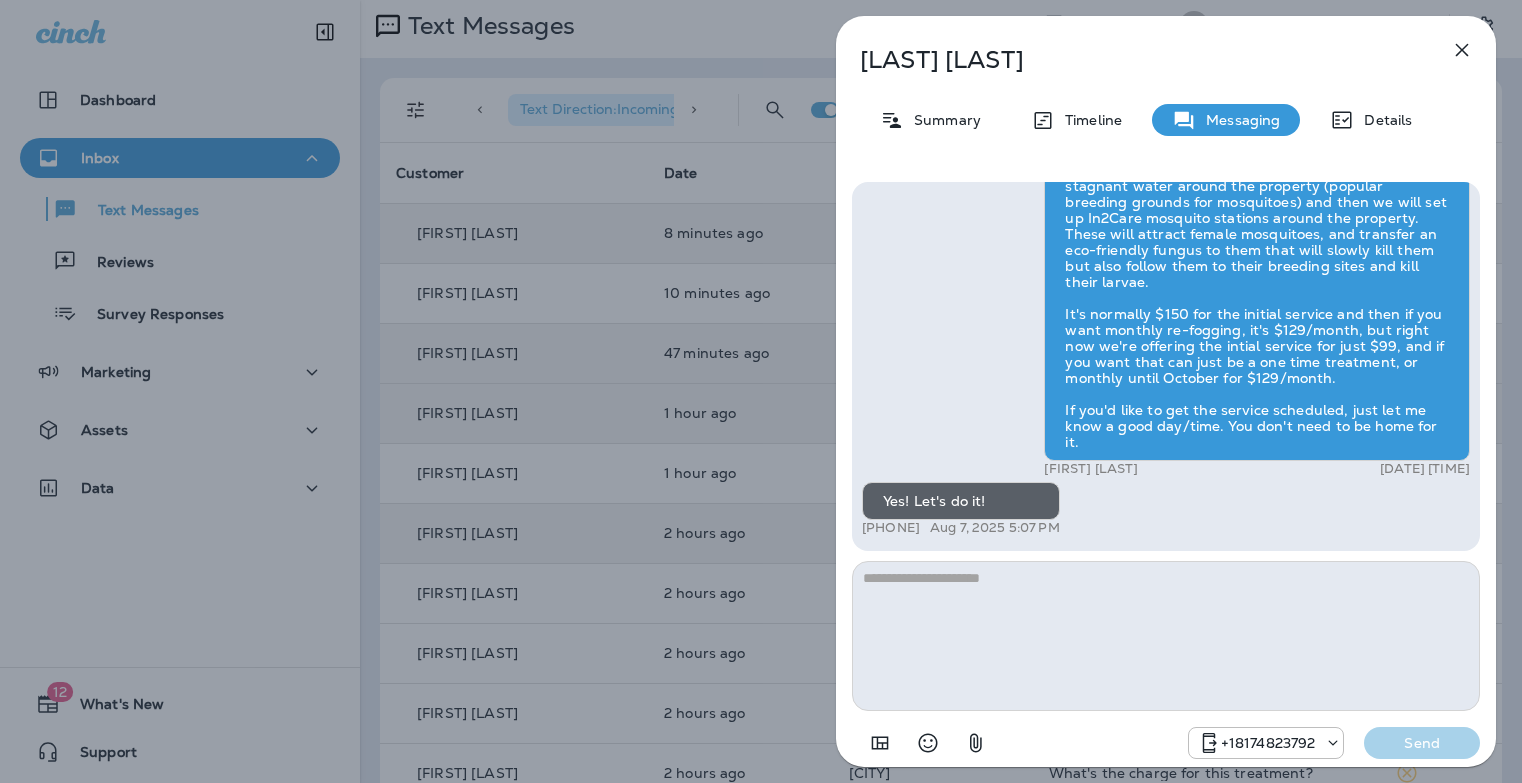 click at bounding box center (1166, 636) 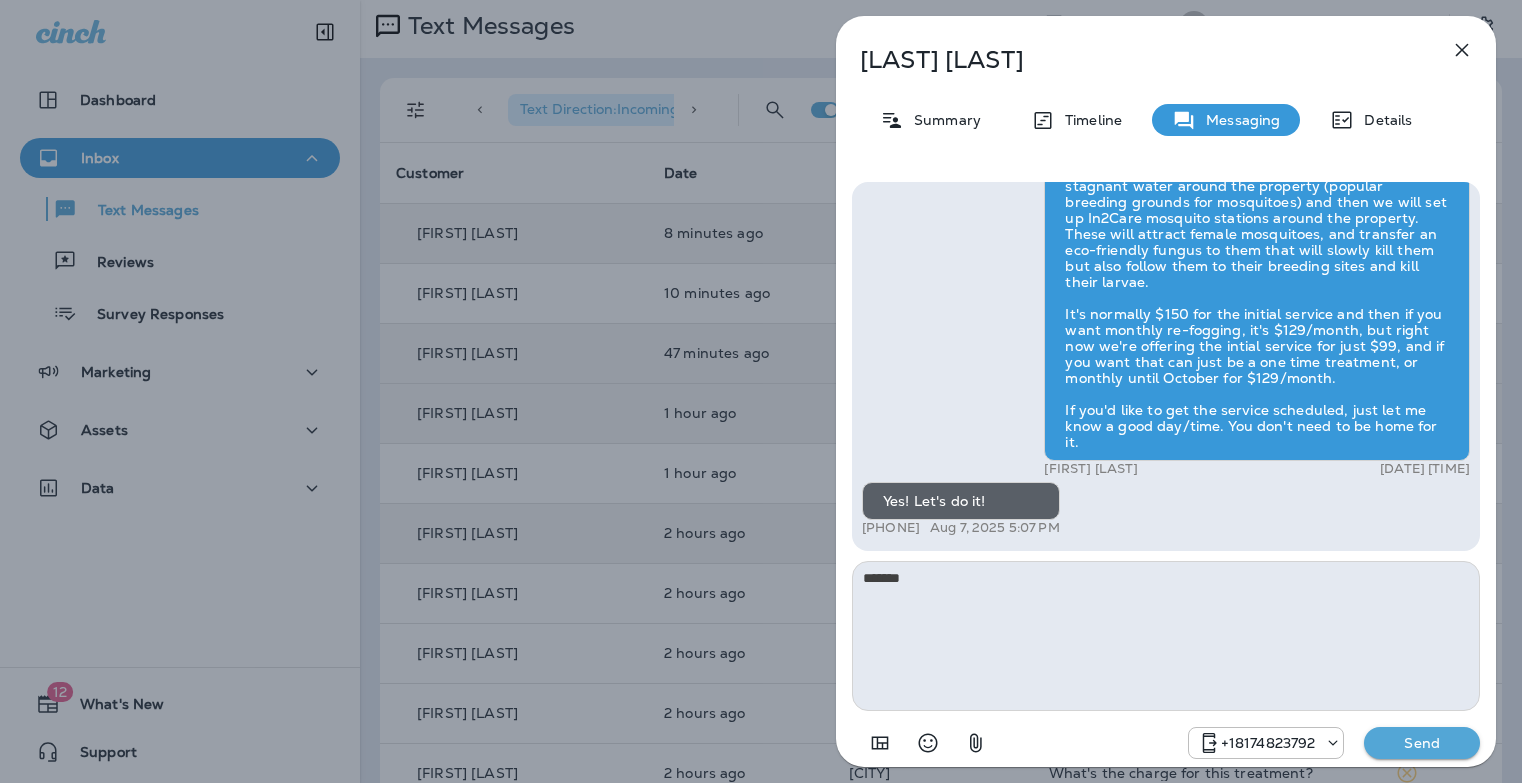 click on "[PHONE]" at bounding box center [891, 528] 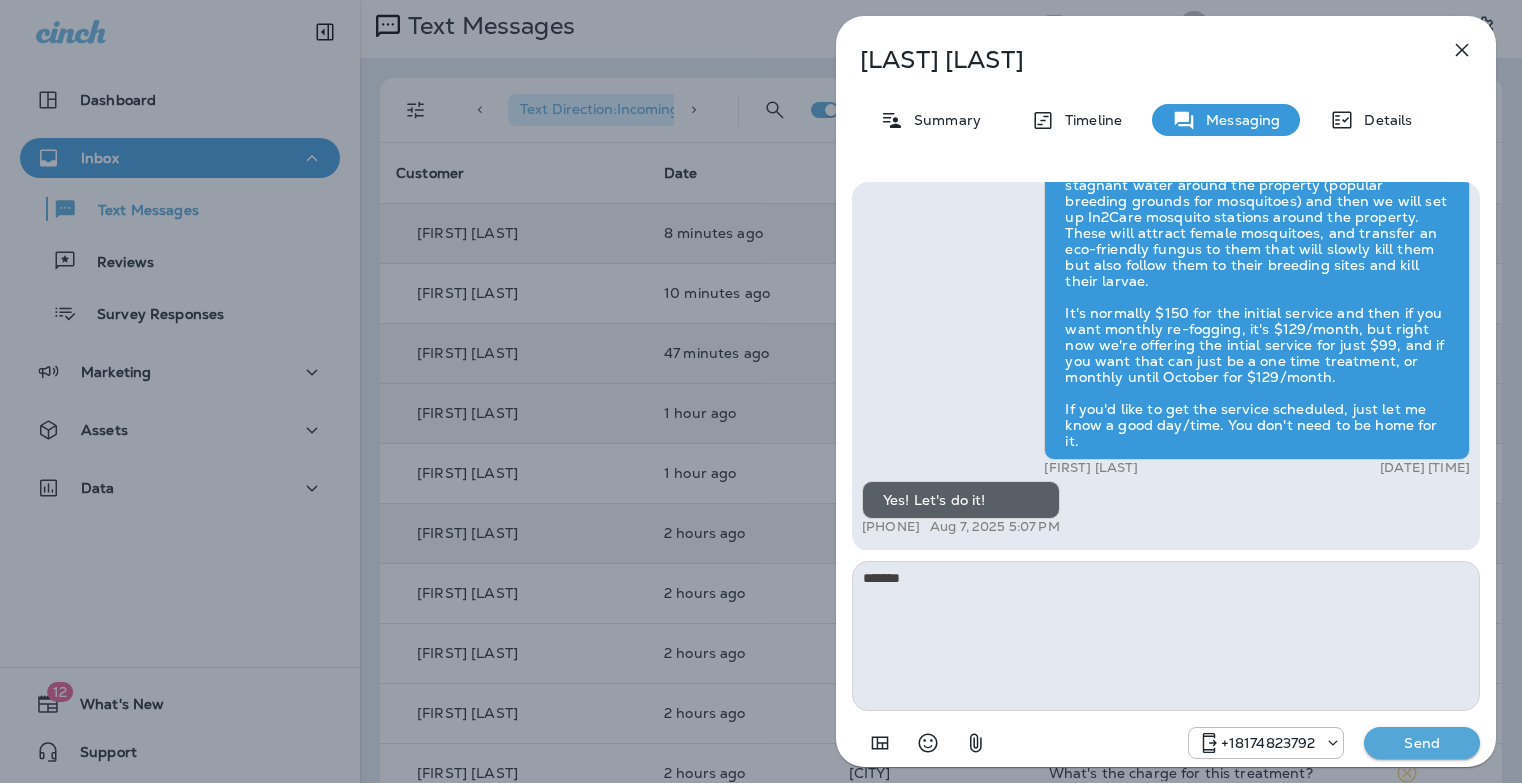 drag, startPoint x: 977, startPoint y: 529, endPoint x: 880, endPoint y: 530, distance: 97.00516 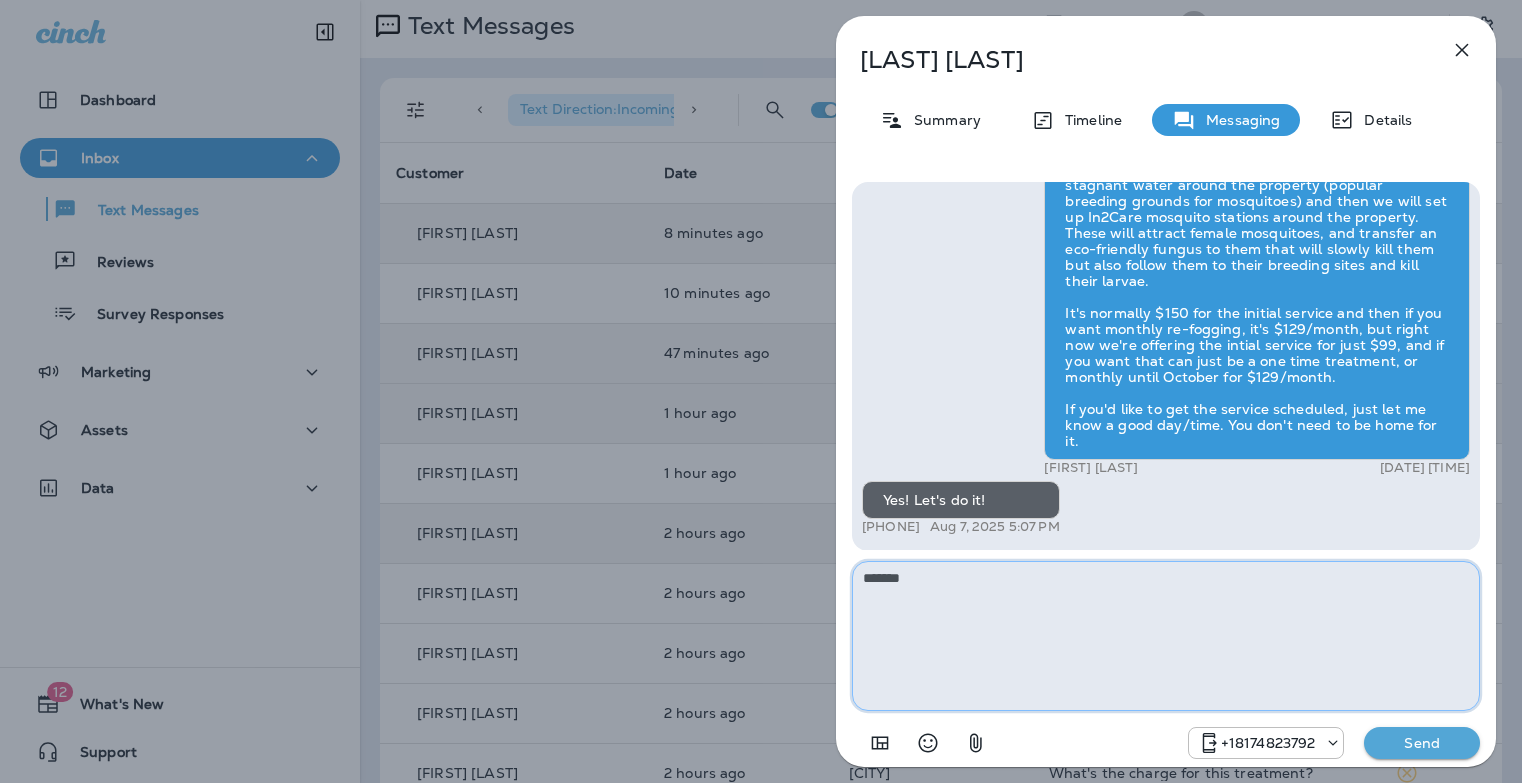 click on "******" at bounding box center (1166, 636) 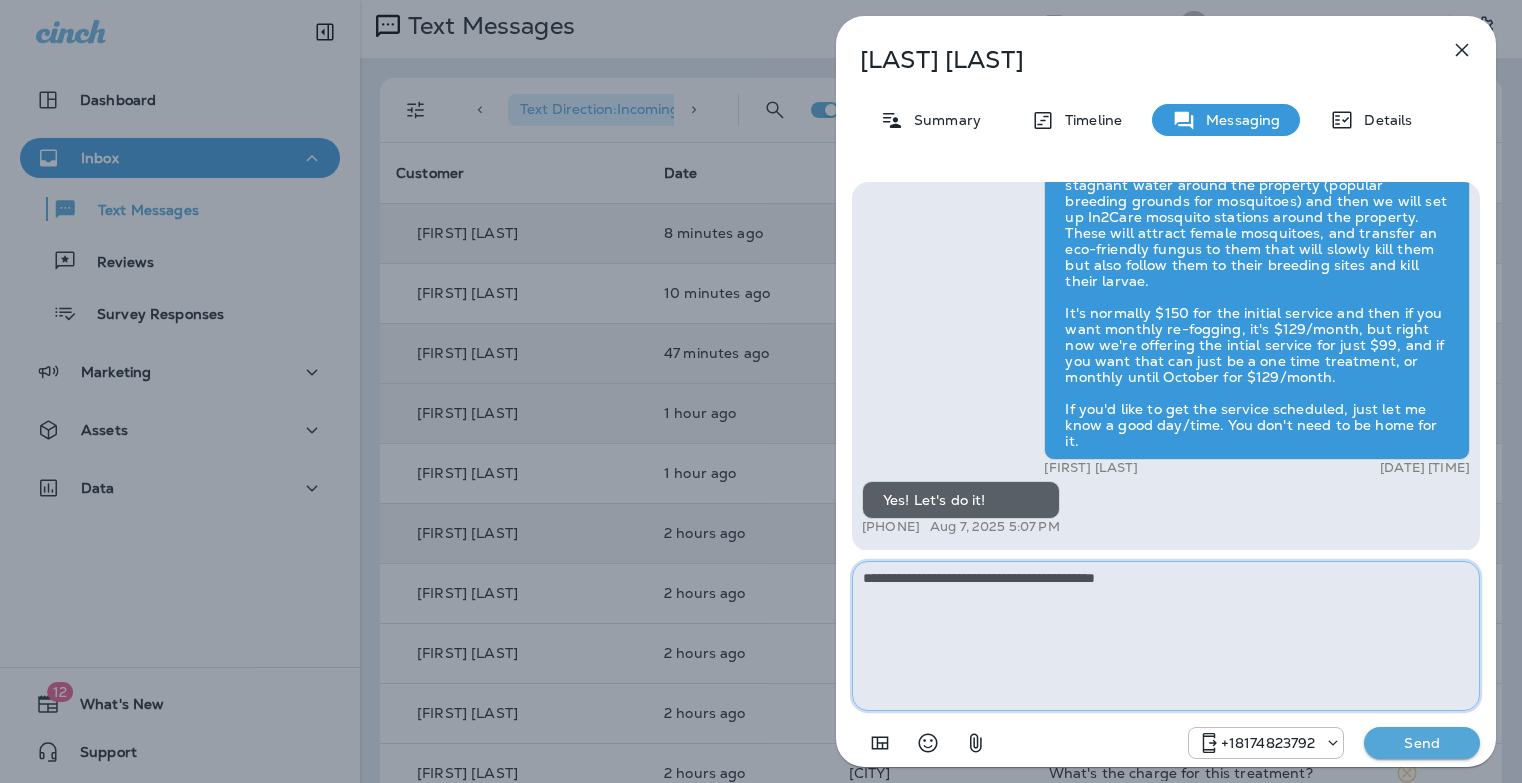 type on "**********" 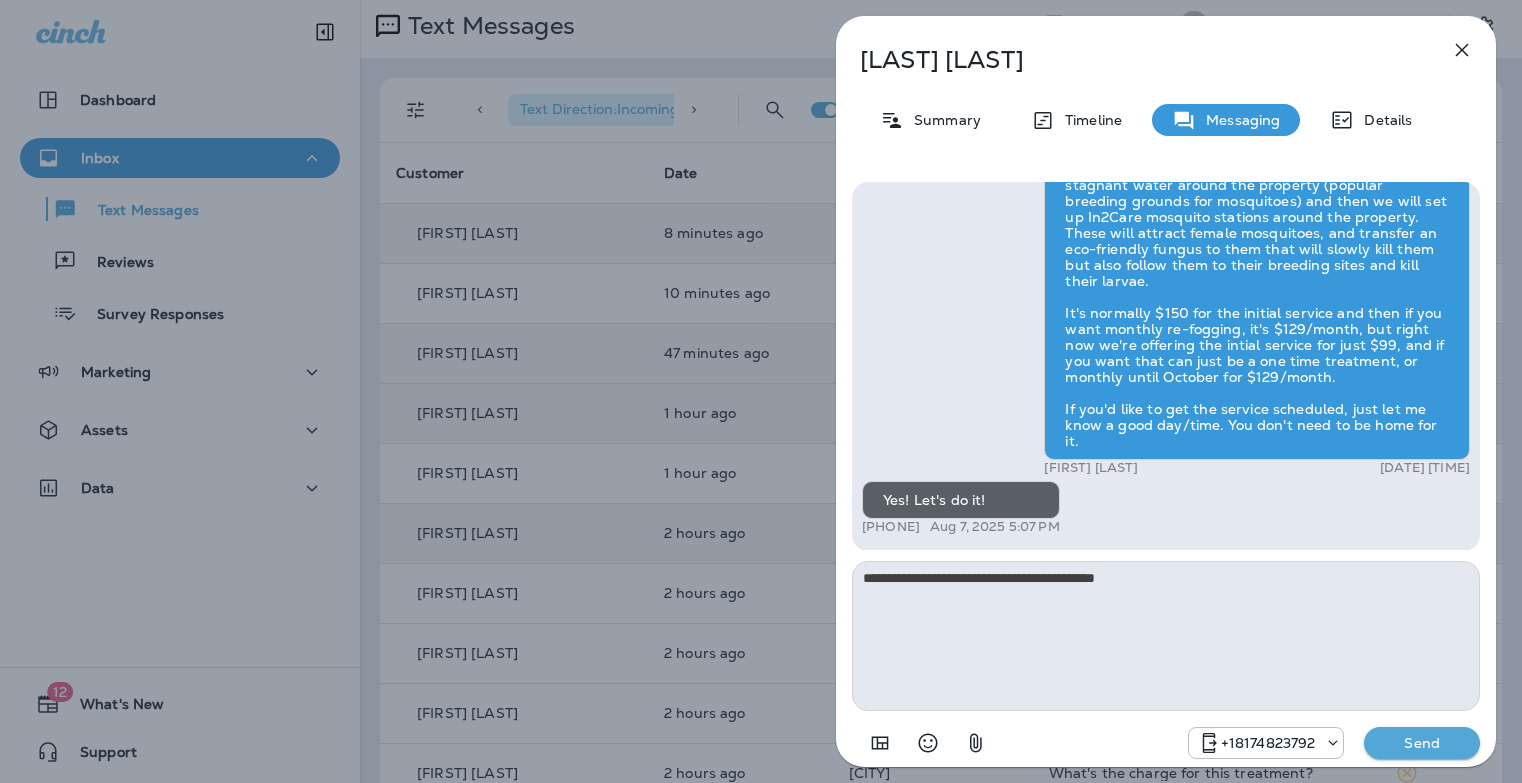 type 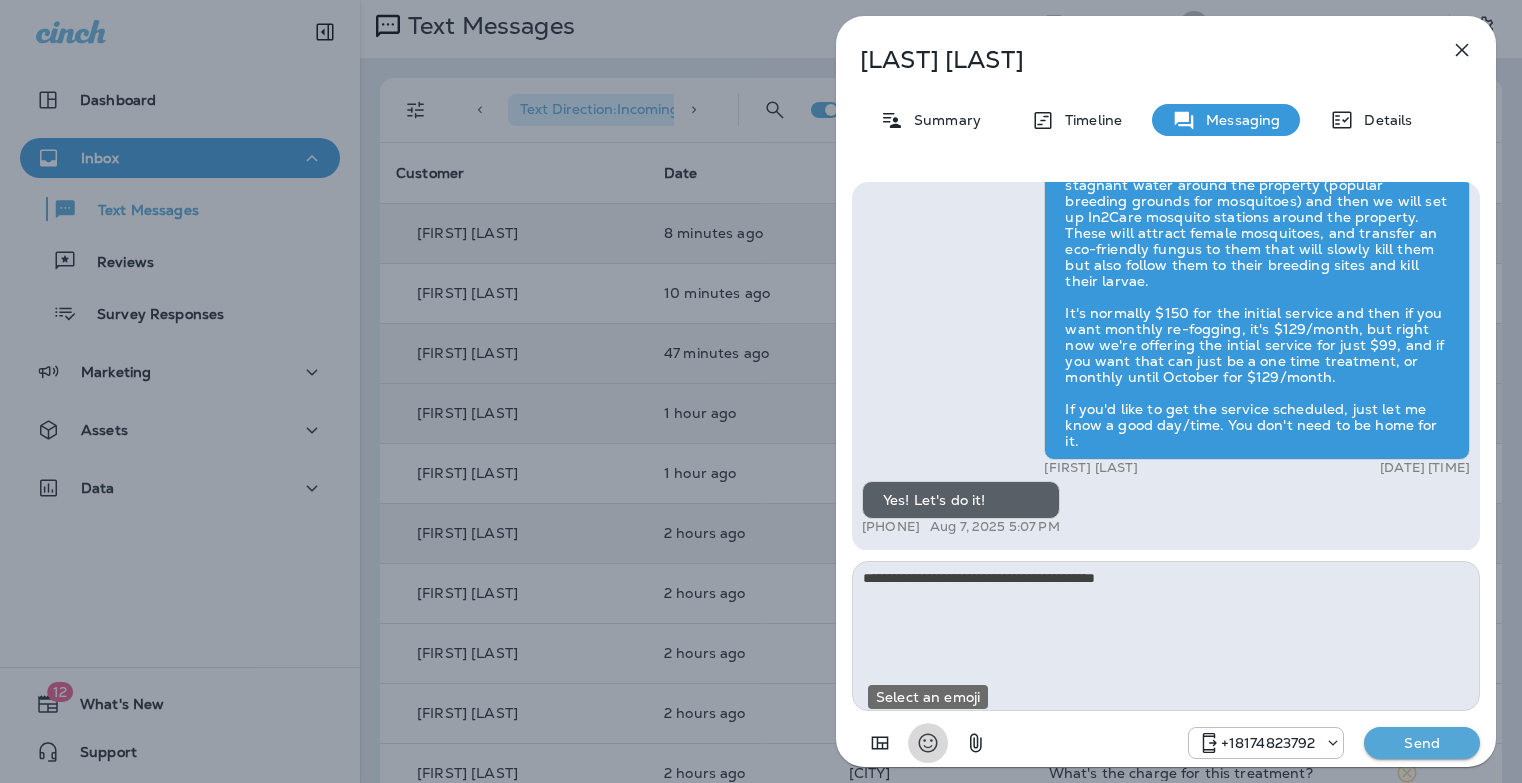 type 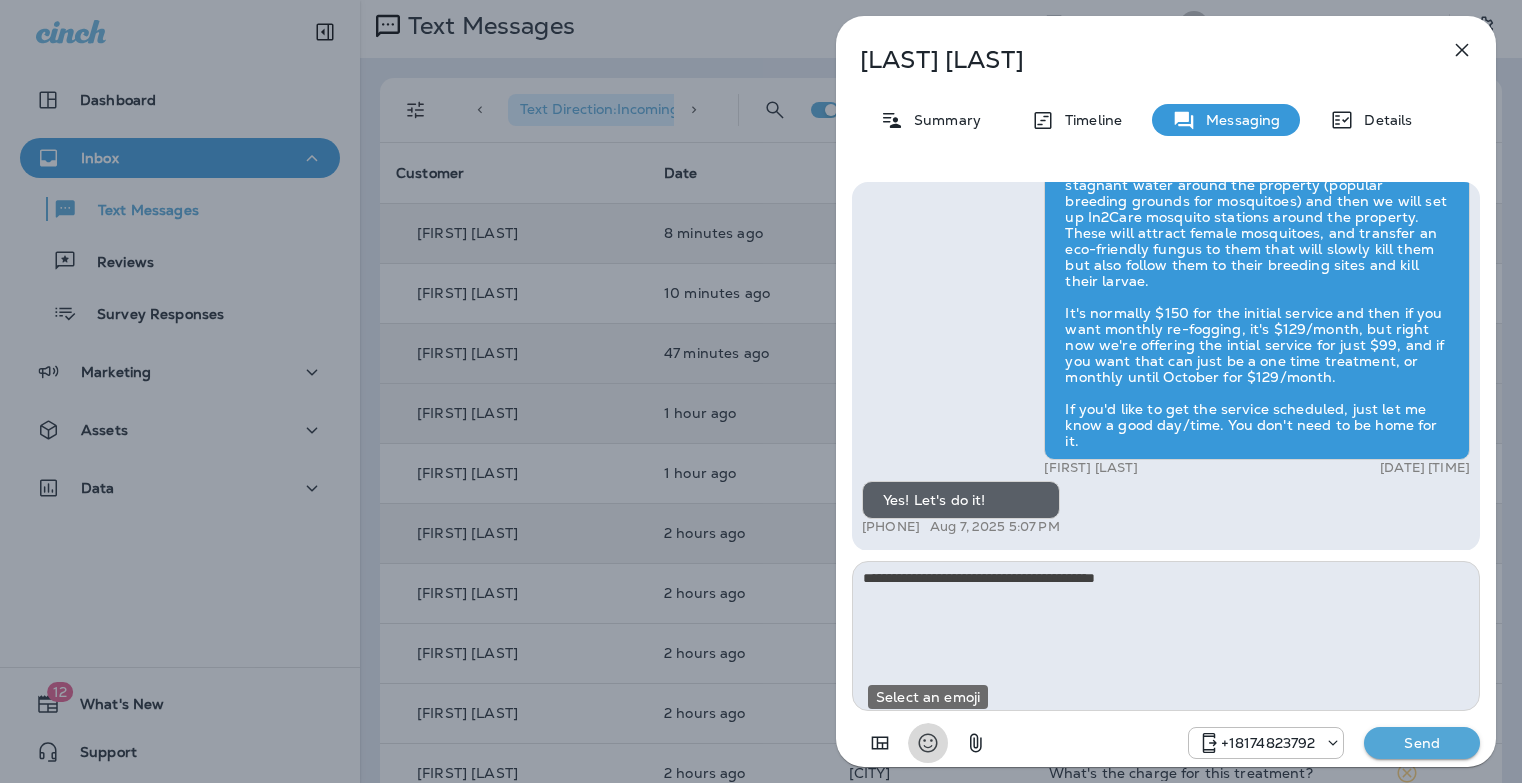 type 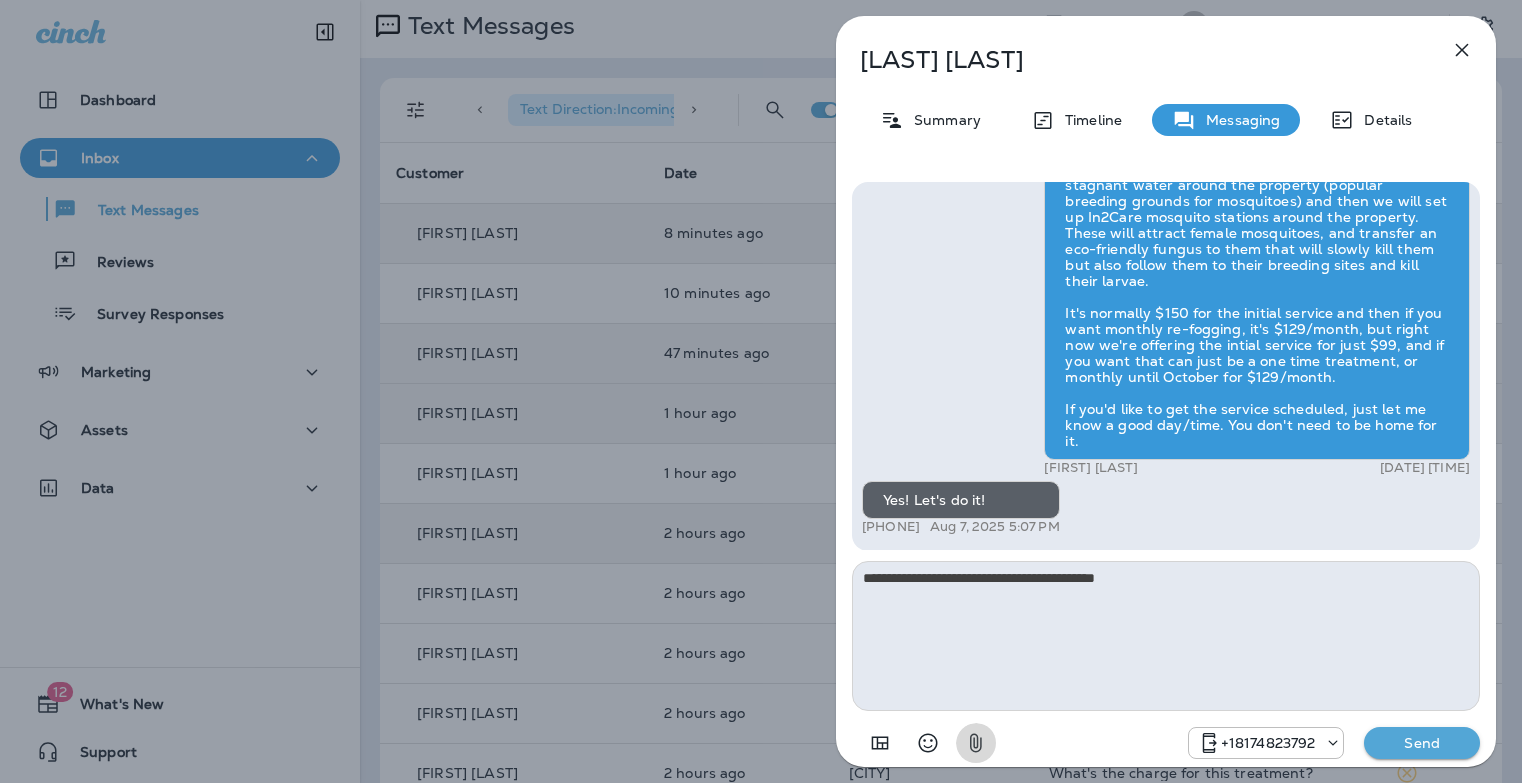 type 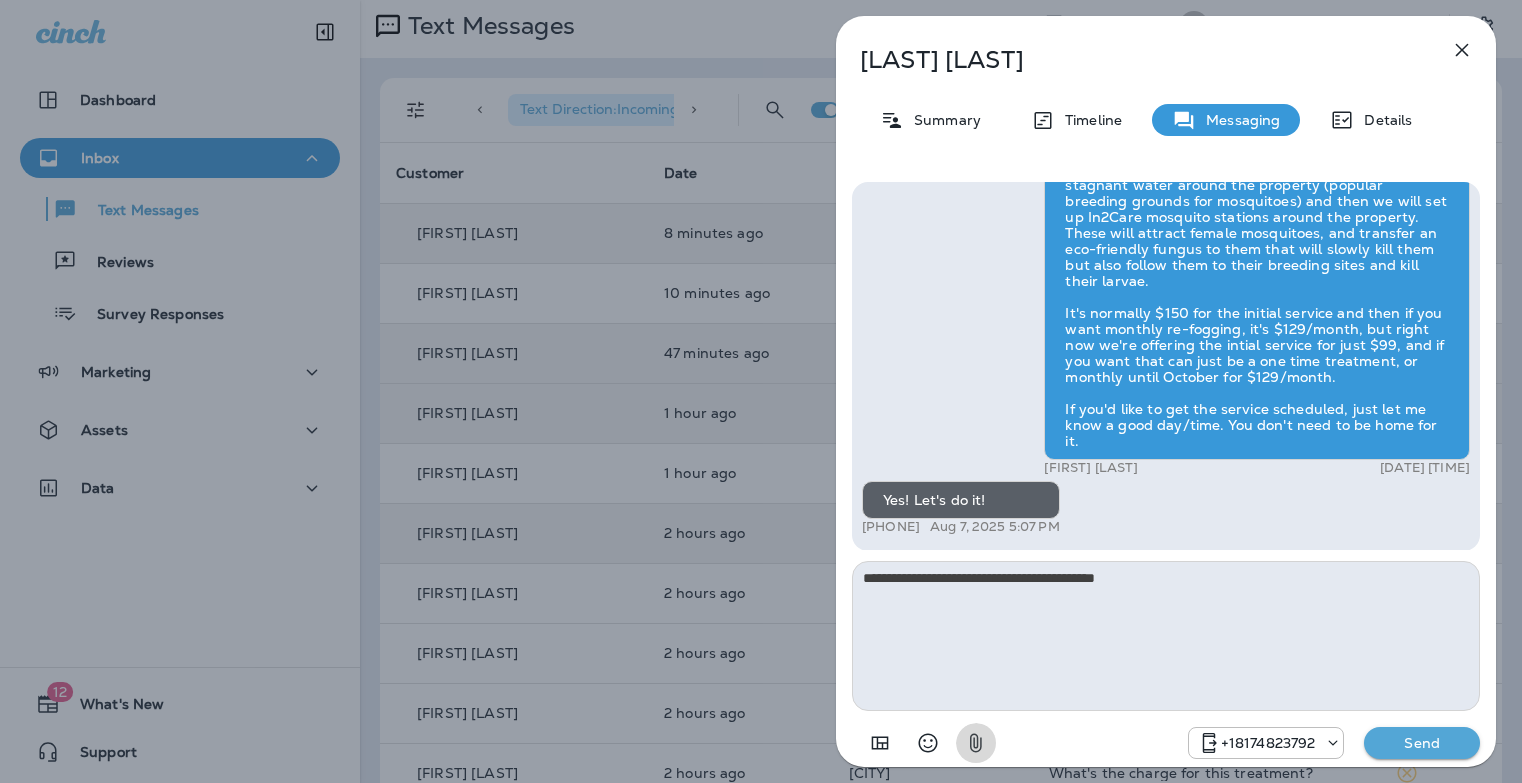 click on "Send" at bounding box center (1422, 743) 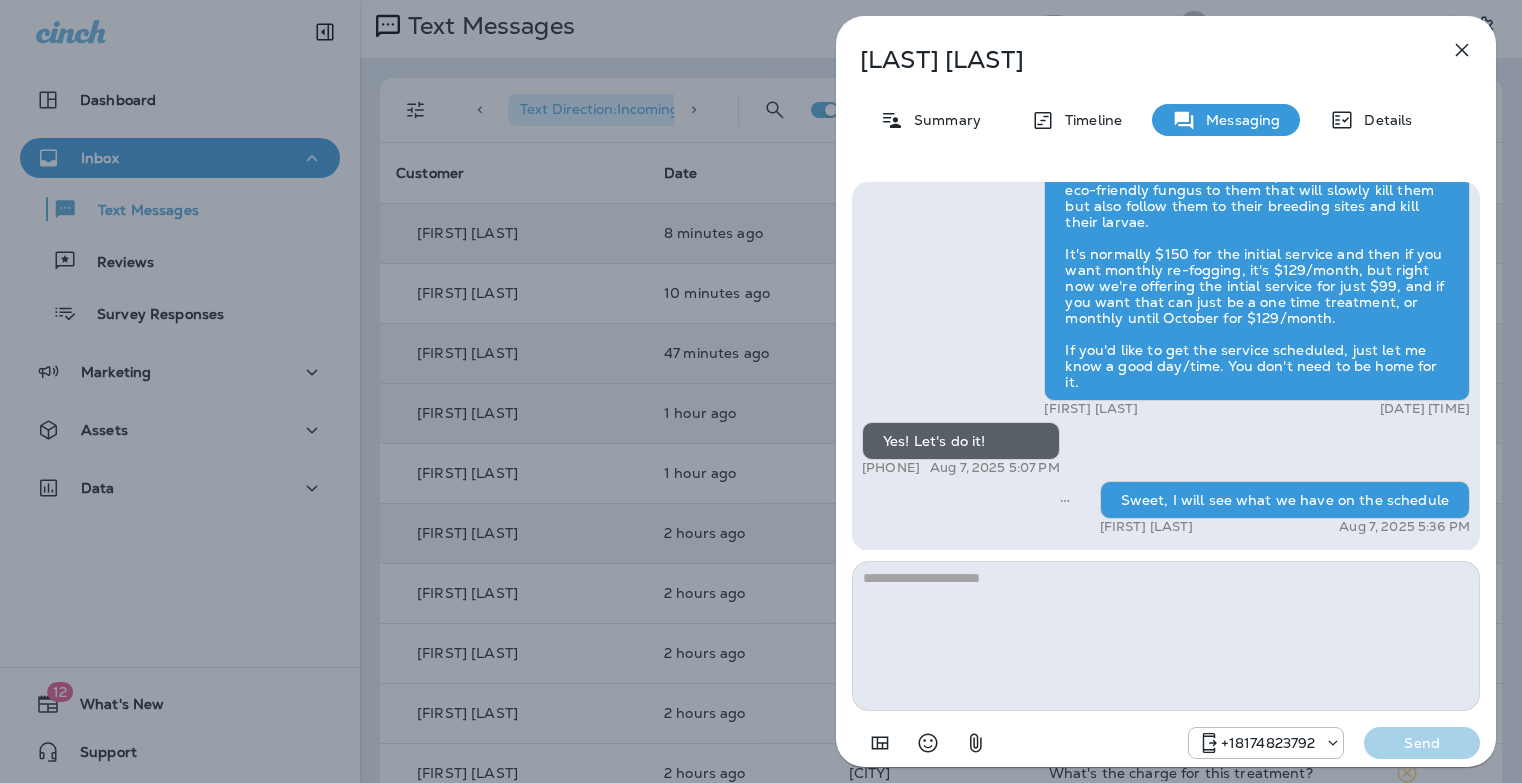 drag, startPoint x: 978, startPoint y: 470, endPoint x: 879, endPoint y: 469, distance: 99.00505 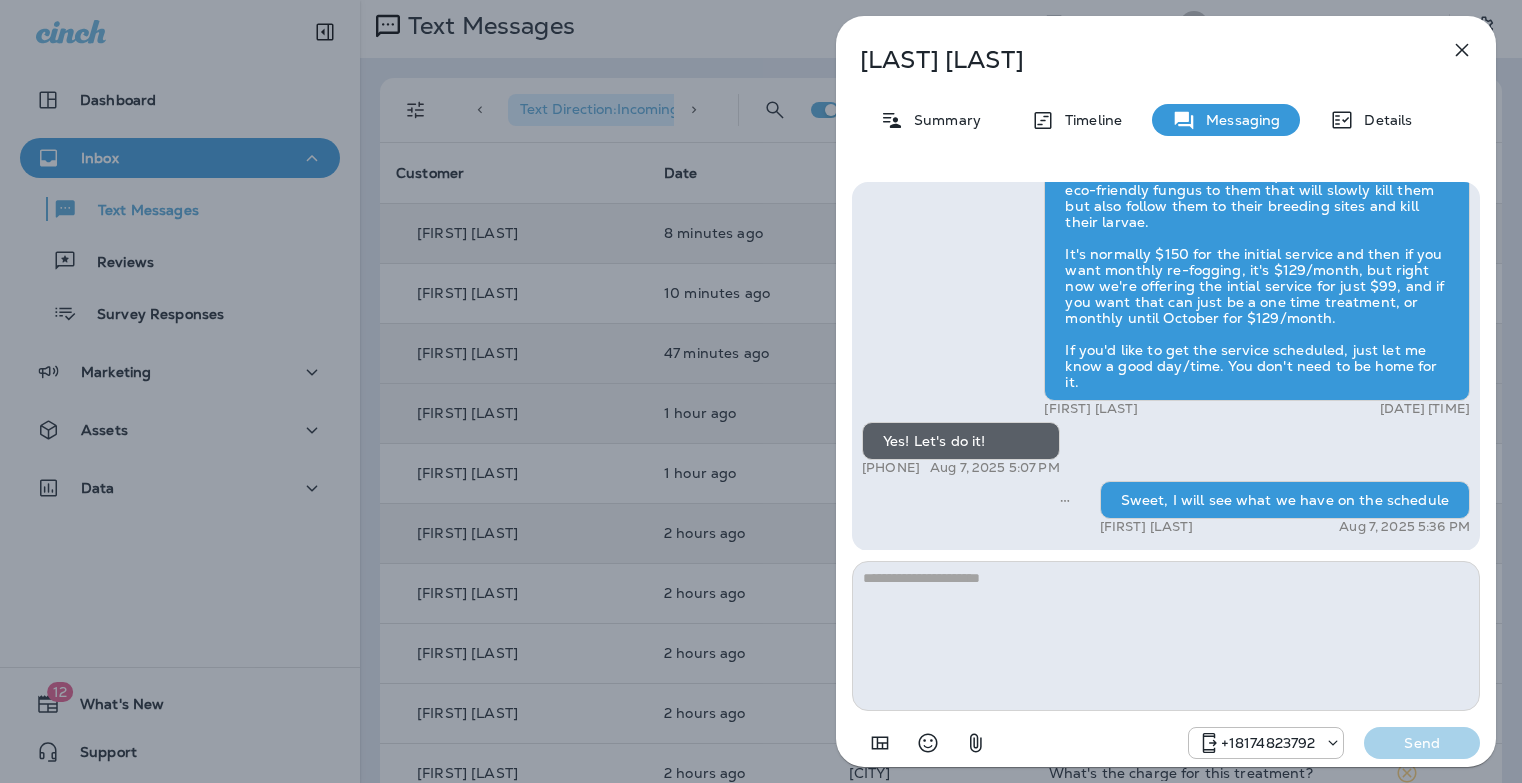 copy on "[PHONE]" 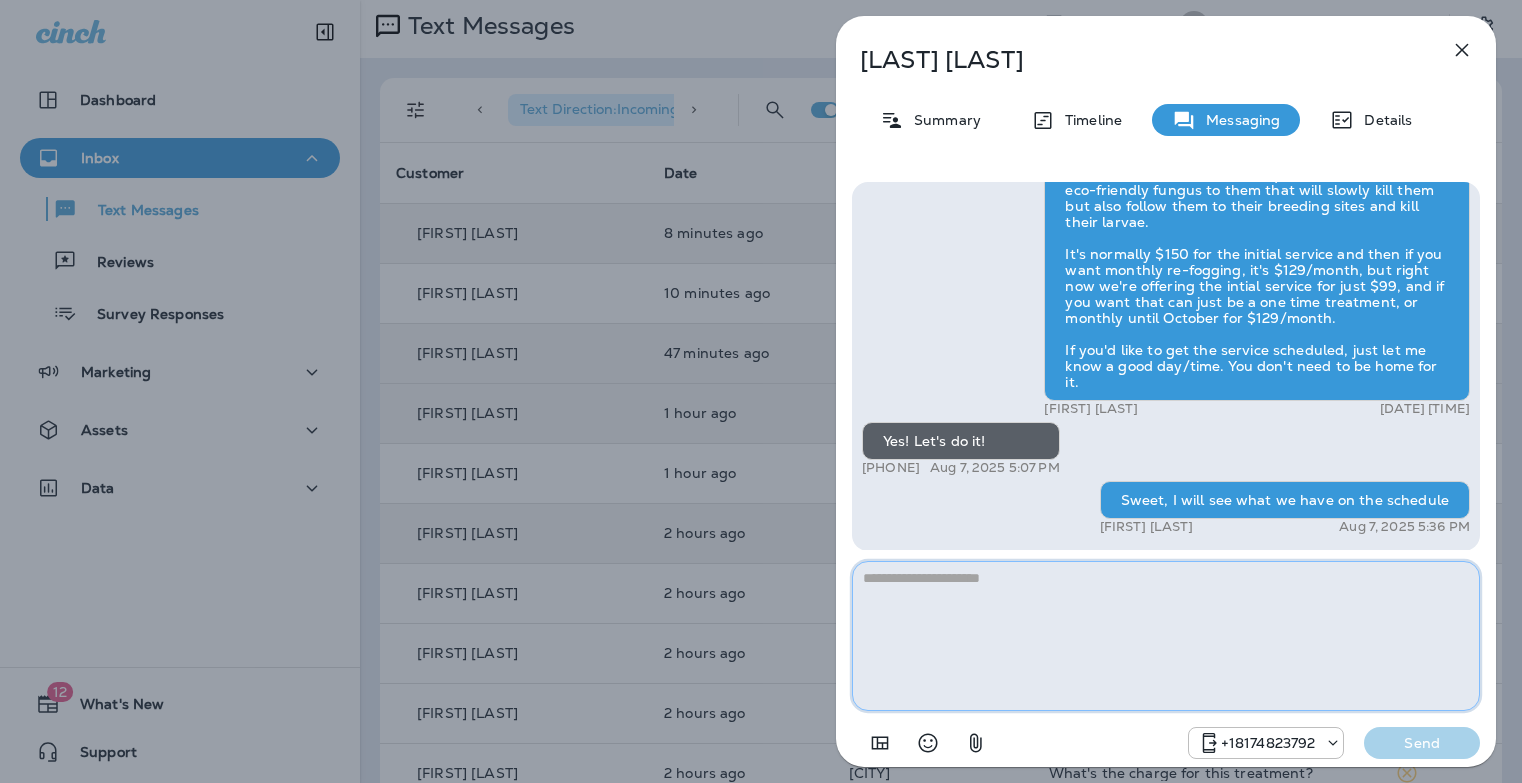 click at bounding box center [1166, 636] 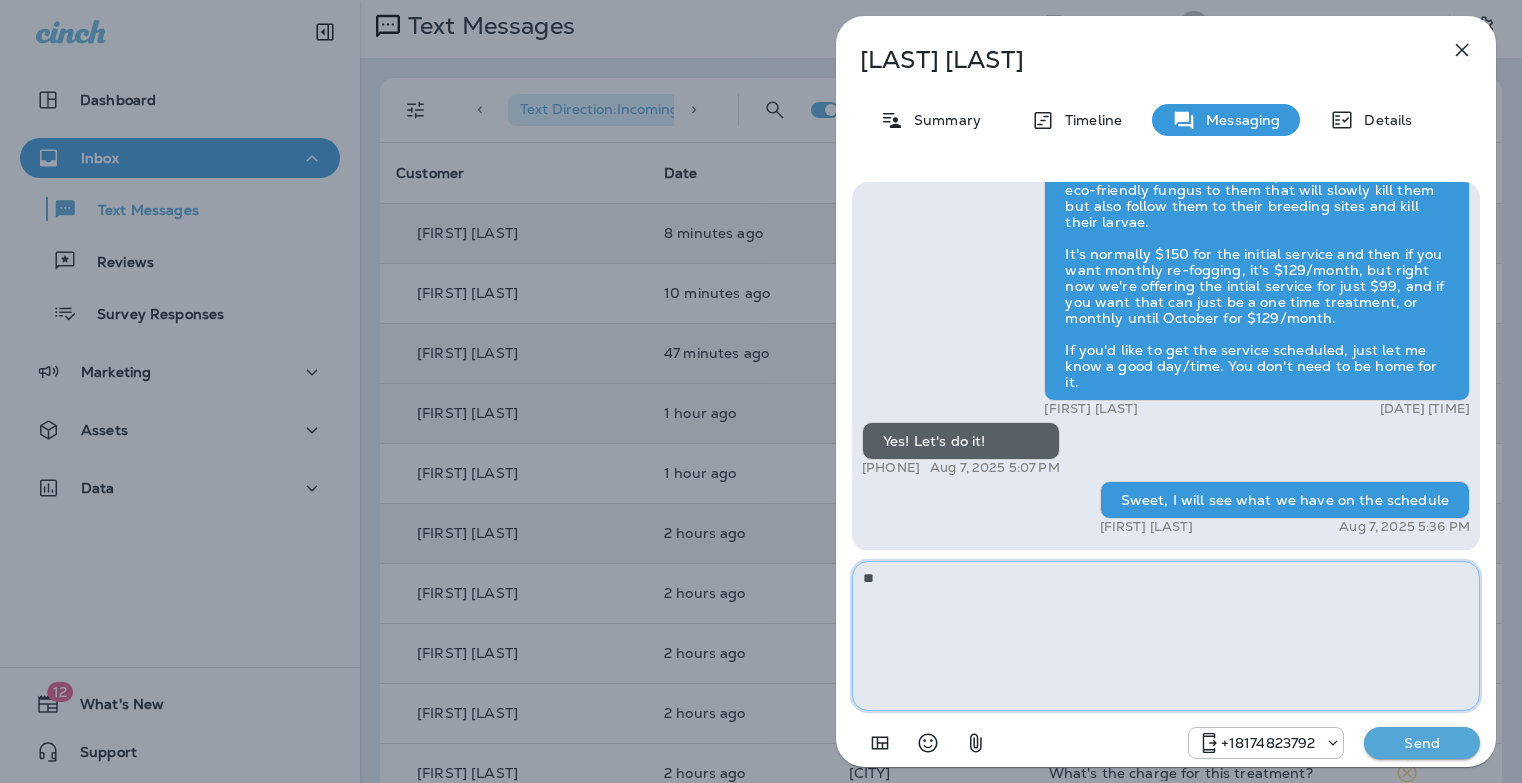 type on "*" 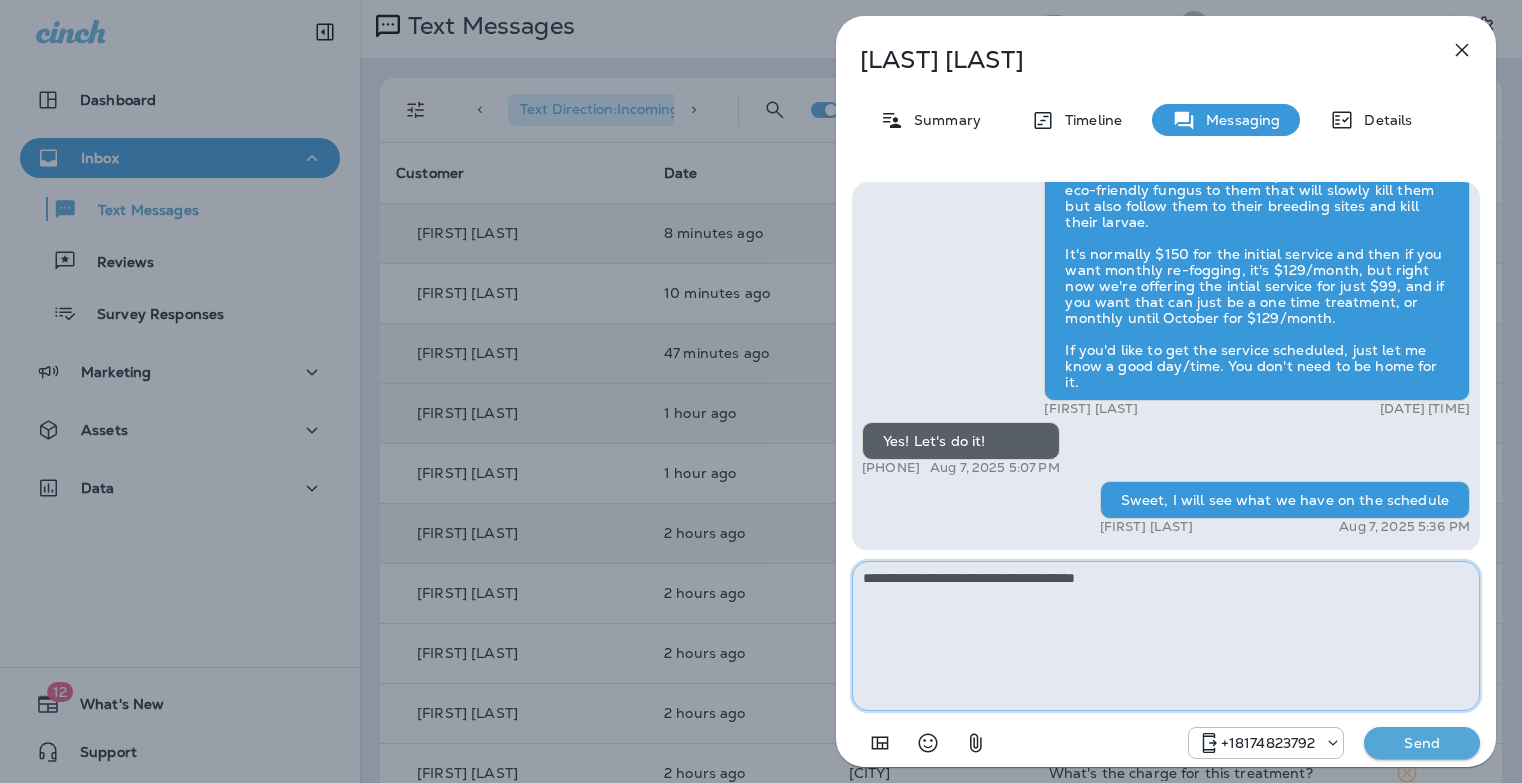 type on "**********" 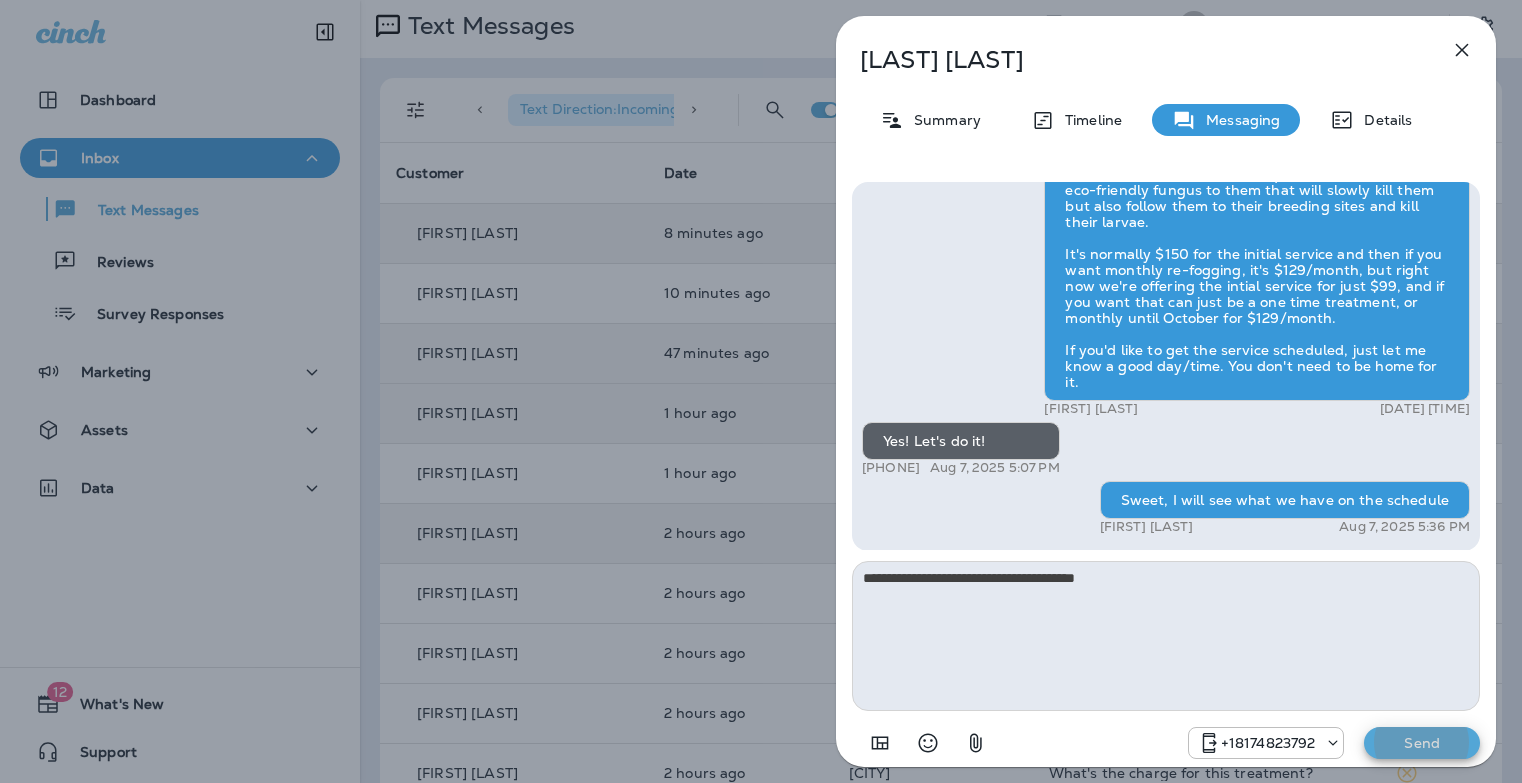 click on "Send" at bounding box center [1422, 743] 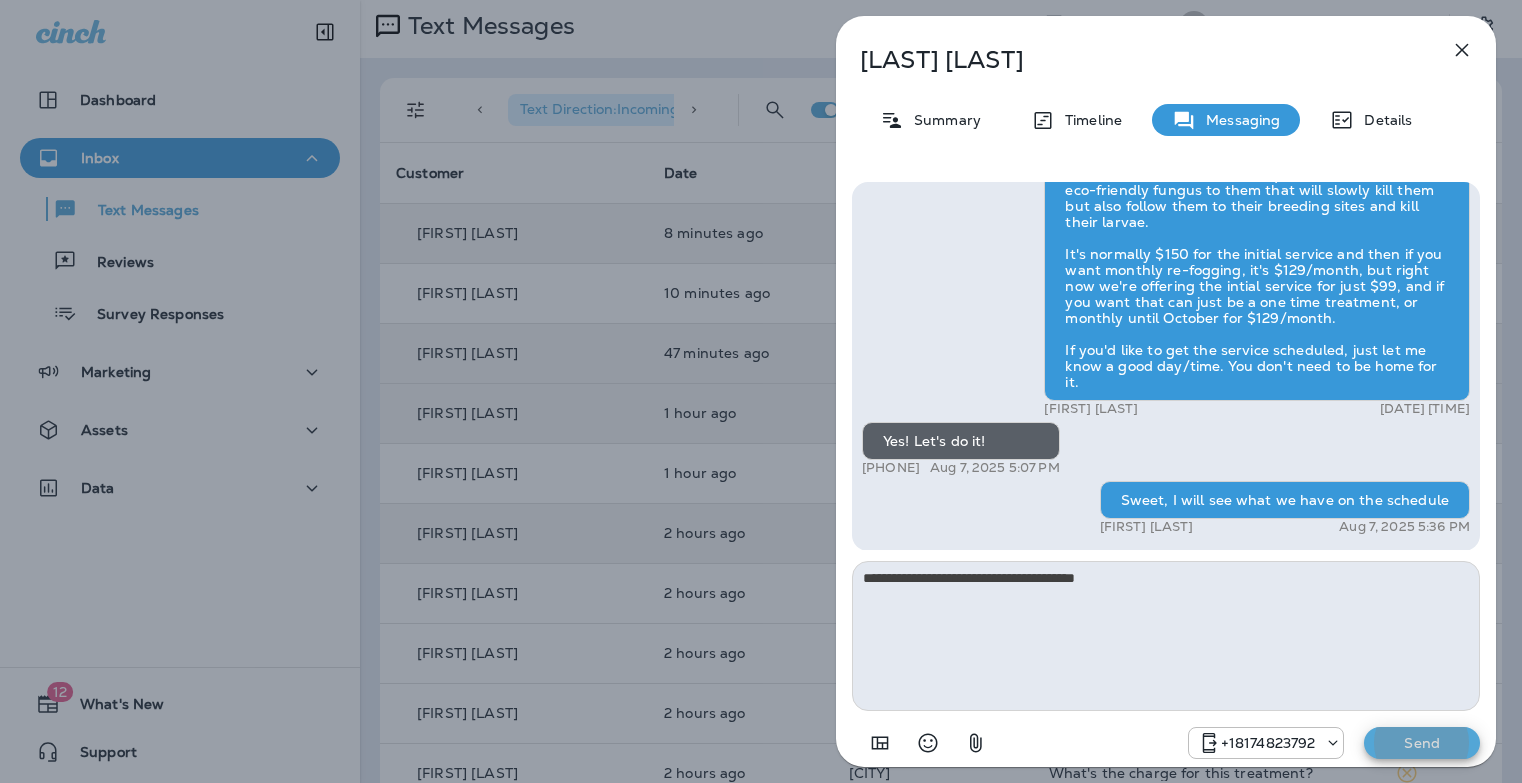 type 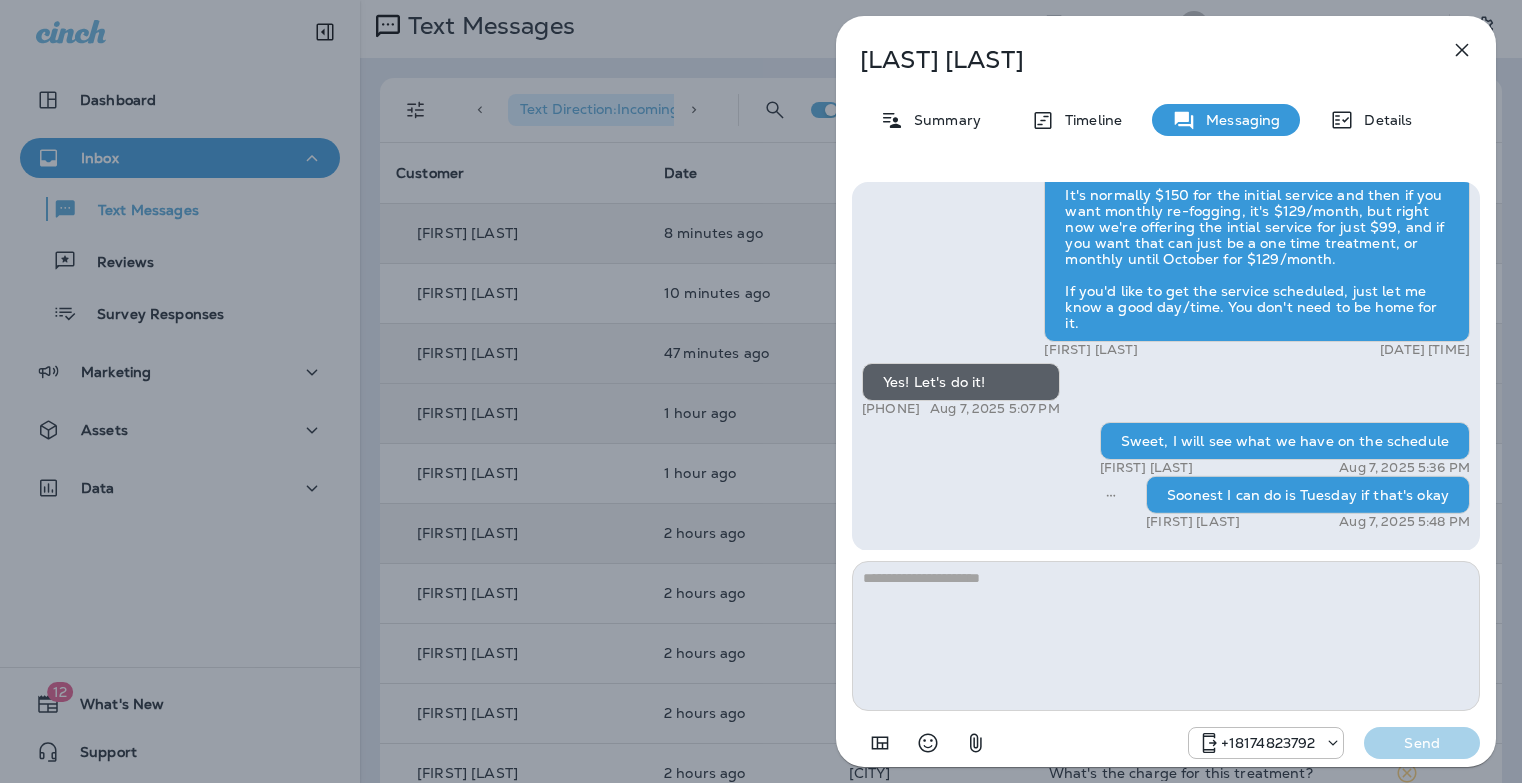 click on "[FIRST]   [LAST] Summary   Timeline   Messaging   Details   Hi [FIRST] , this is Steven with Moxie Pest Control. We know Summer brings out the mosquitoes—and with the Summer season here, I’d love to get you on our schedule to come help take care of that. Just reply here or give us a call at [PHONE] if you're interested, and we'll let you know the details!
Reply STOP to optout [PHONE] Aug 7, 2025 1:30 PM Yes, interested! [PHONE] Aug 7, 2025 4:38 PM Let me get you some more info! [FIRST] [LAST] Aug 7, 2025 4:40 PM [FIRST] [LAST] Aug 7, 2025 4:41 PM Yes! Let's do it! [PHONE] Aug 7, 2025 5:07 PM Sweet, I will see what we have on the schedule [FIRST] [LAST] Aug 7, 2025 5:36 PM   Soonest I can do is Tuesday if that's okay [FIRST] [LAST] Aug 7, 2025 5:48 PM [PHONE] Send" at bounding box center [761, 391] 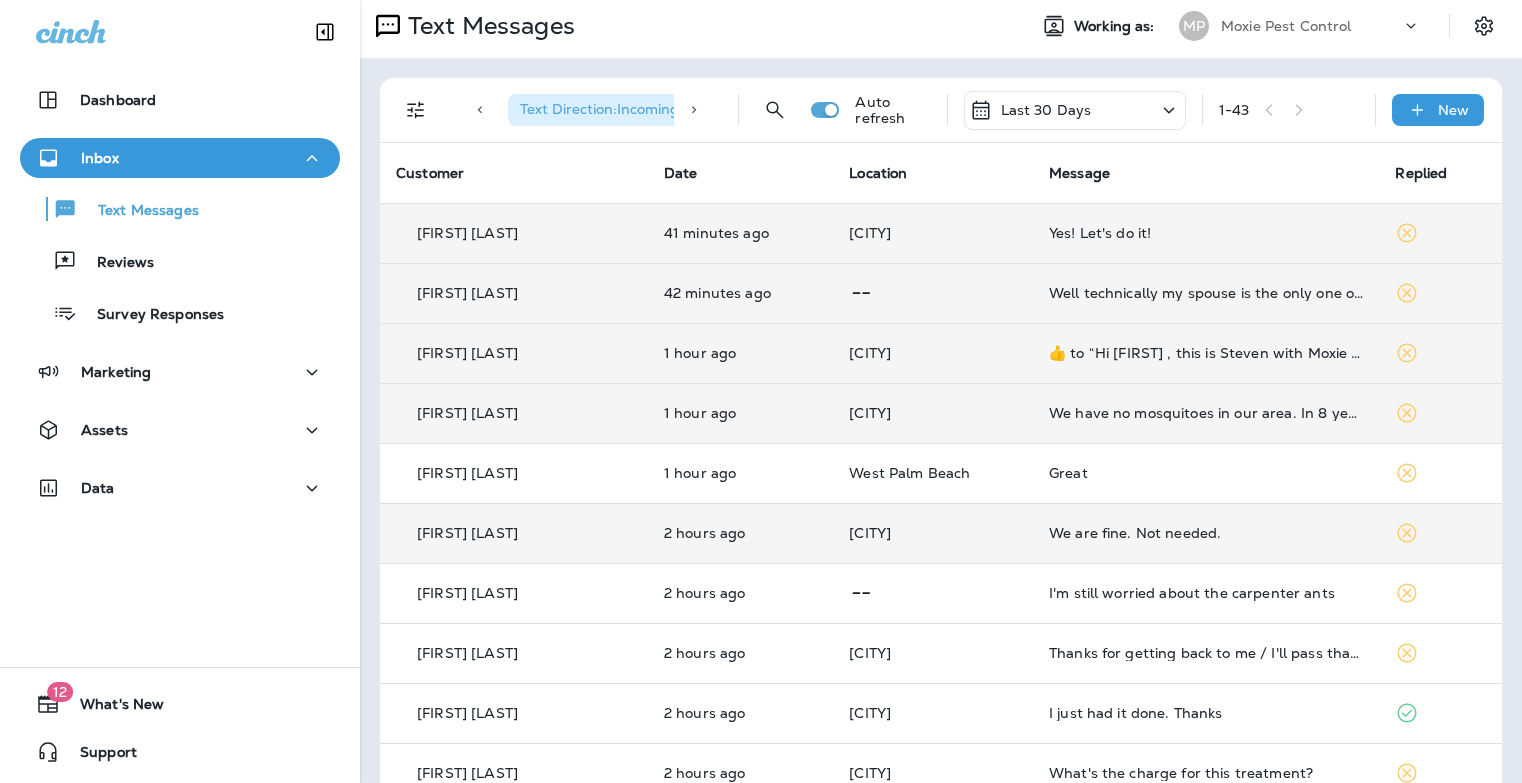 click on "Well technically my spouse is the only one on the mortgage and he is out and won't be back until [DATE].  Would anyone be available [DATE] or [DATE]?" at bounding box center [1206, 293] 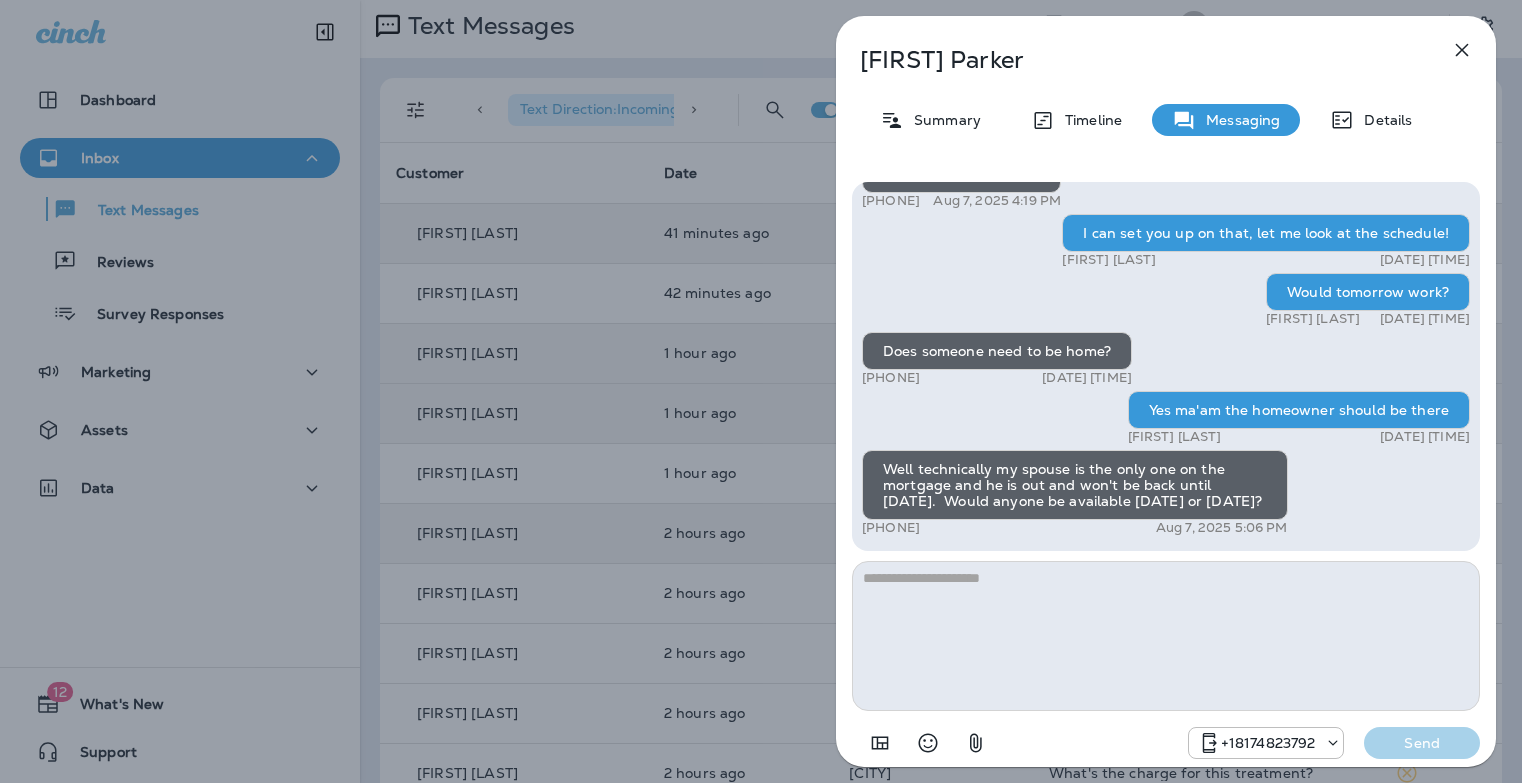 click at bounding box center (1166, 636) 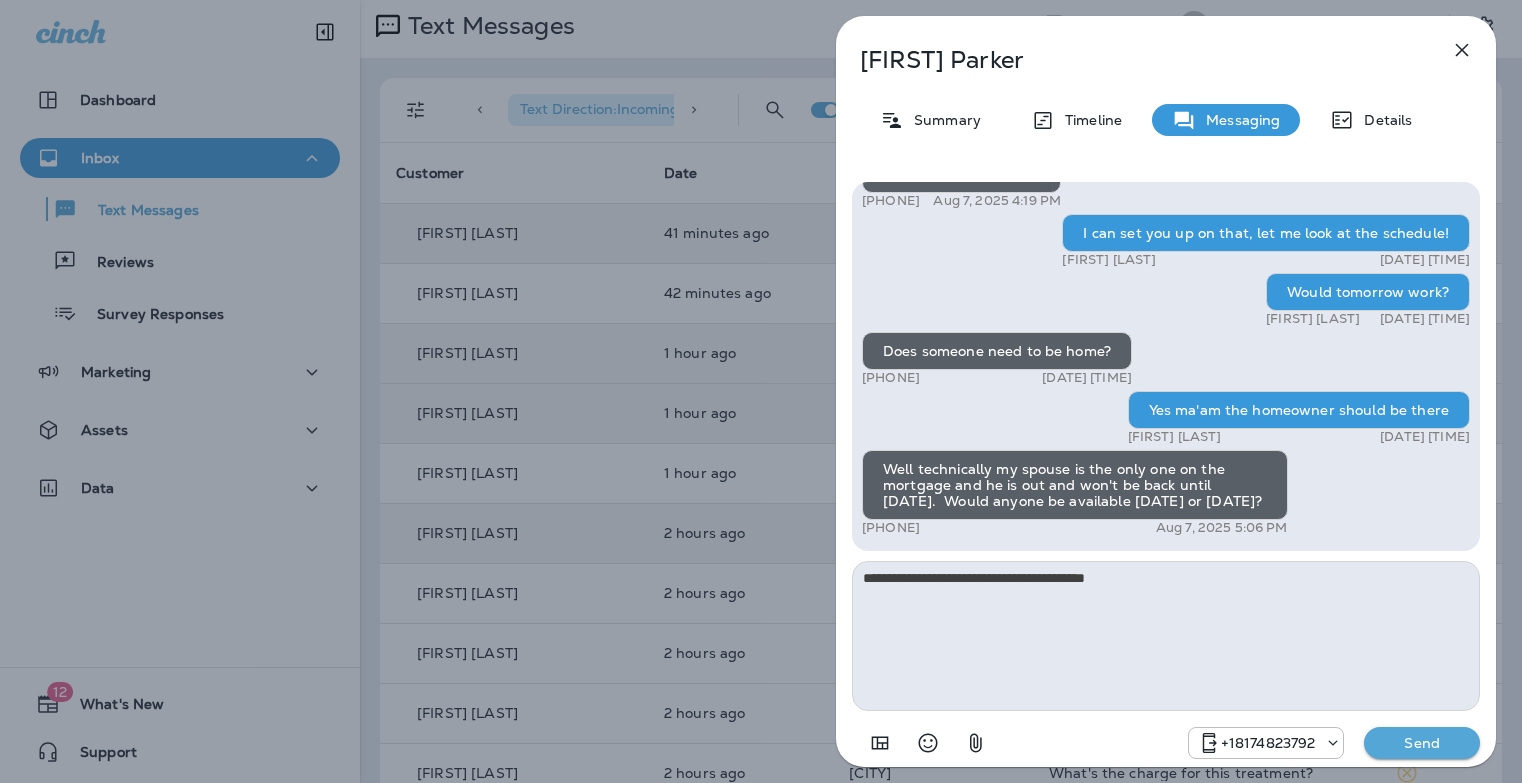 type on "**********" 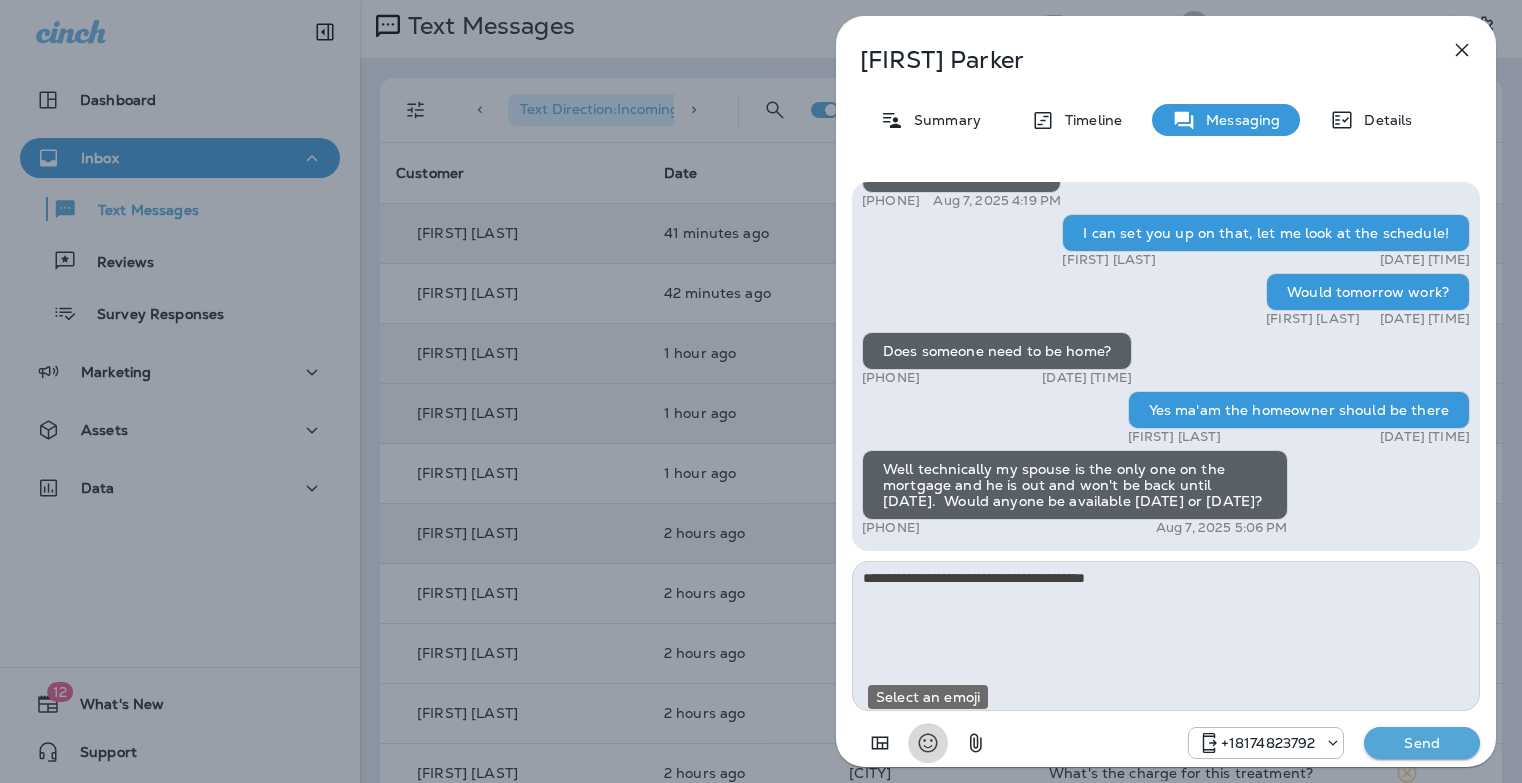 type 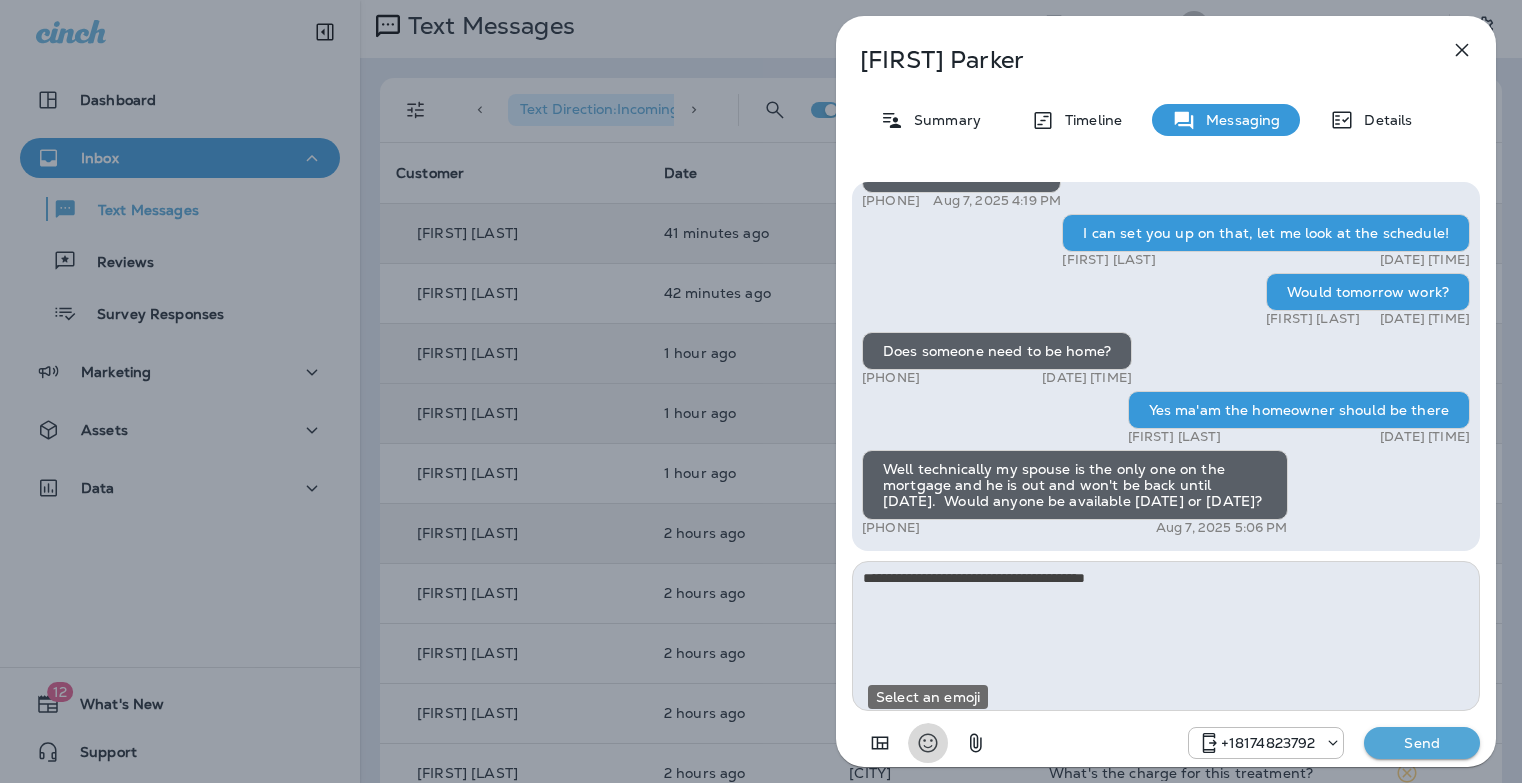 type 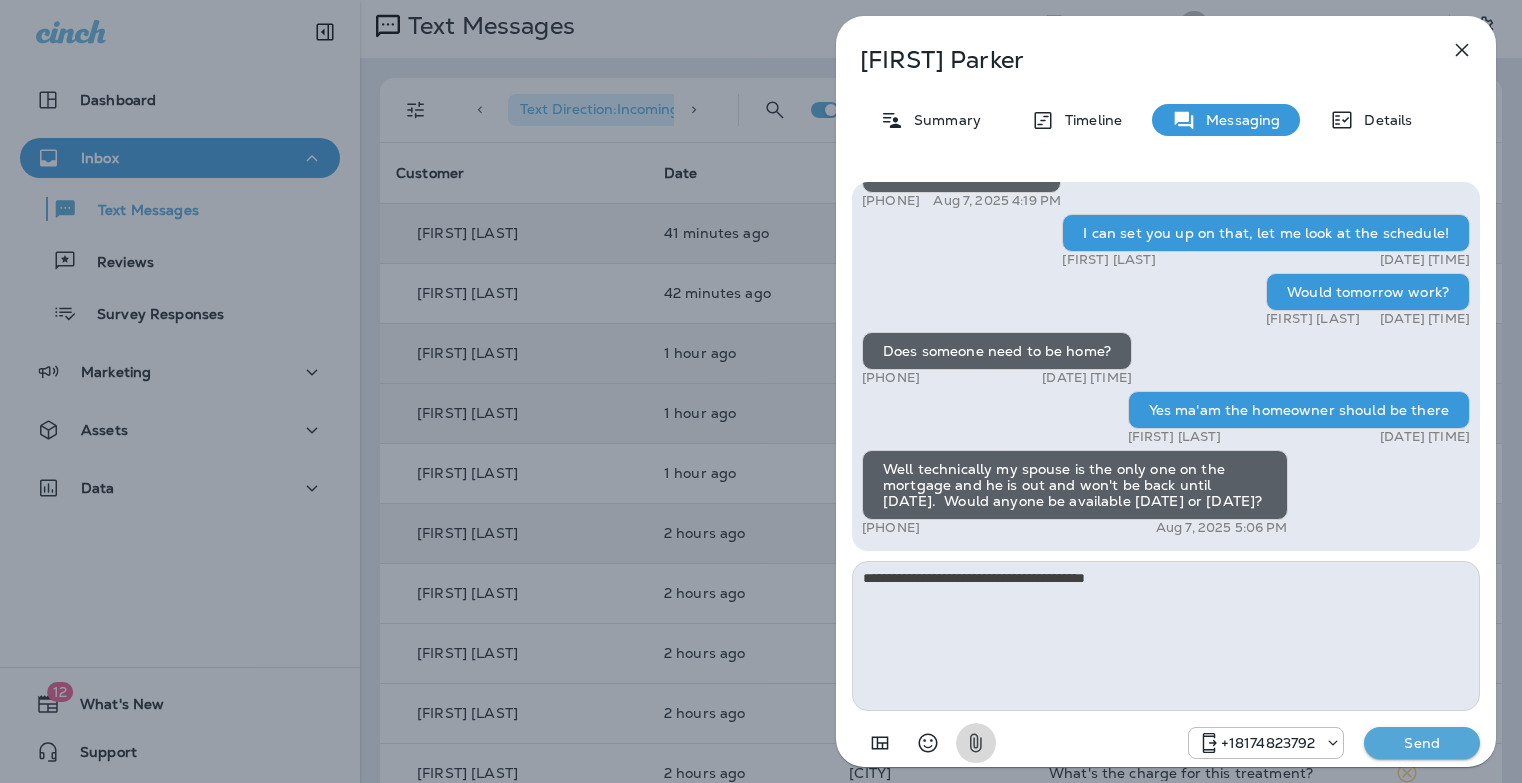 type 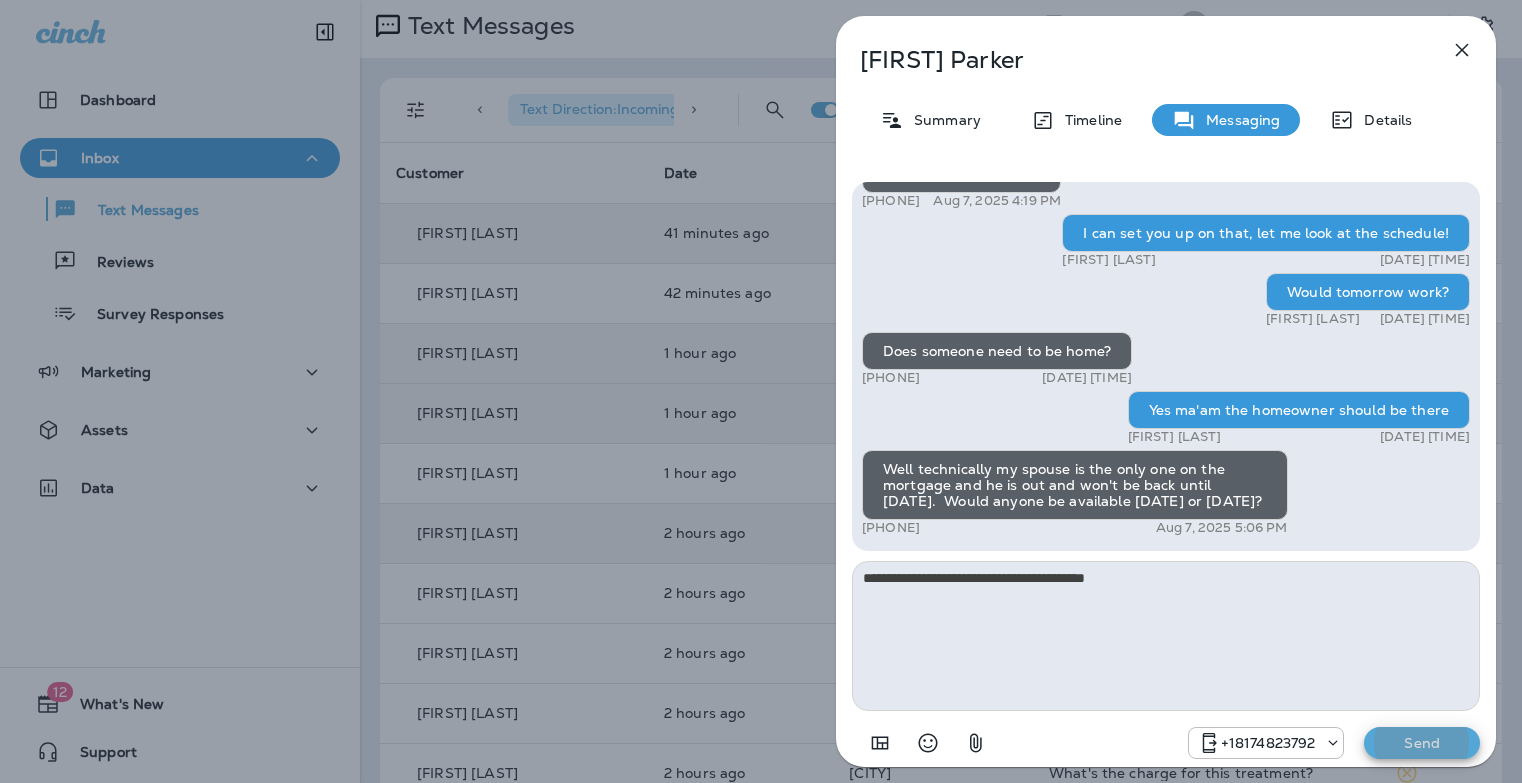 click on "Send" at bounding box center (1422, 743) 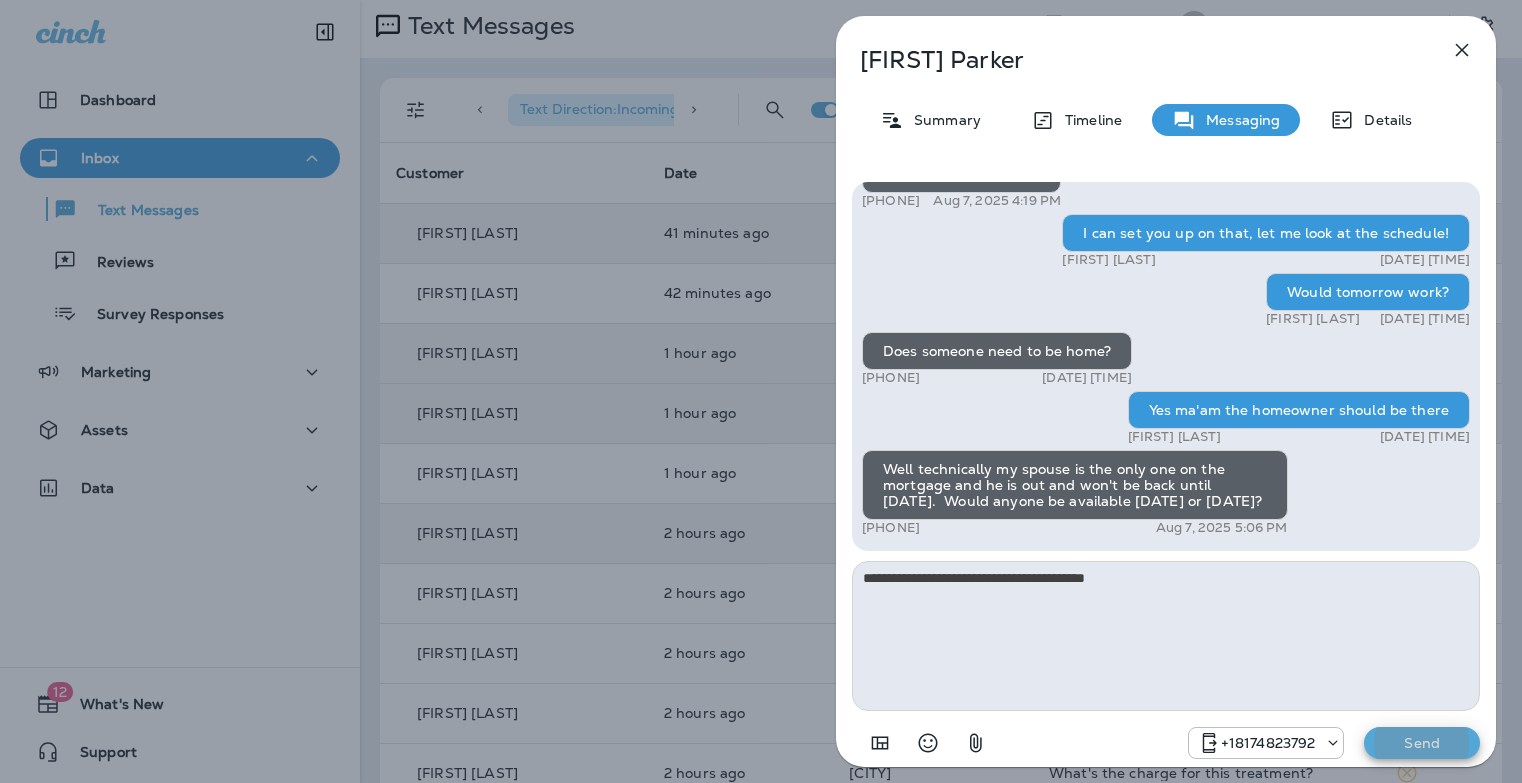 type 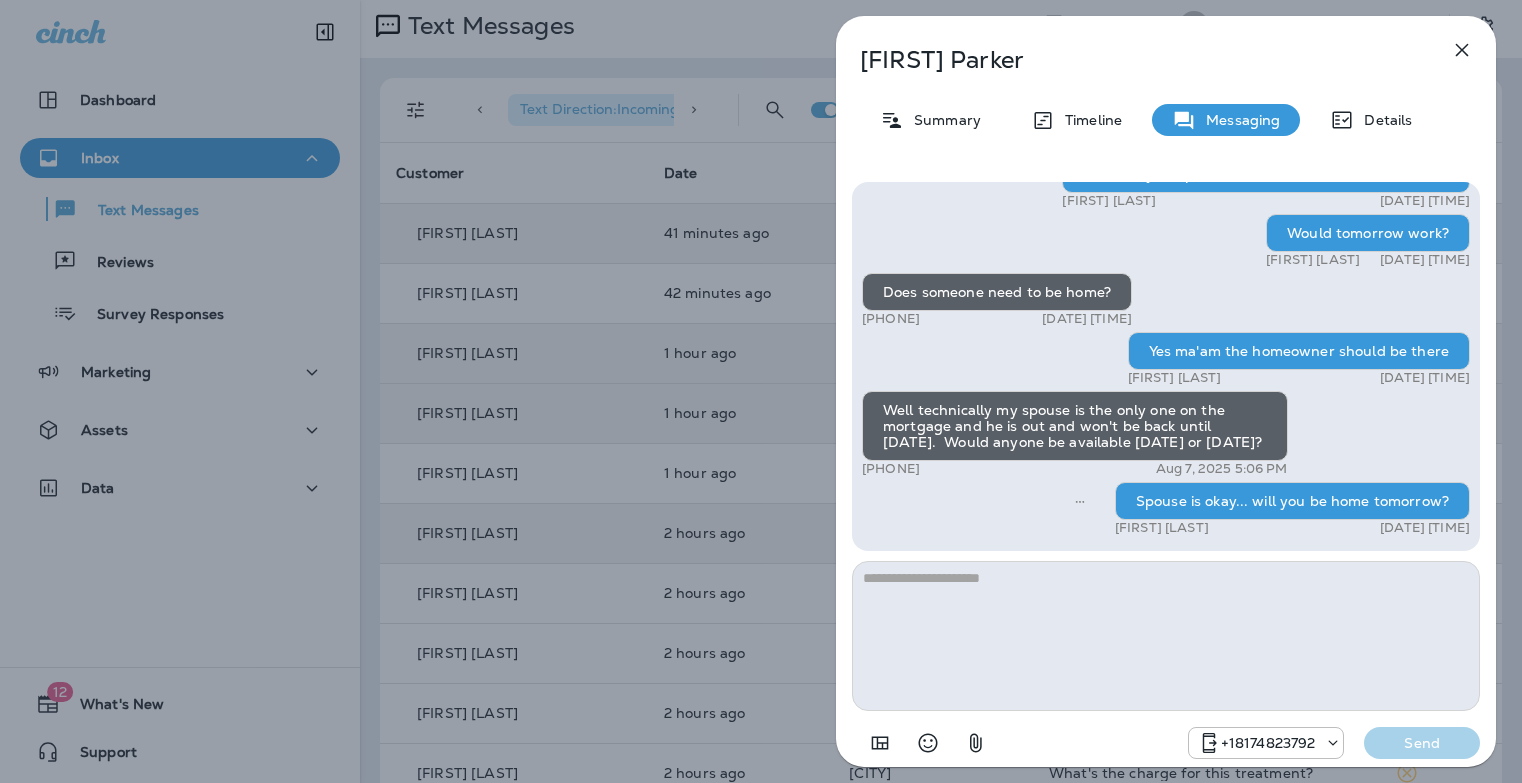 click on "[FIRST] [LAST] Summary   Timeline   Messaging   Details   Prepare for the unpredictable North Texas weather! Start your preparations today with Moxie Sprinkler Maintenance. Be one of the first 50 to schedule a sprinkler inspection and receive a FREE Winterization Service! Don’t wait—get your system ready!
Call [PHONE]
Reply STOP to optout [PHONE] [DATE] [TIME] We’re excited to offer the first 50 sign-ups their first service for only $19! Our experienced team is committed to helping you maintain a beautiful, weed-free lawn. We specialize in nourishing treatments that promote strong growth.
Contact us at today to claim your spot!
Reply STOP to optout [PHONE] [DATE] [TIME] Get your lawn summer-ready with Moxie Lawn Care! Call [PHONE] to book your first service and enjoy a healthy green yard—plus a free mosquito treatment on us for signing up.
Reply STOP to optout [PHONE] [DATE] [TIME] [PHONE] [DATE] [TIME] [PHONE] [DATE] [TIME]" at bounding box center (761, 391) 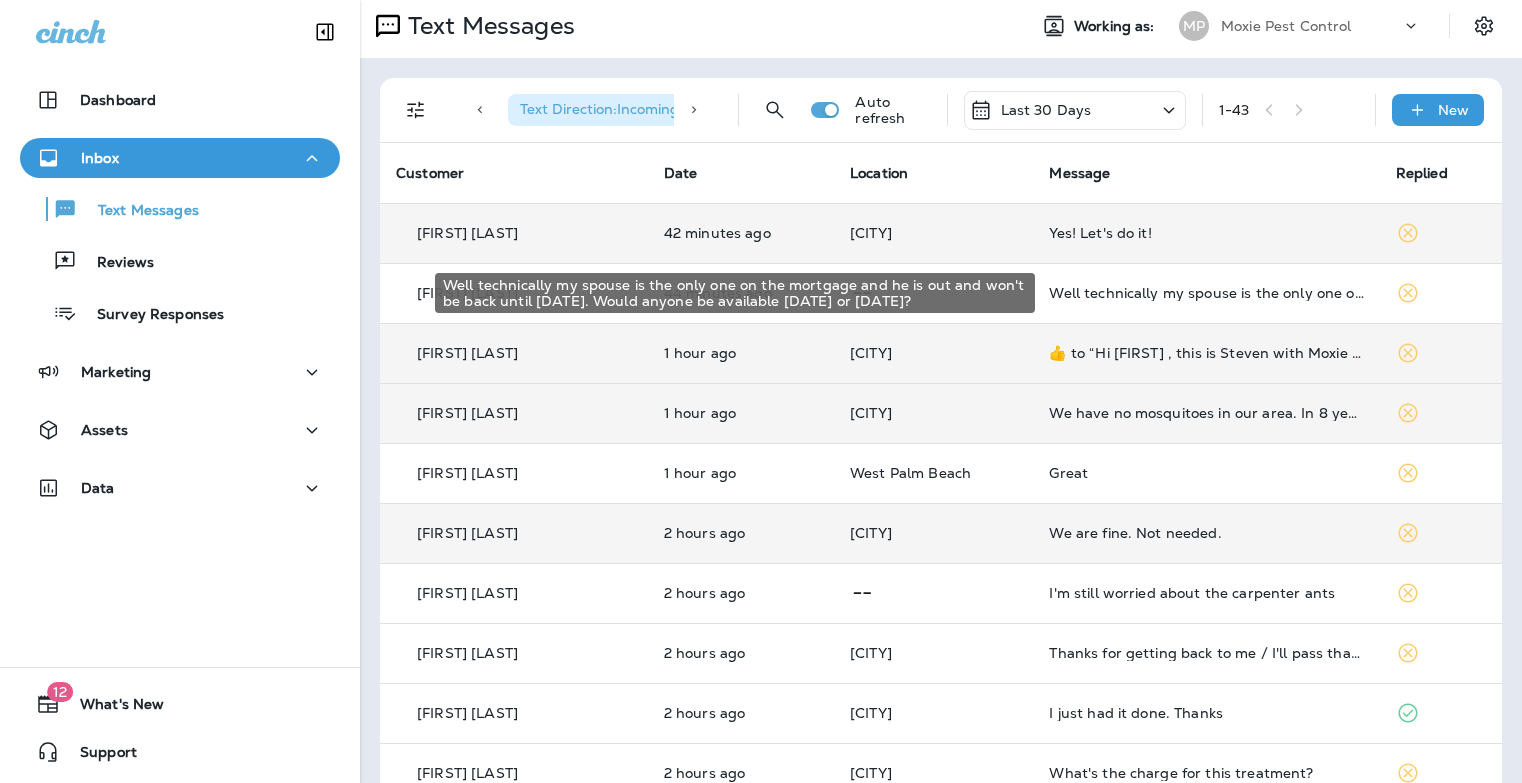 click on "Well technically my spouse is the only one on the mortgage and he is out and won't be back until [DATE].  Would anyone be available [DATE] or [DATE]?" at bounding box center (1206, 293) 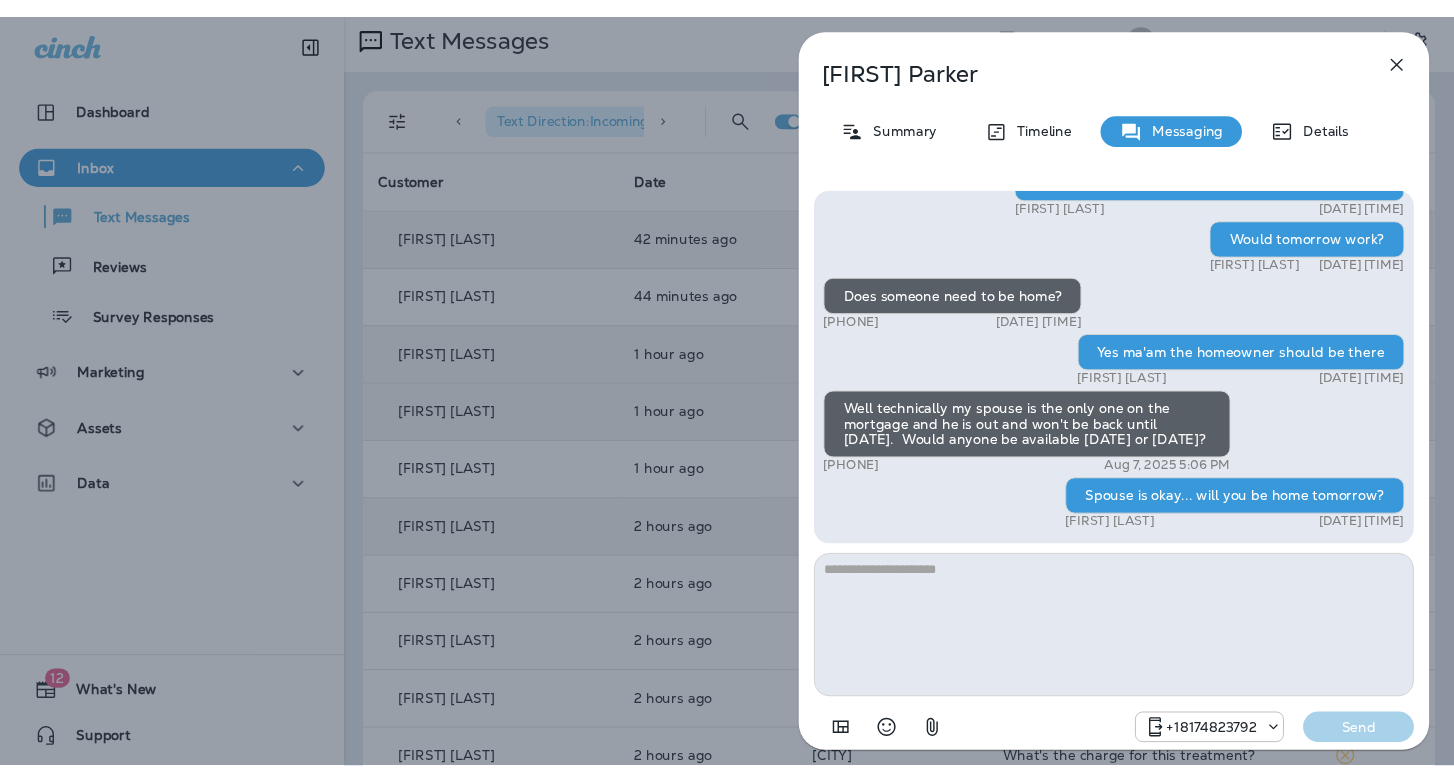 scroll, scrollTop: 6, scrollLeft: 0, axis: vertical 